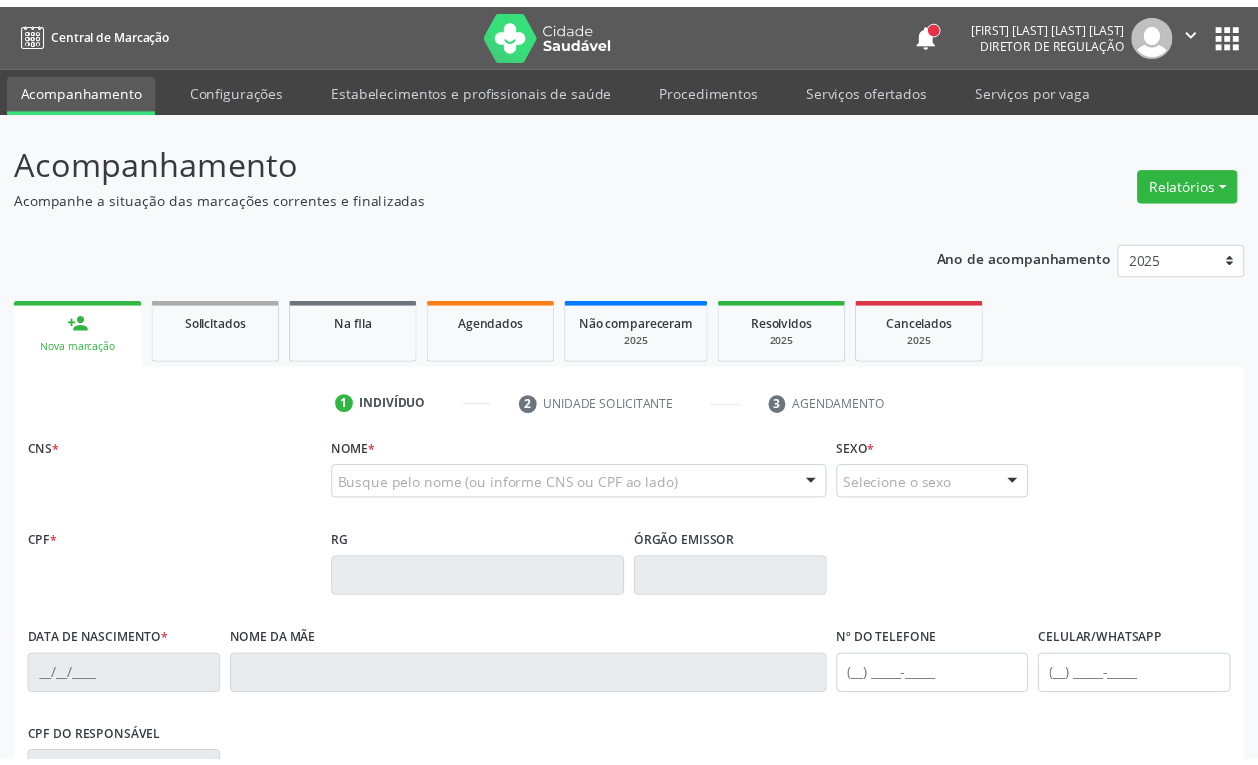 scroll, scrollTop: 0, scrollLeft: 0, axis: both 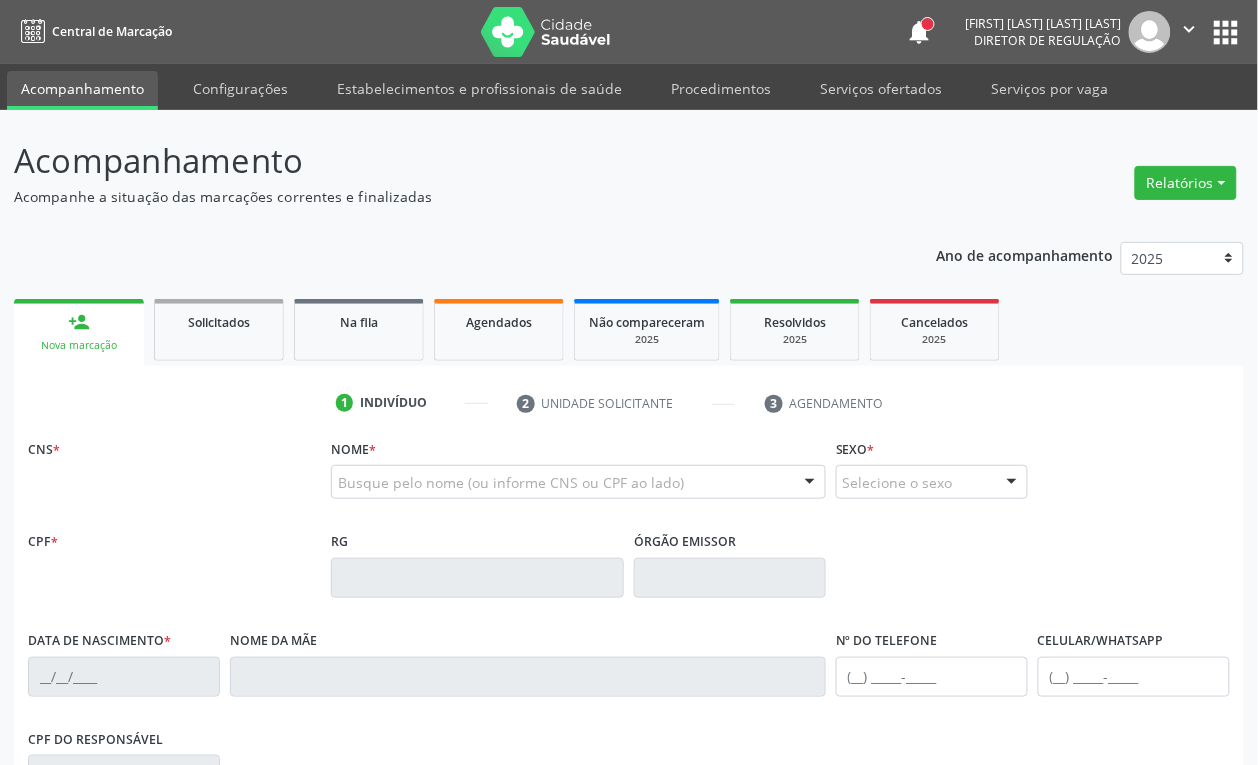click on "Agendados" at bounding box center [499, 321] 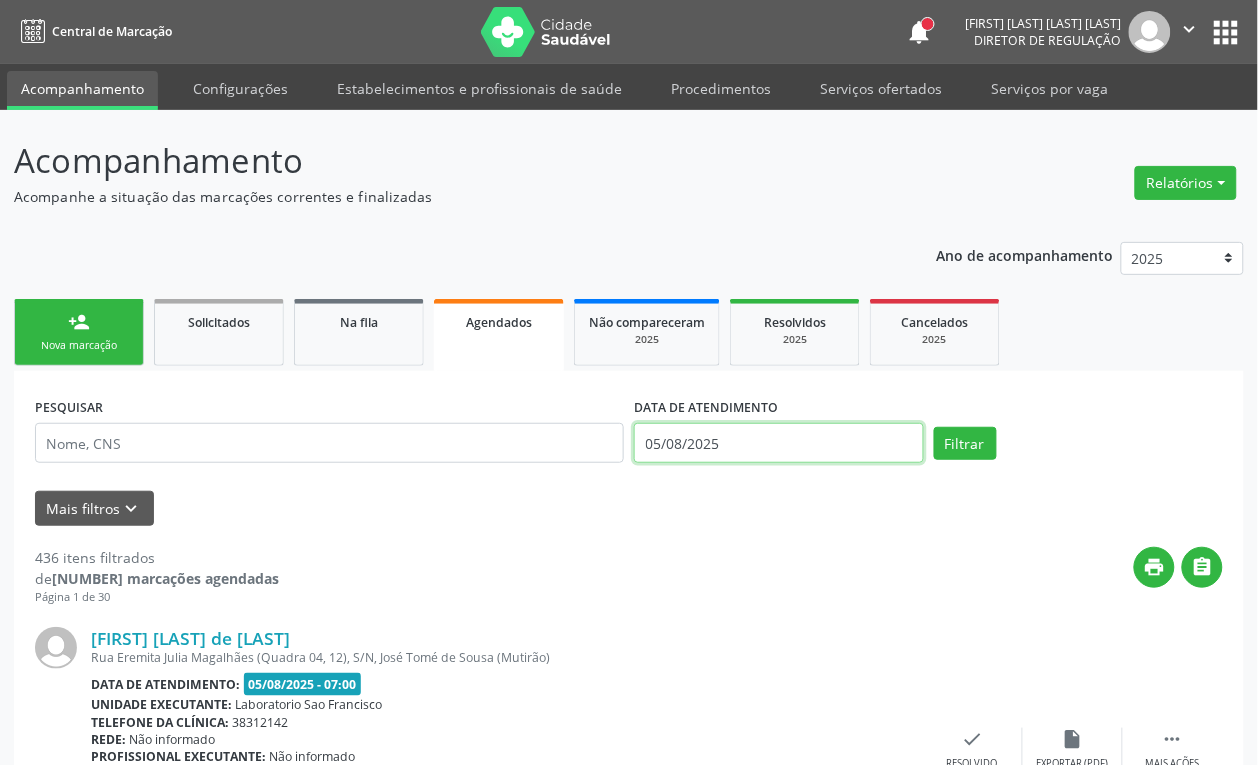 click on "05/08/2025" at bounding box center [779, 443] 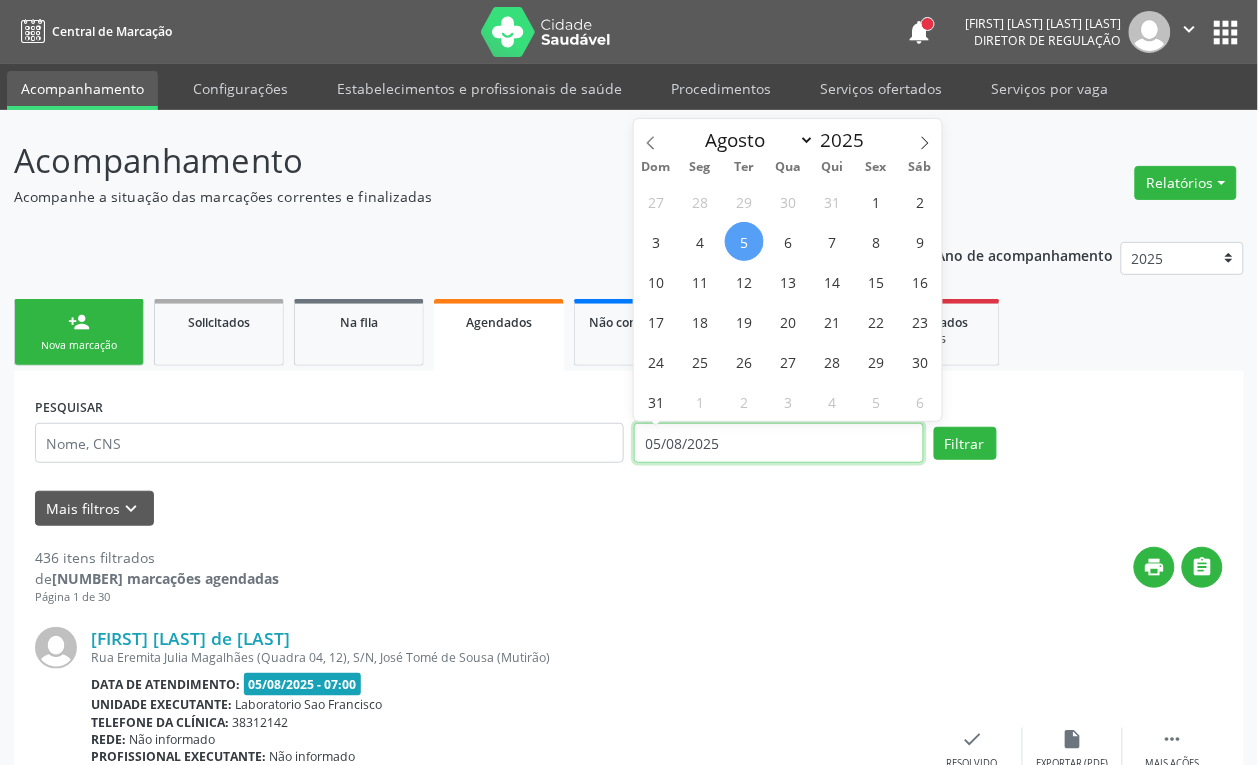 type 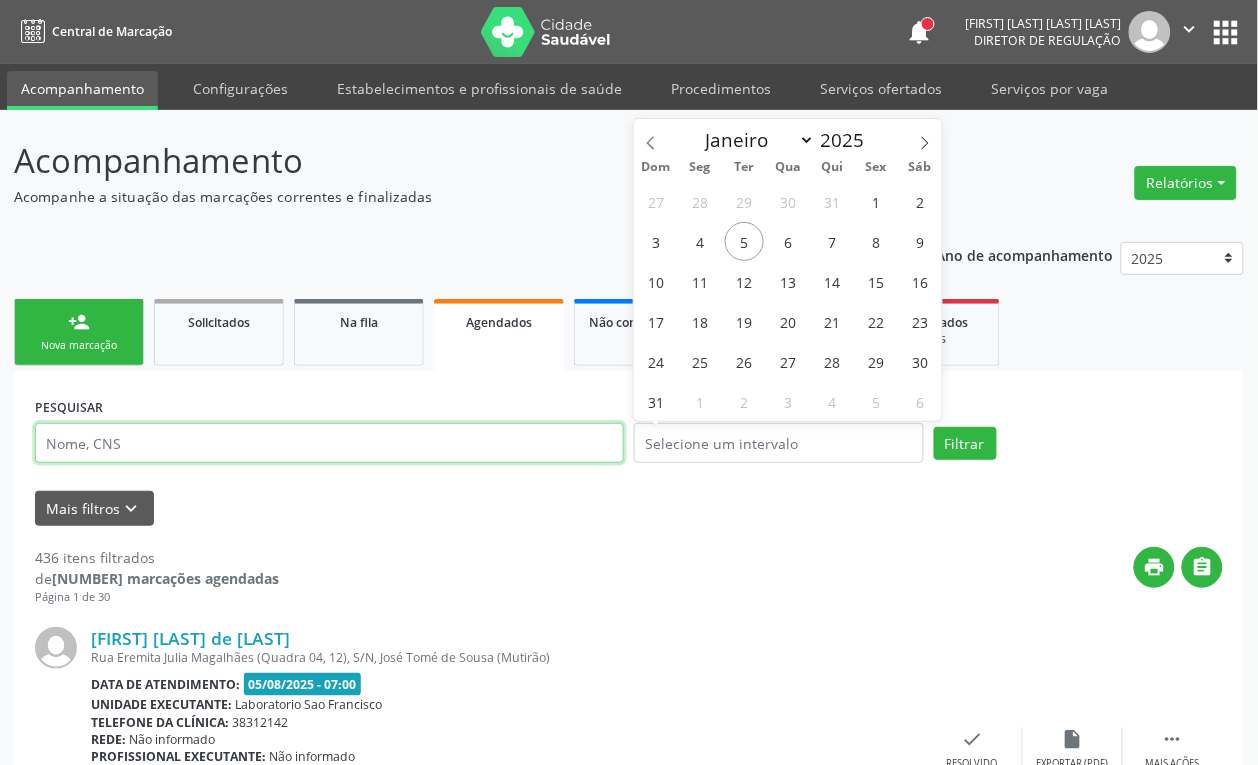 click at bounding box center [329, 443] 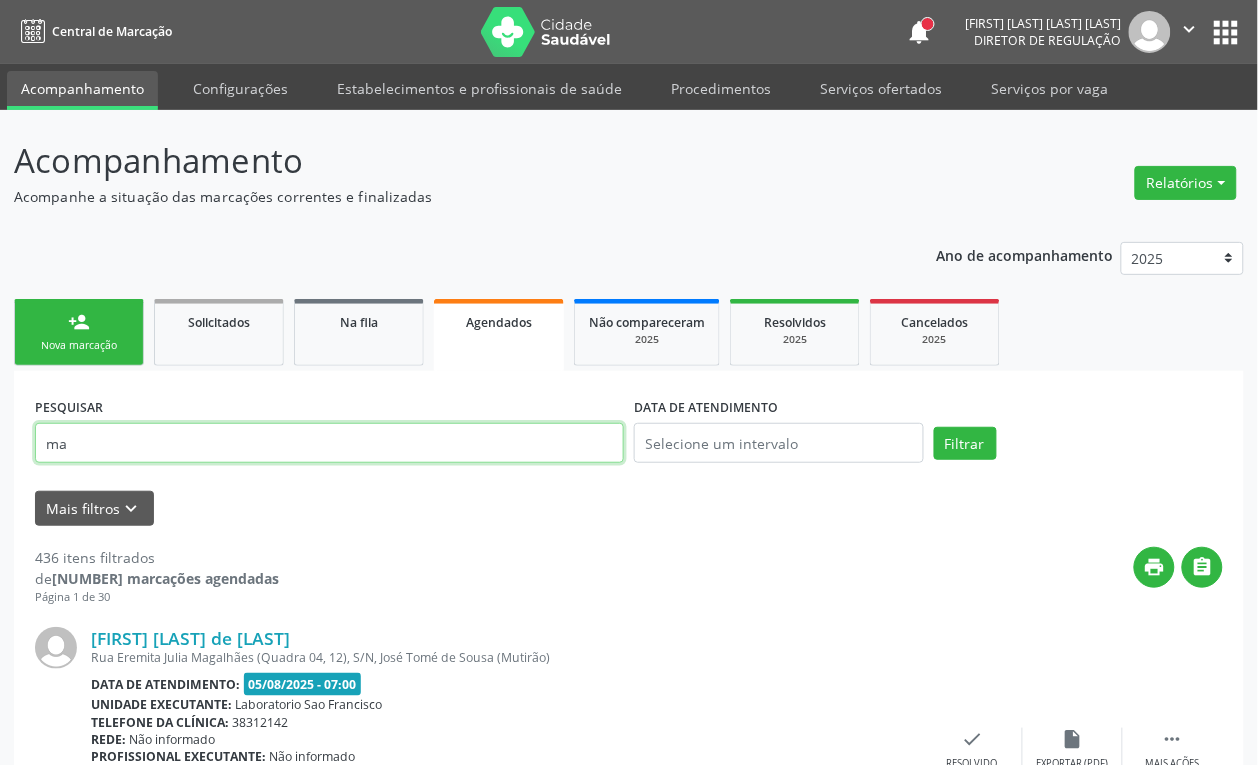type on "m" 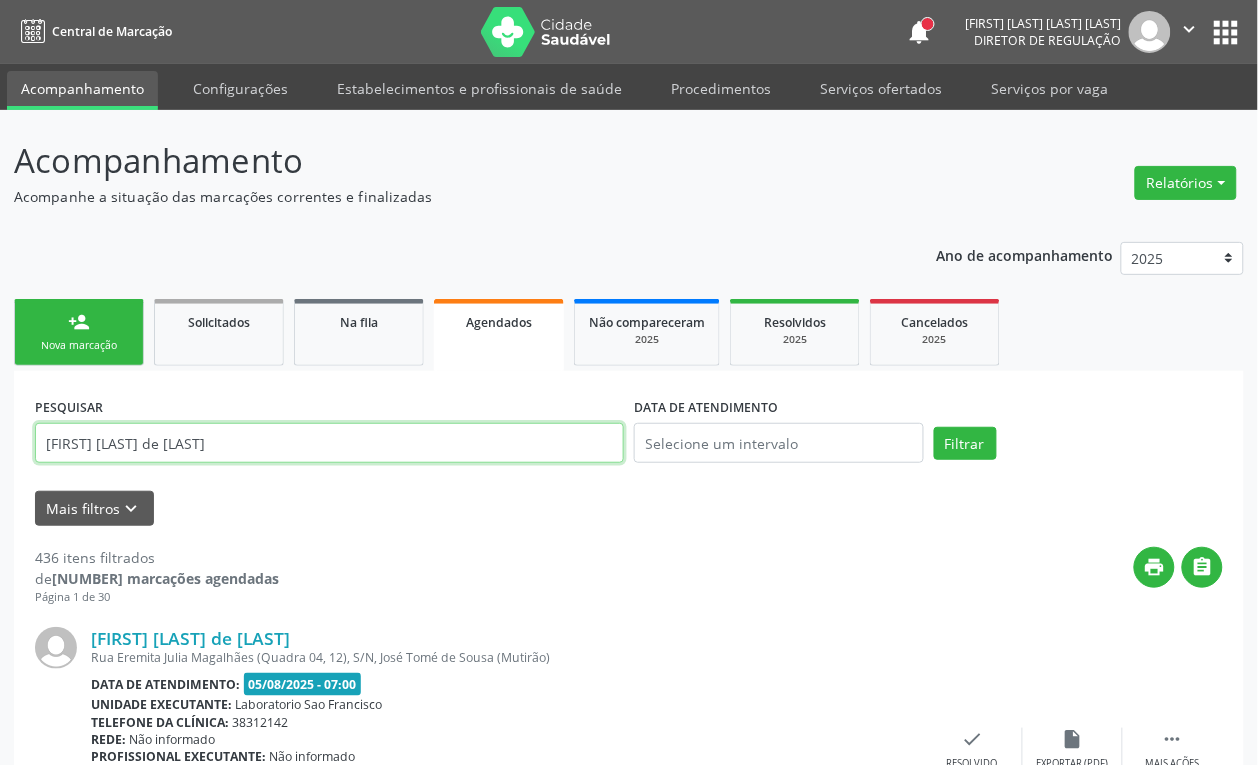 click on "Filtrar" at bounding box center [965, 444] 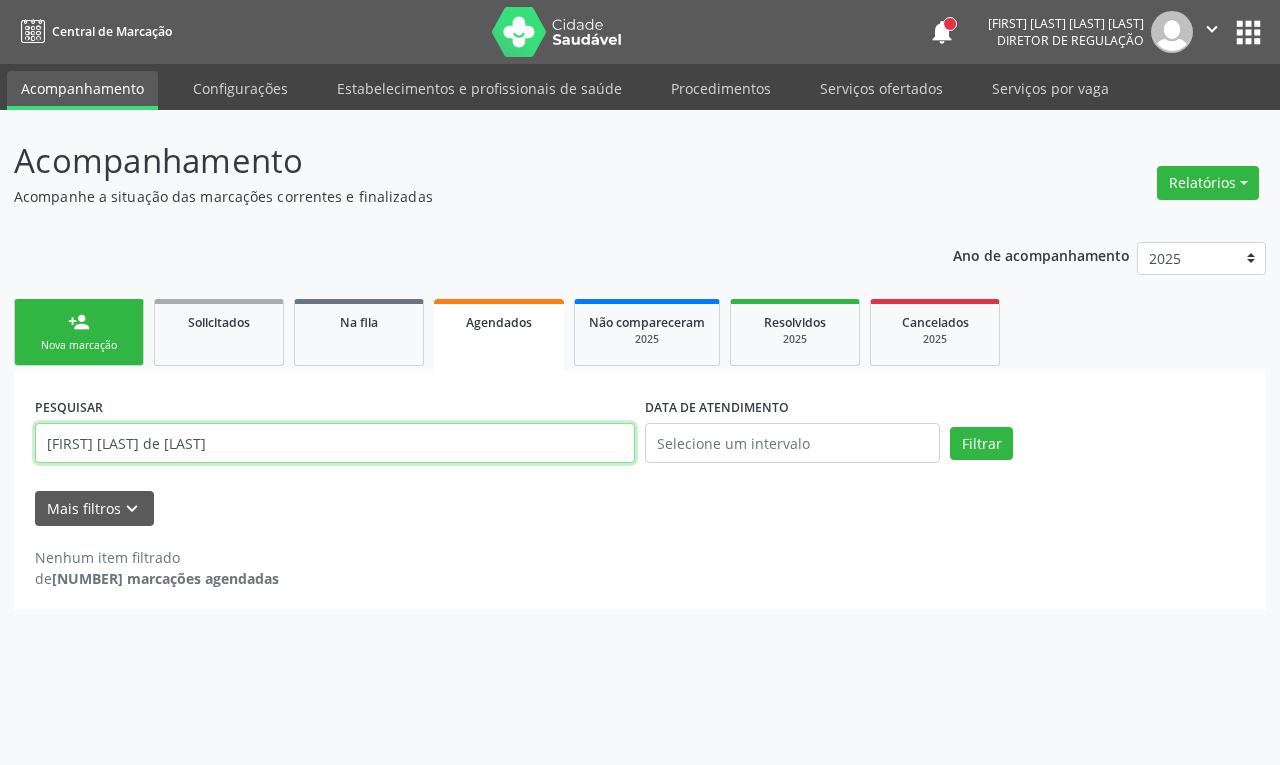 click on "[FIRST] [LAST] de [LAST]" at bounding box center [335, 443] 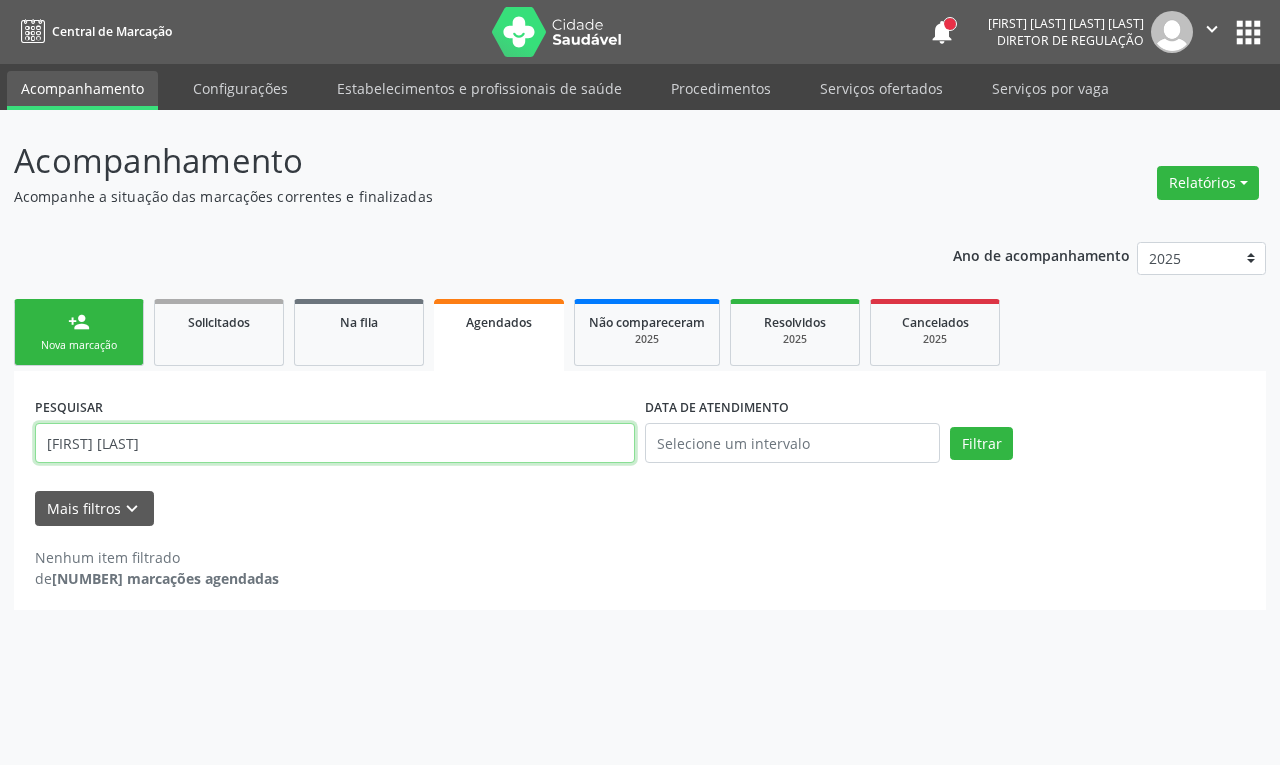type on "[FIRST] [LAST]" 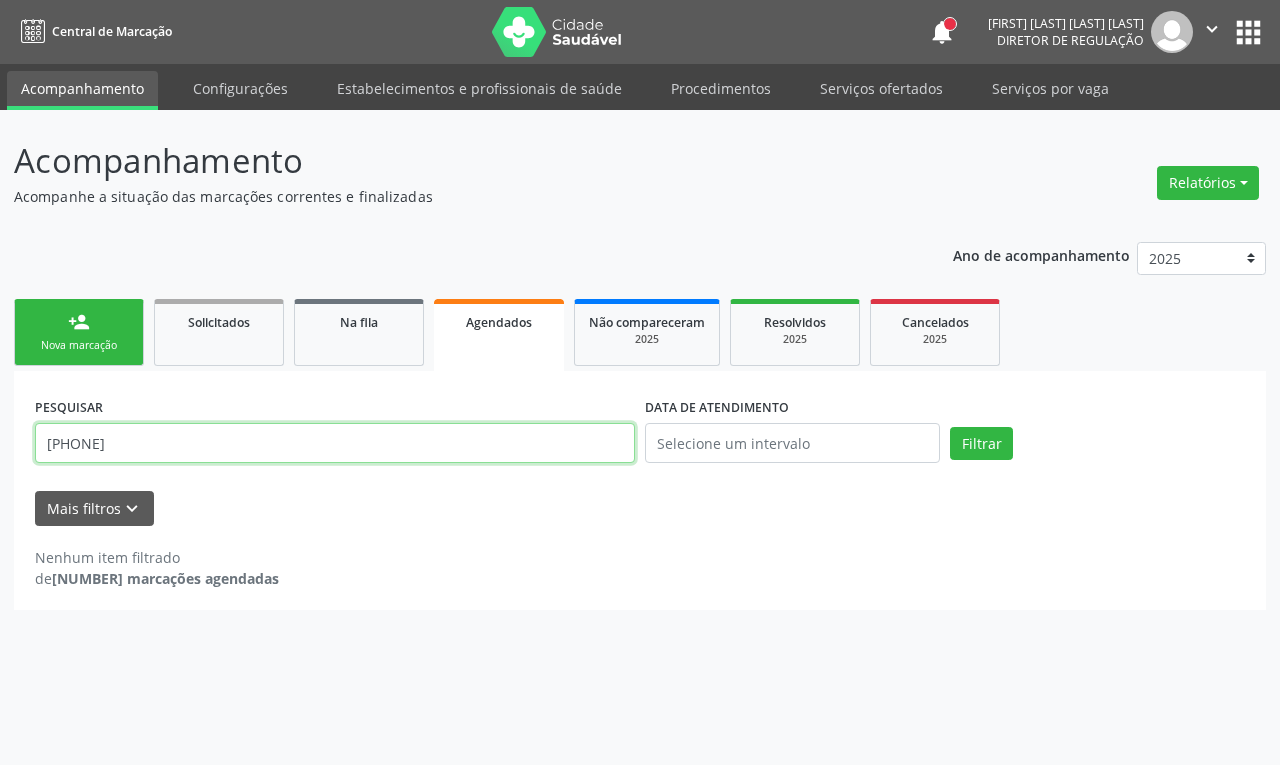 type on "[PHONE]" 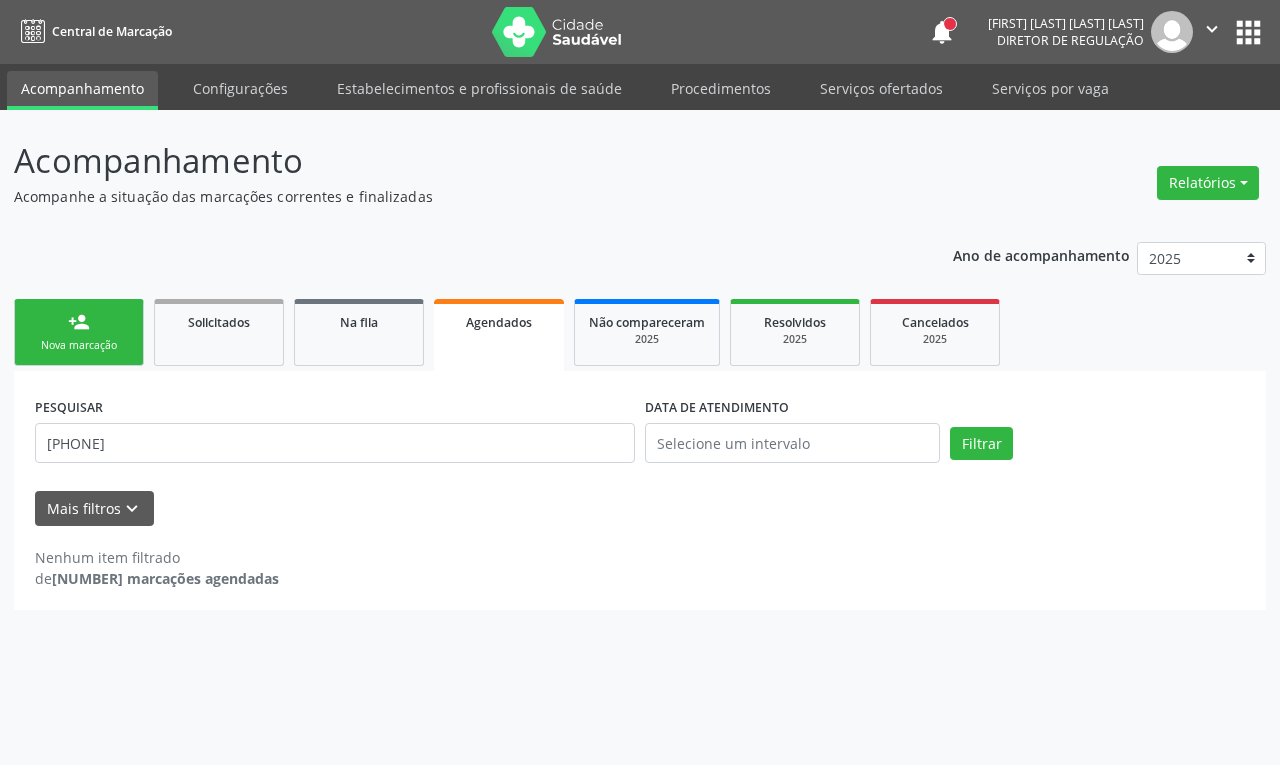 click on "person_add
Nova marcação" at bounding box center [79, 332] 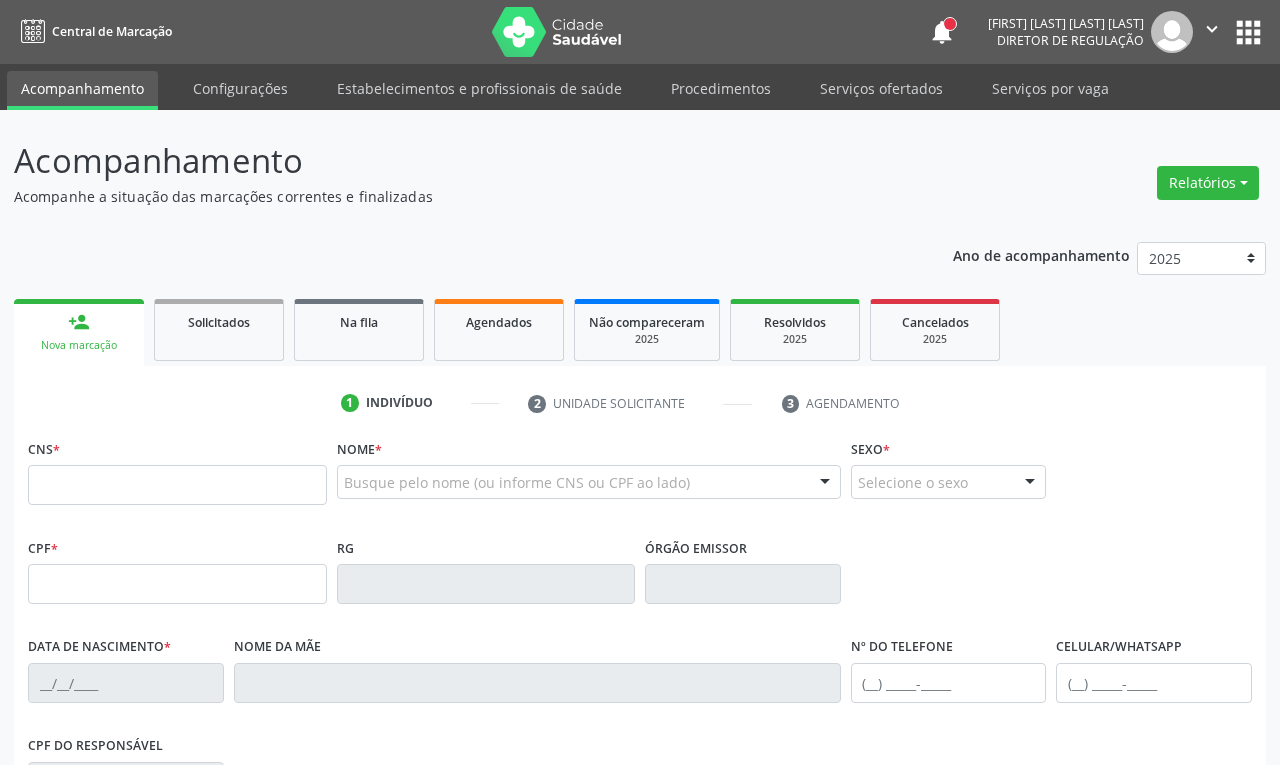 click on "Nova marcação" at bounding box center (79, 345) 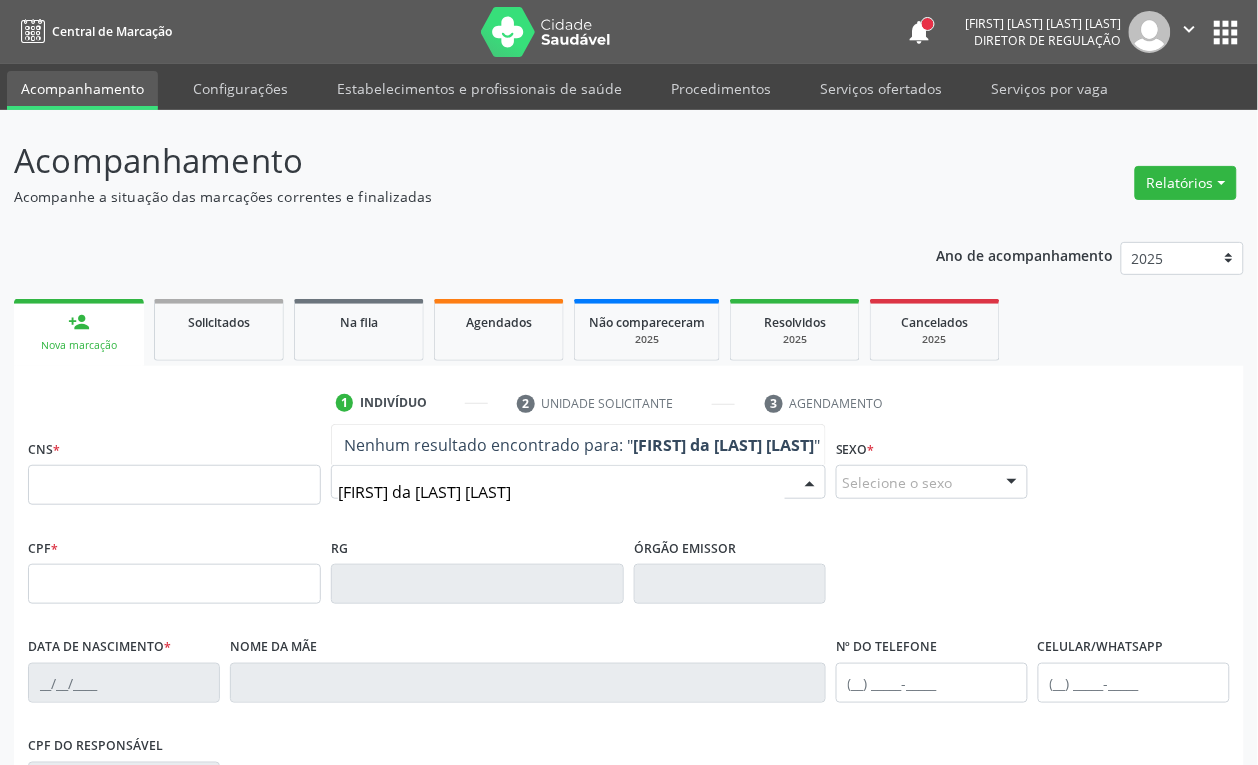 type on "[FIRST] da [LAST] [LAST]" 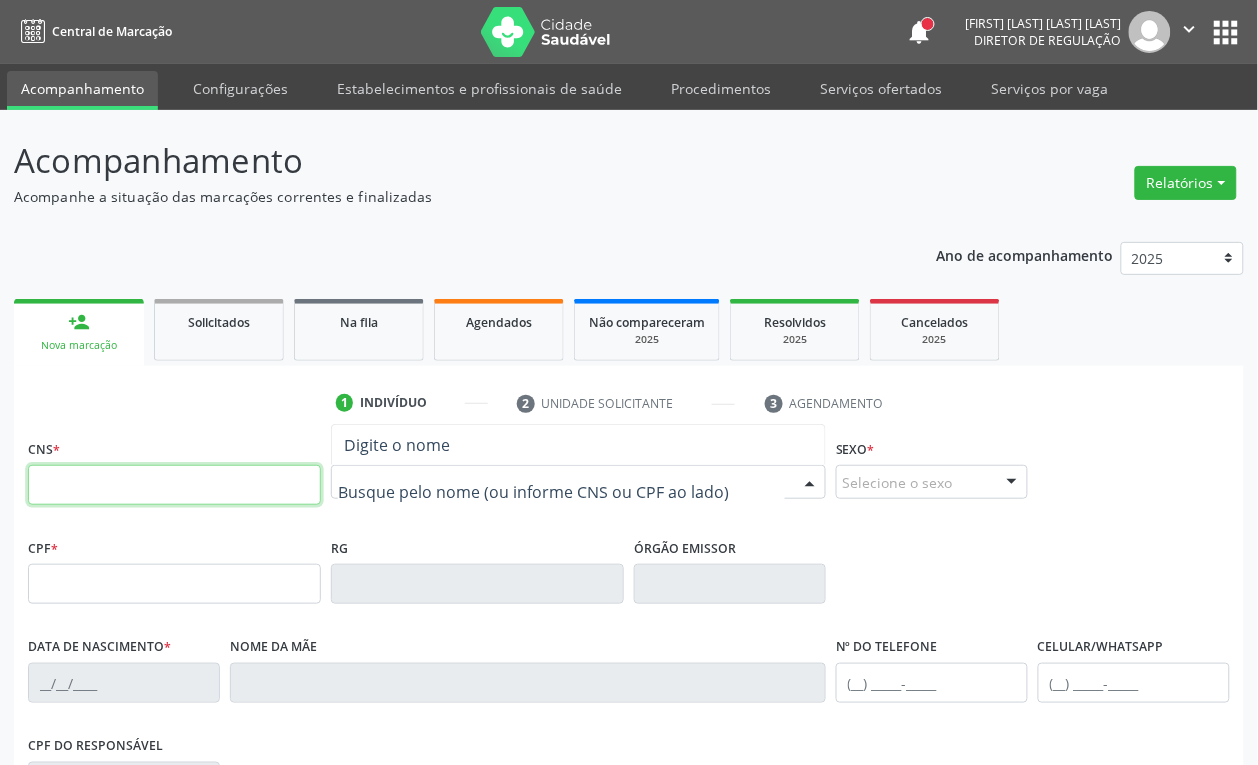 click at bounding box center [174, 485] 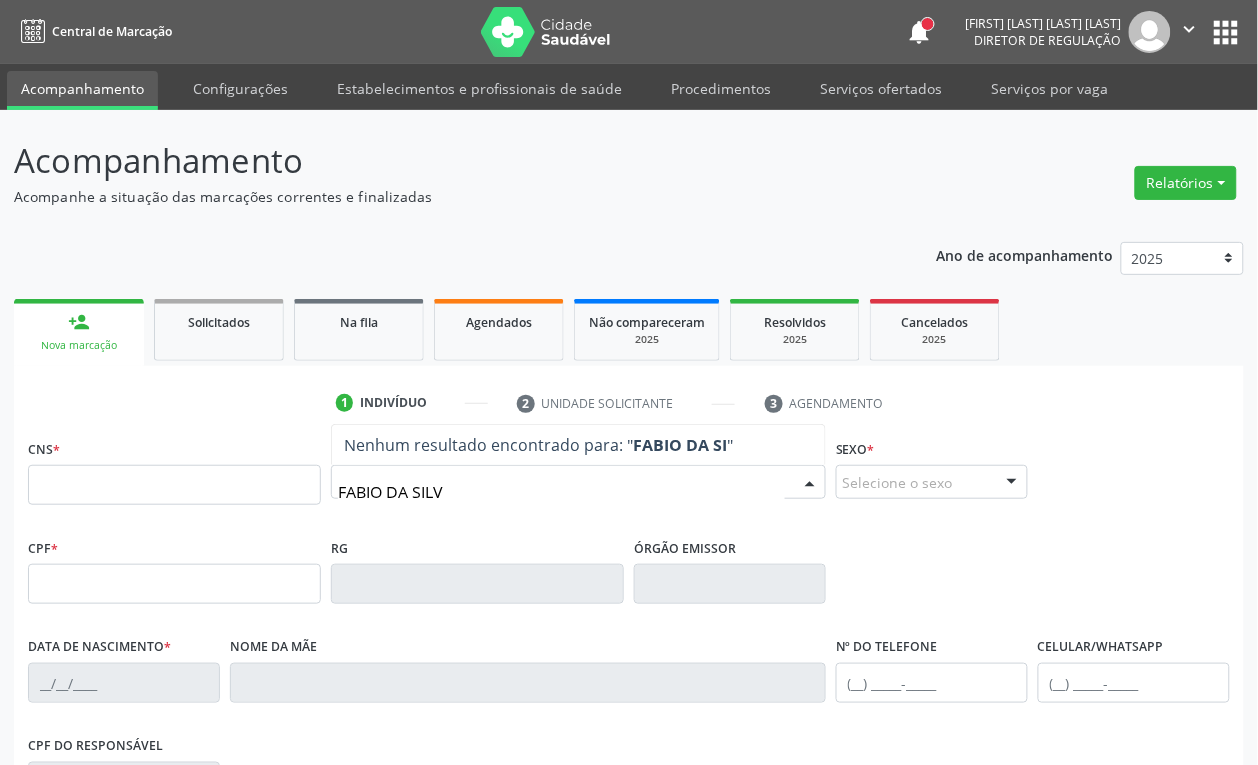 type on "[FIRST] DA [LAST]" 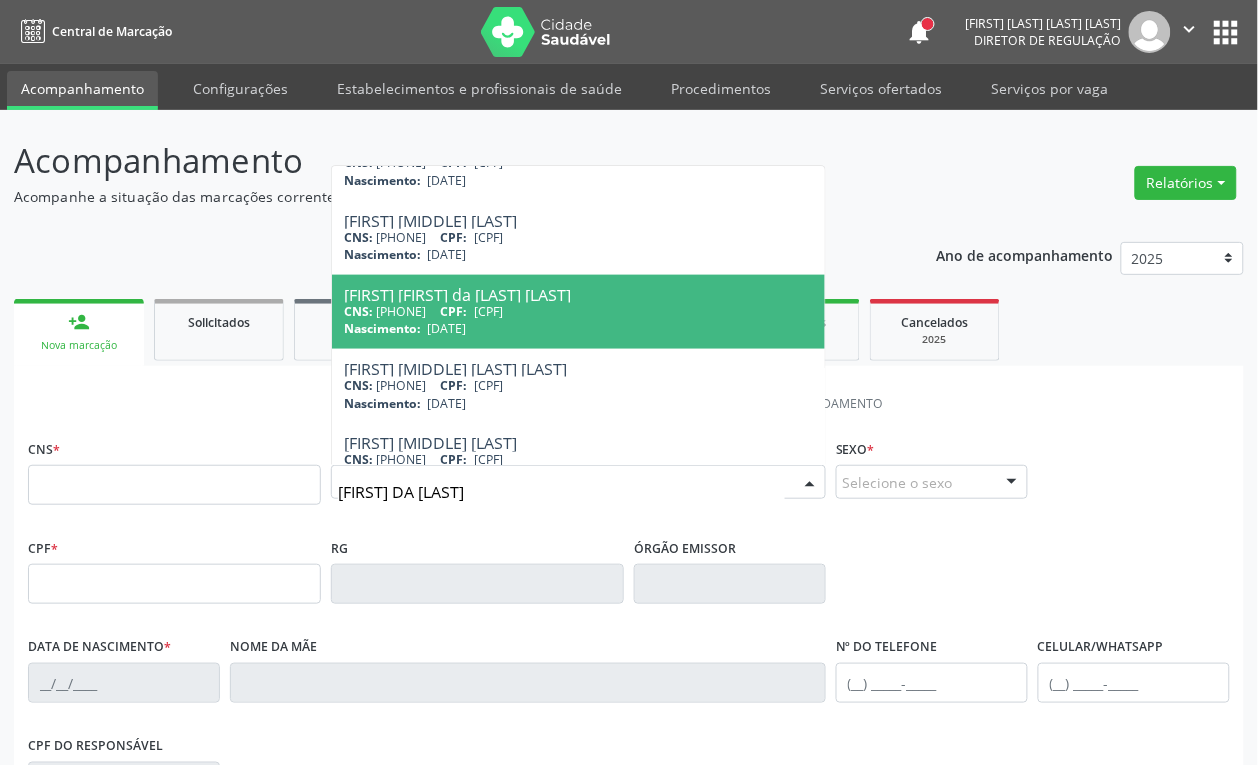 scroll, scrollTop: 592, scrollLeft: 0, axis: vertical 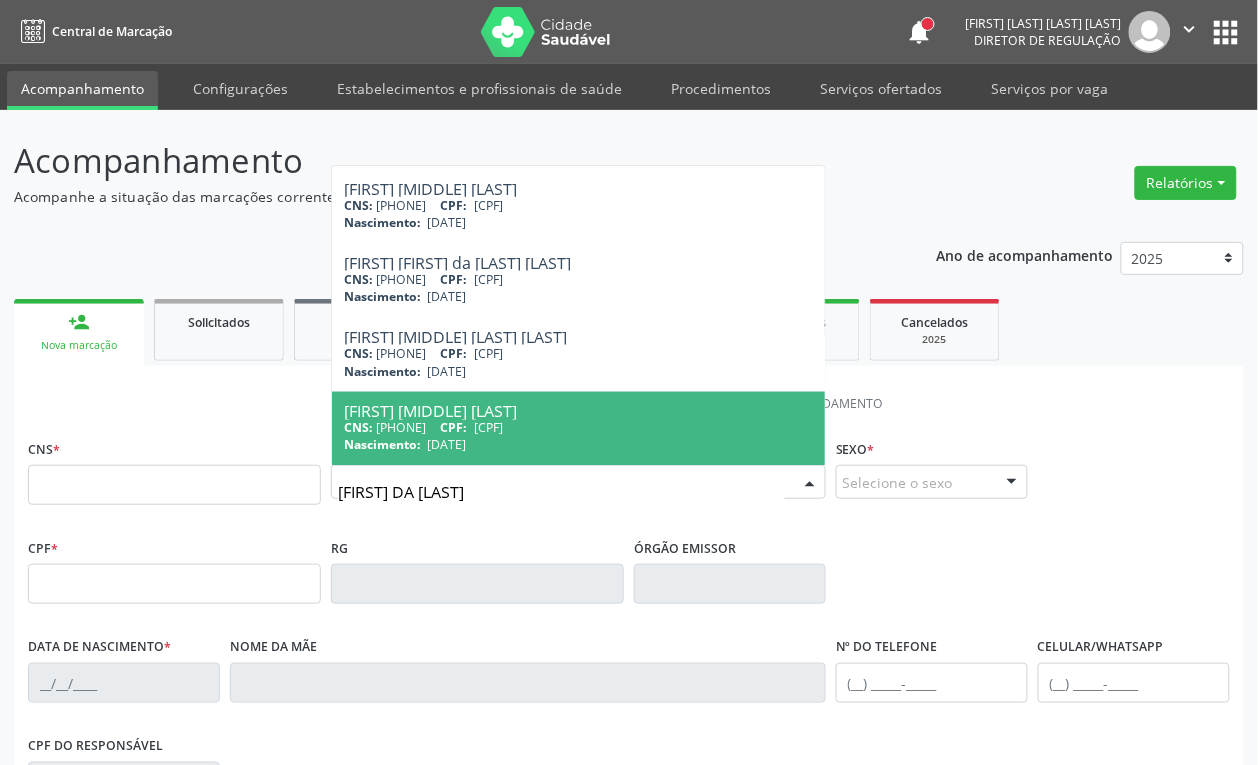 drag, startPoint x: 491, startPoint y: 496, endPoint x: 253, endPoint y: 533, distance: 240.85889 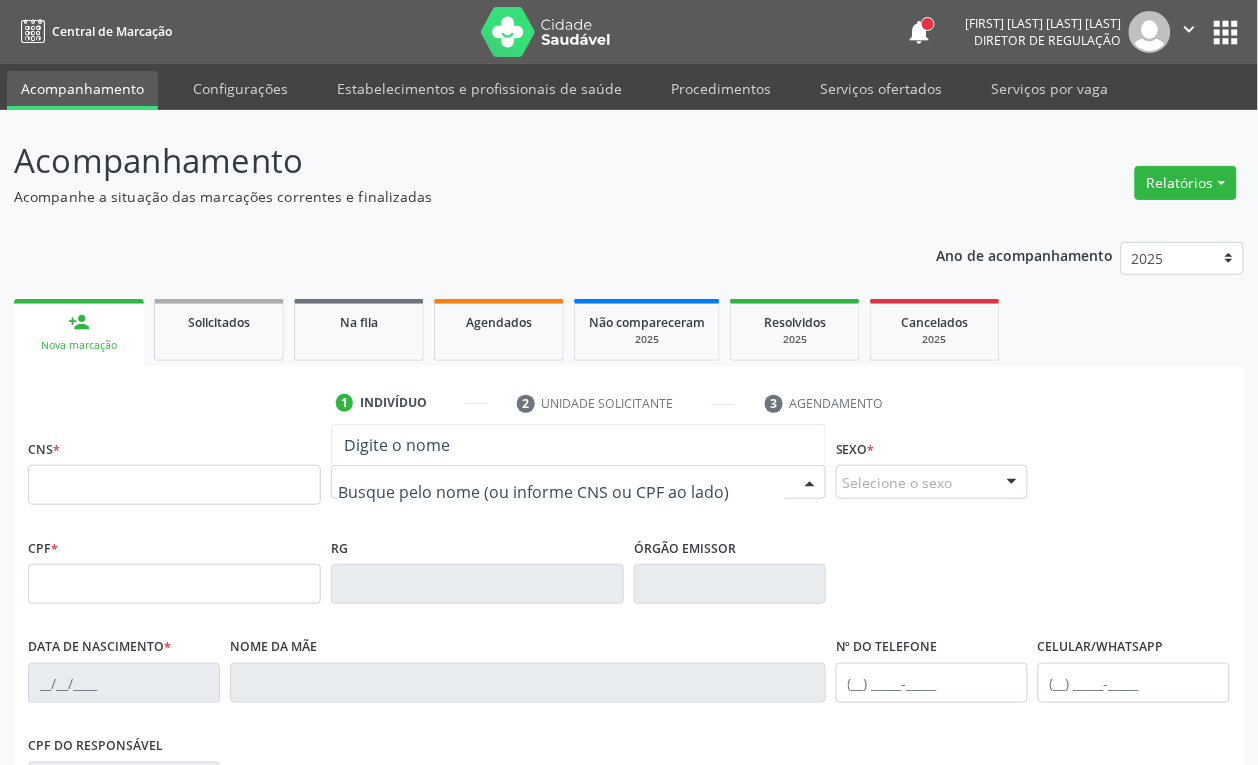 scroll, scrollTop: 0, scrollLeft: 0, axis: both 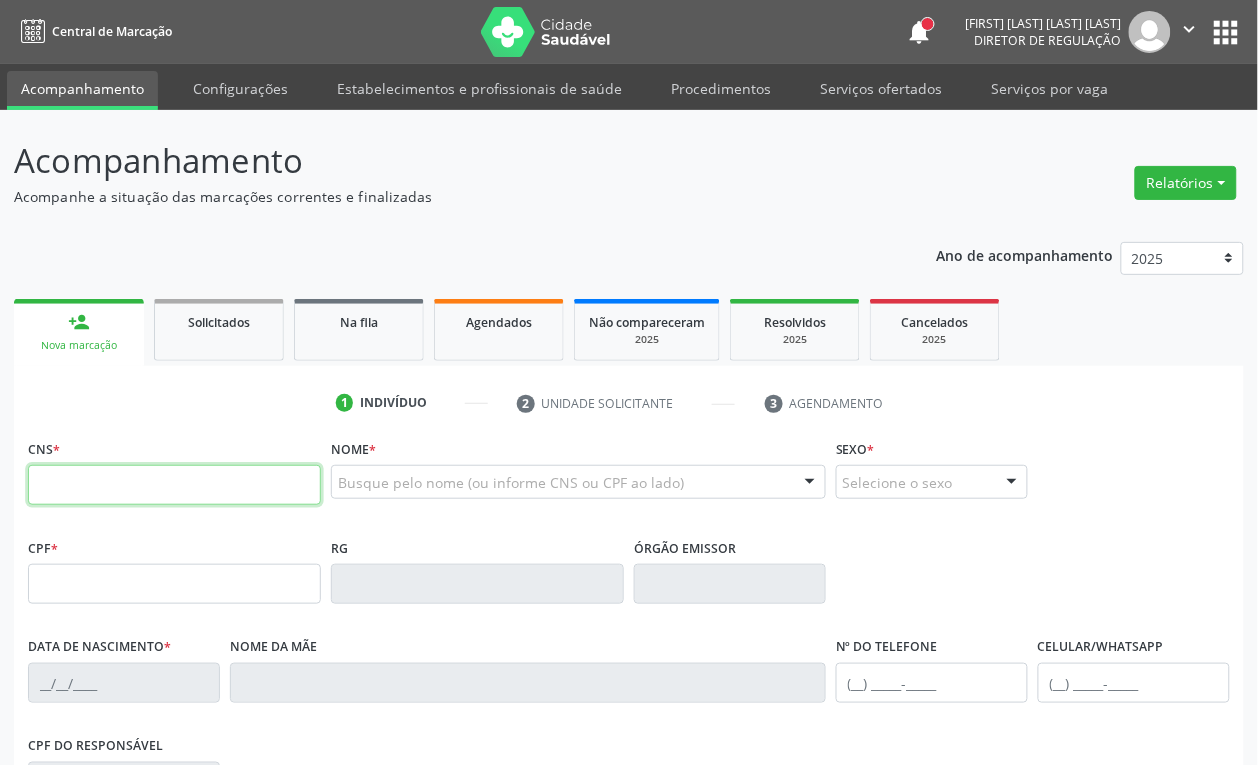 click at bounding box center (174, 485) 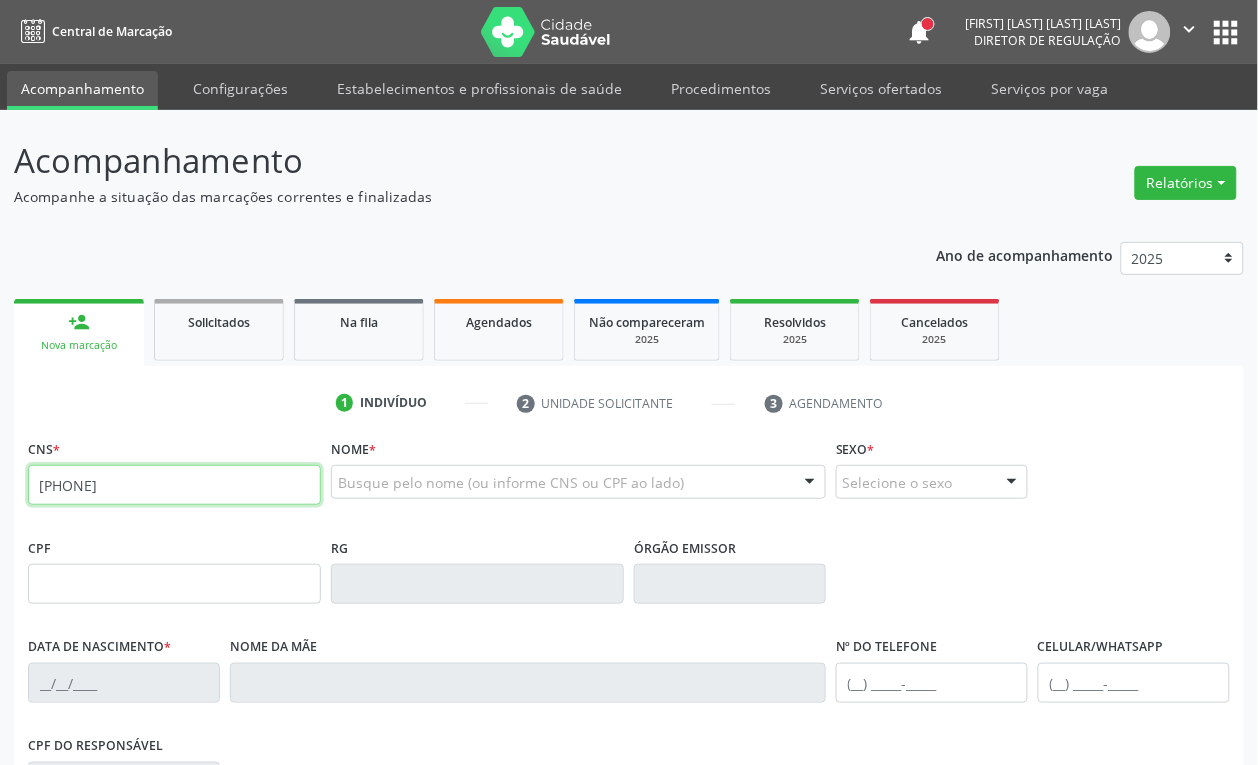 type on "[PHONE]" 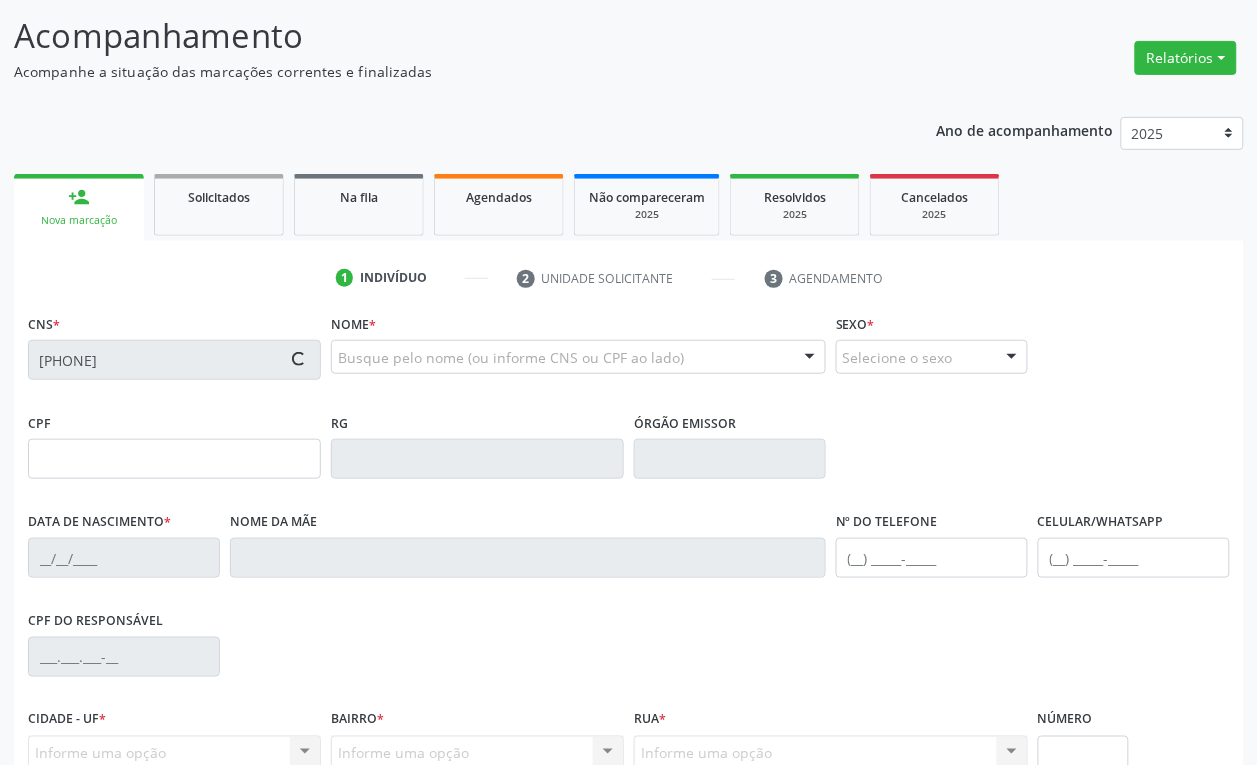 scroll, scrollTop: 250, scrollLeft: 0, axis: vertical 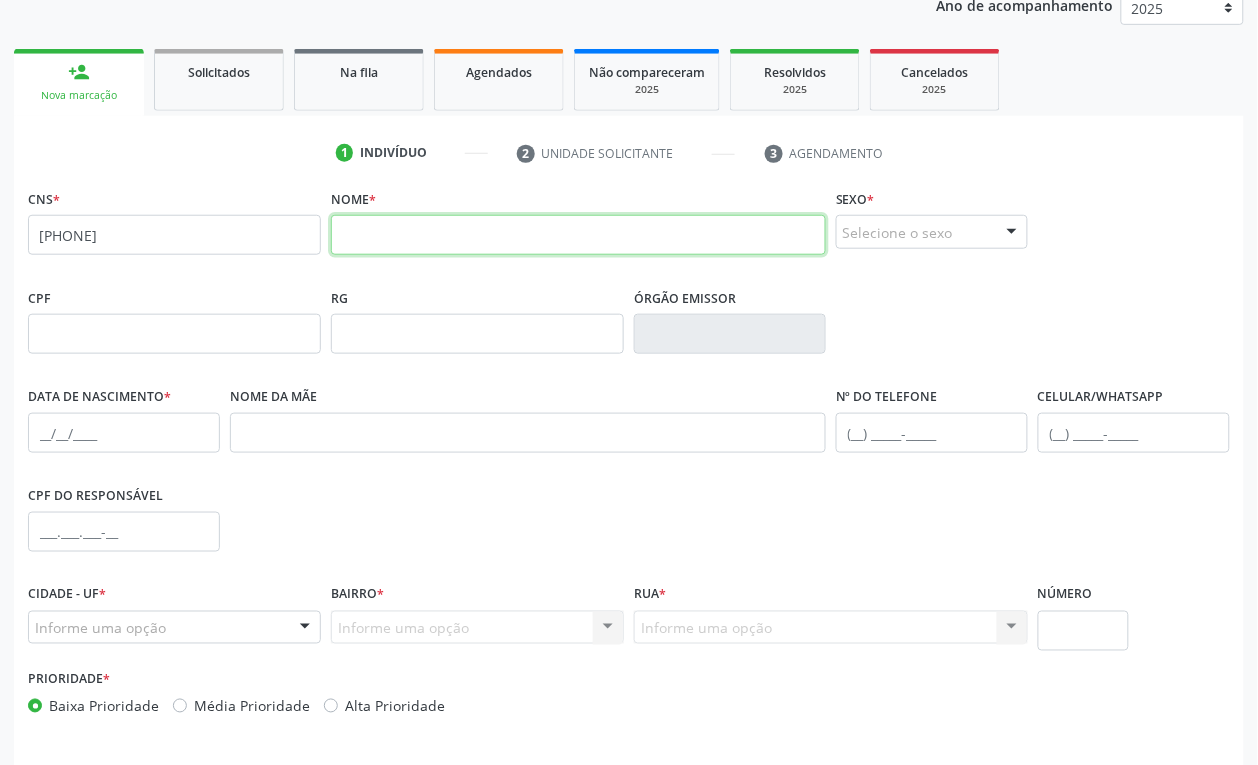 click at bounding box center [578, 235] 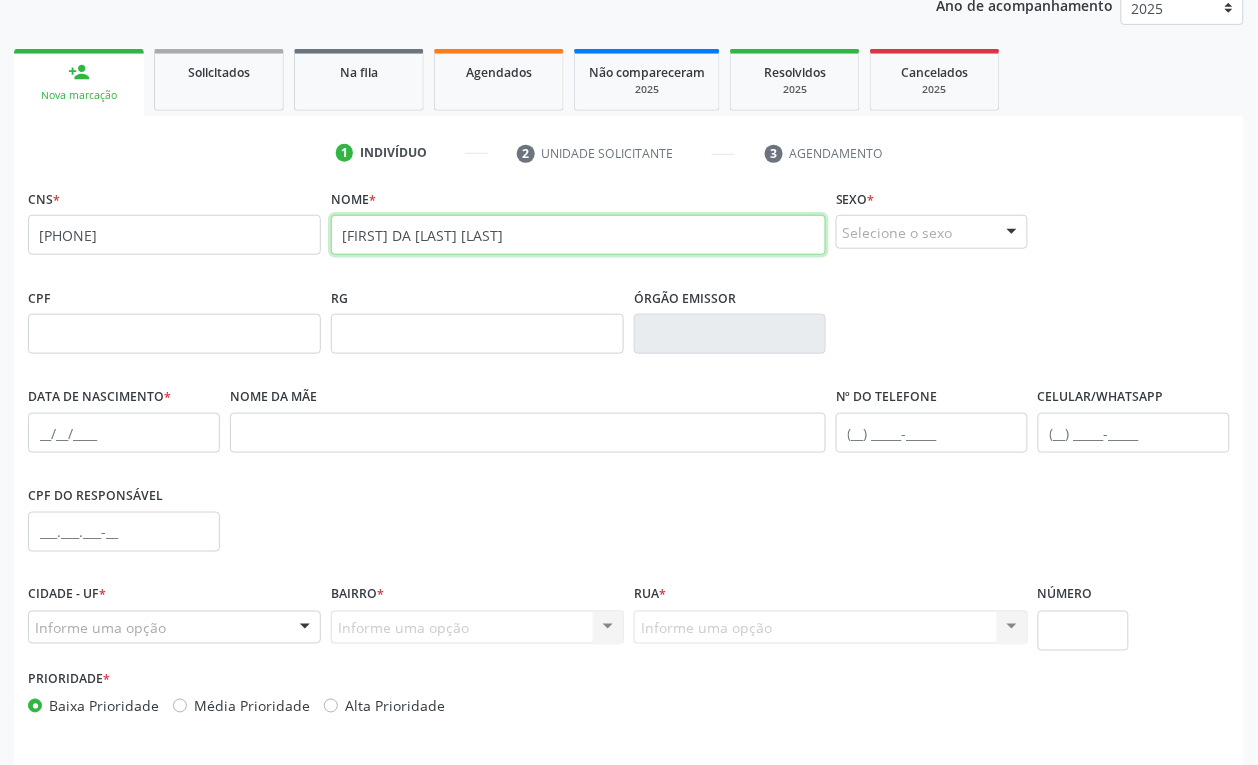 type on "[FIRST] DA [LAST] [LAST]" 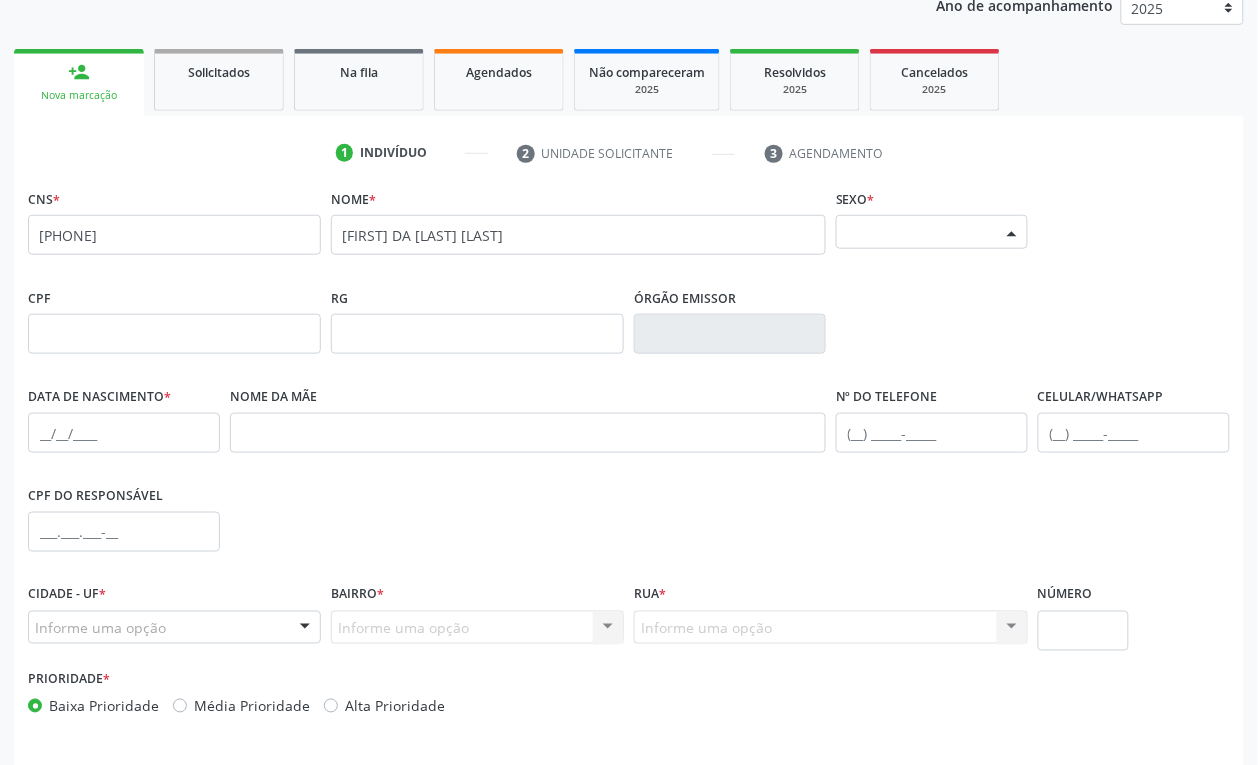 click at bounding box center (1012, 233) 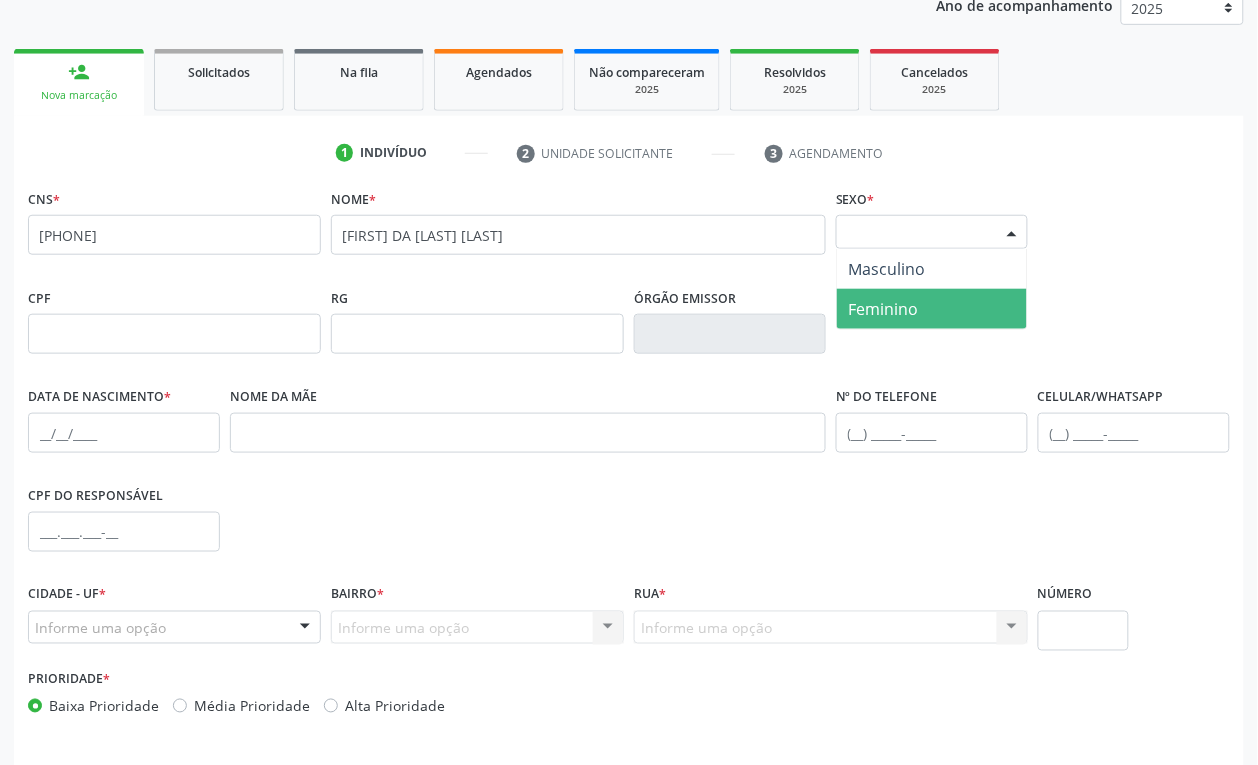 click on "Feminino" at bounding box center (932, 309) 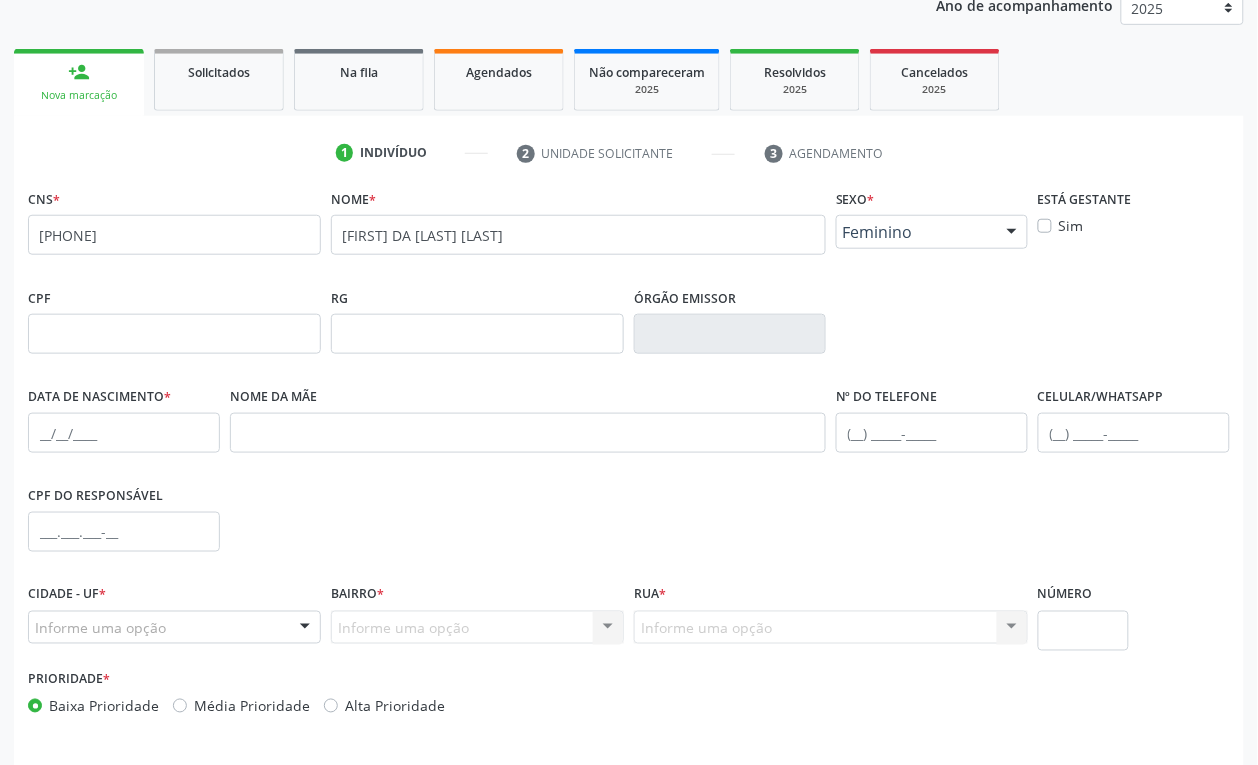 click on "Feminino" at bounding box center [915, 232] 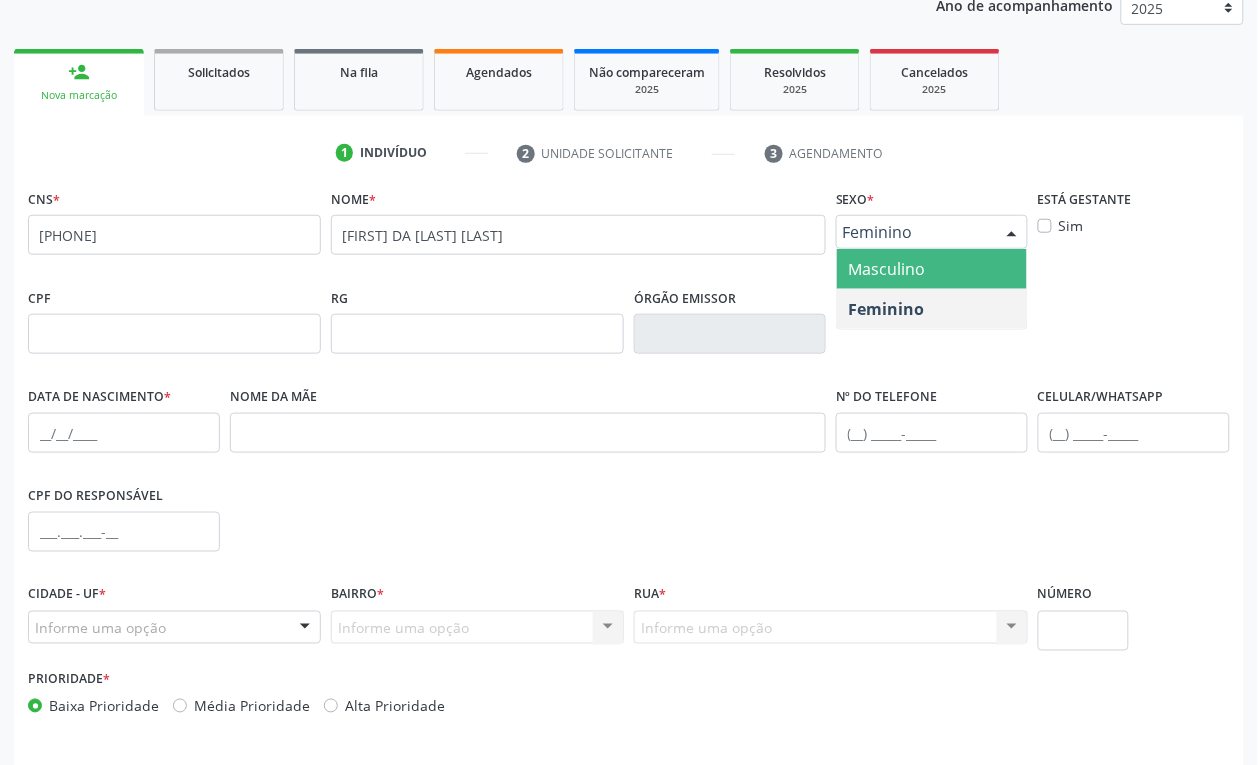click on "Masculino" at bounding box center (932, 269) 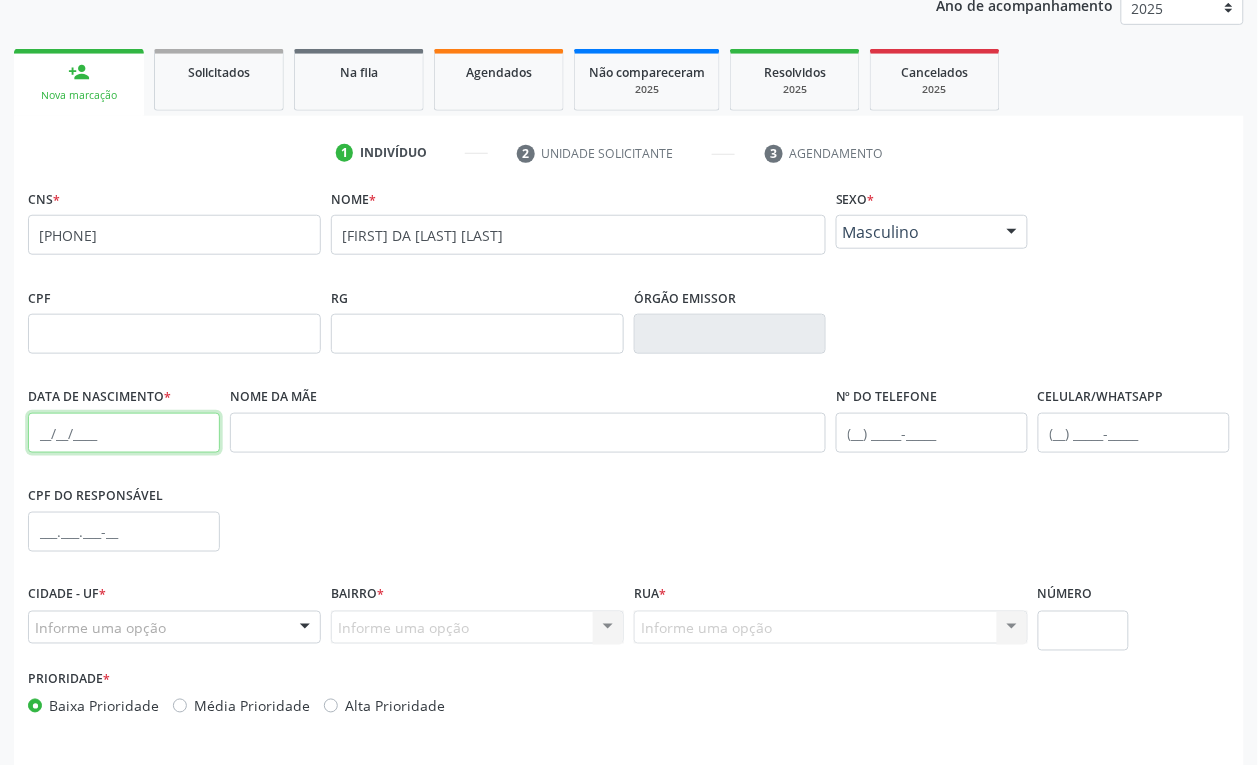 click at bounding box center (124, 433) 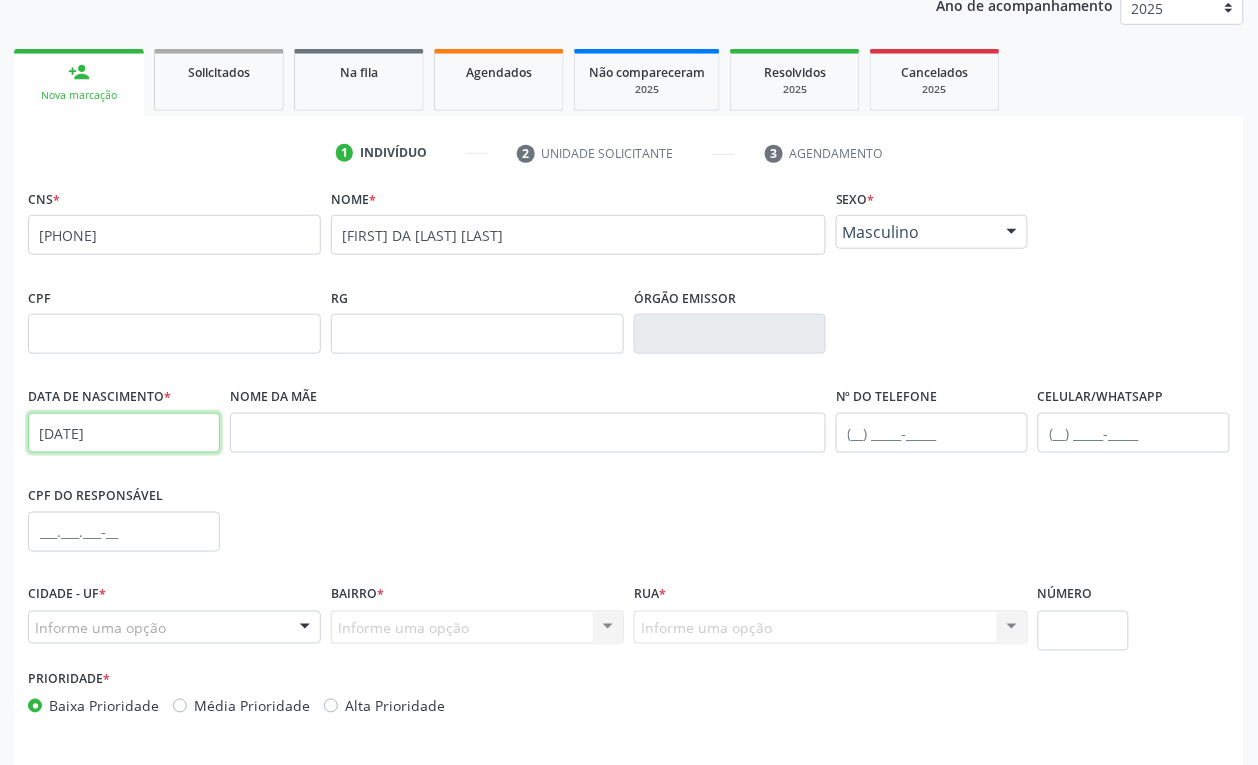 scroll, scrollTop: 320, scrollLeft: 0, axis: vertical 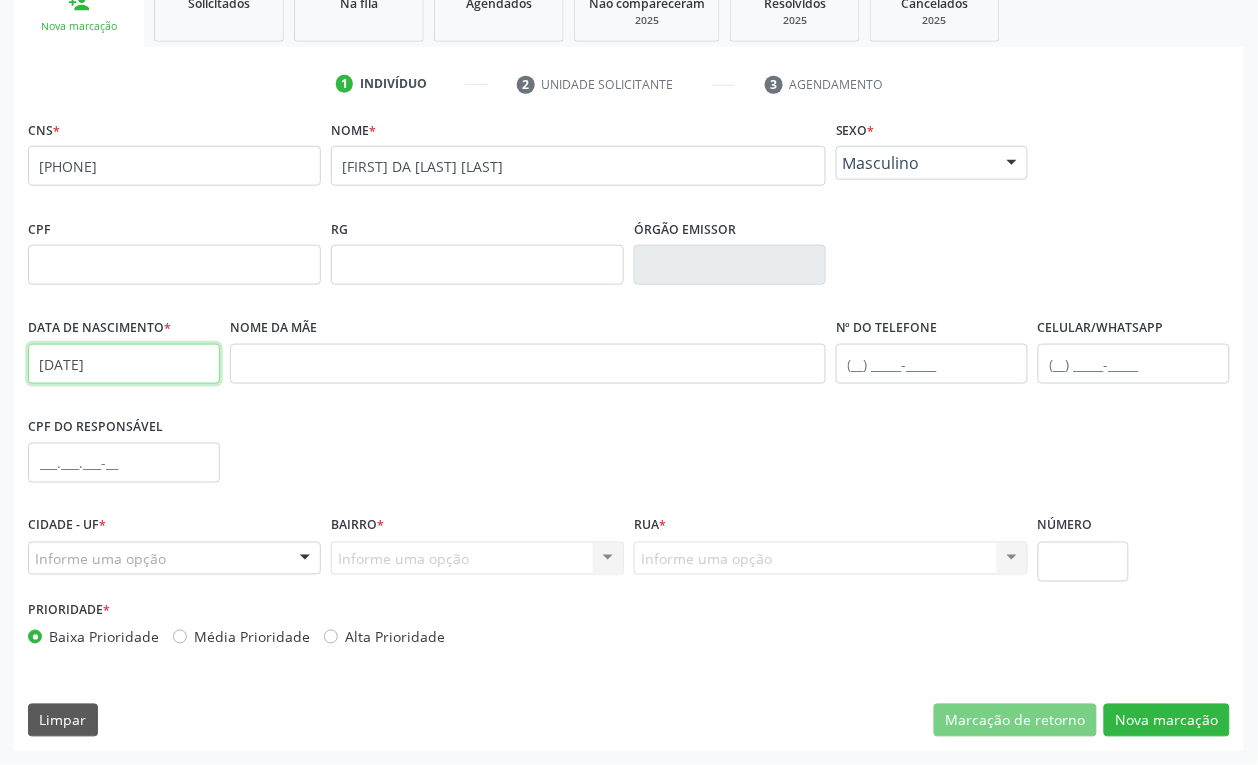 type on "[DATE]" 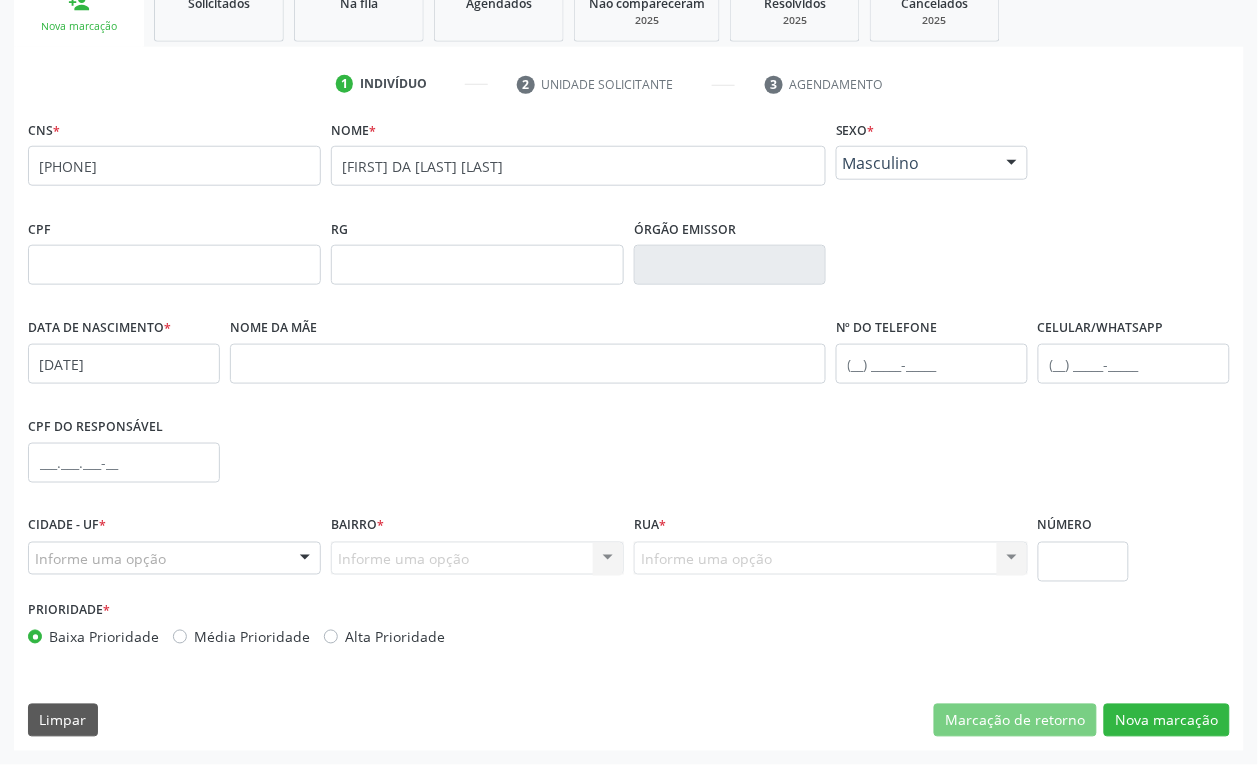 click on "Informe uma opção" at bounding box center [174, 559] 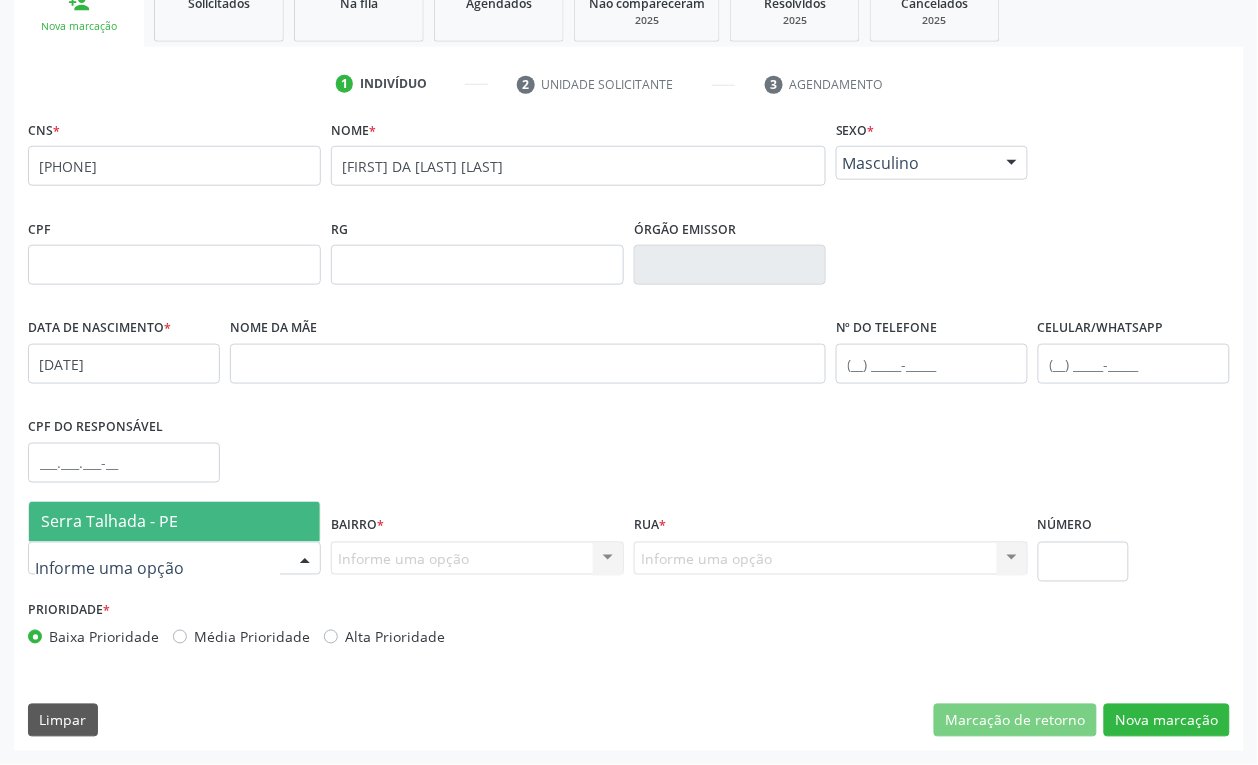 click on "Serra Talhada - PE" at bounding box center (174, 522) 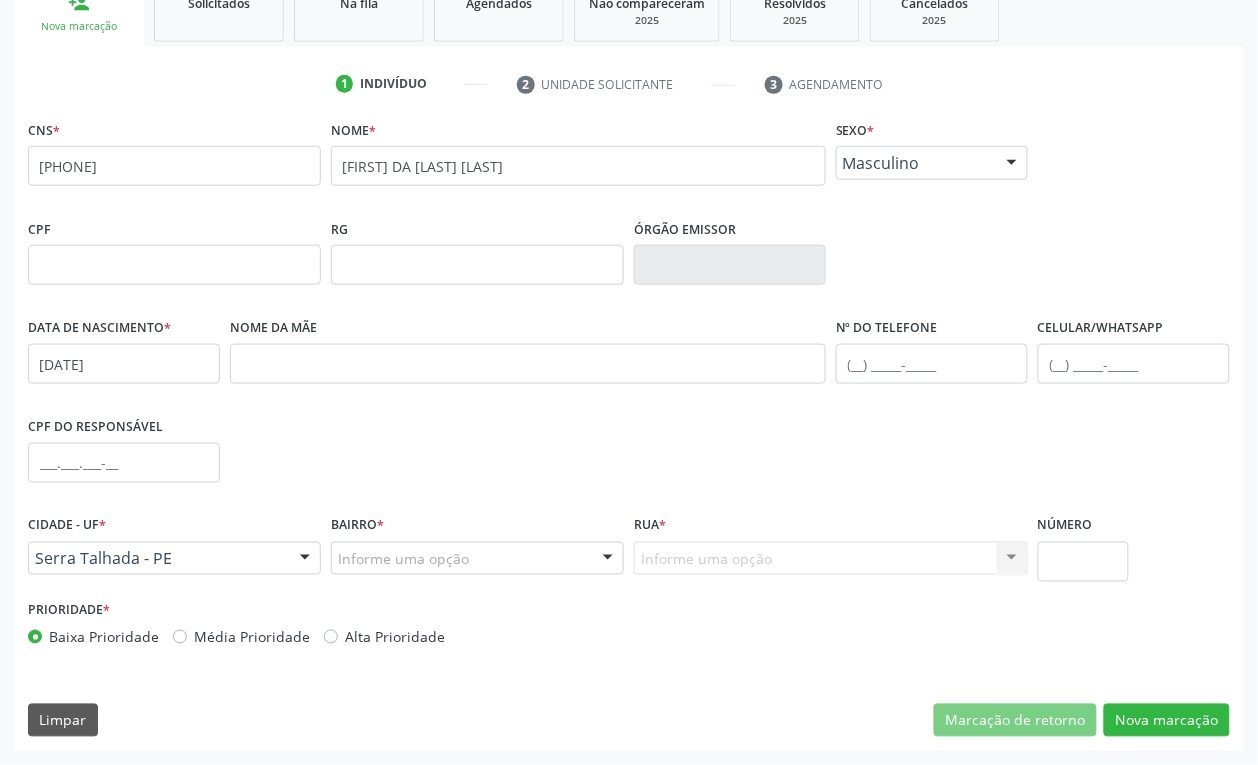 click on "Informe uma opção" at bounding box center [477, 559] 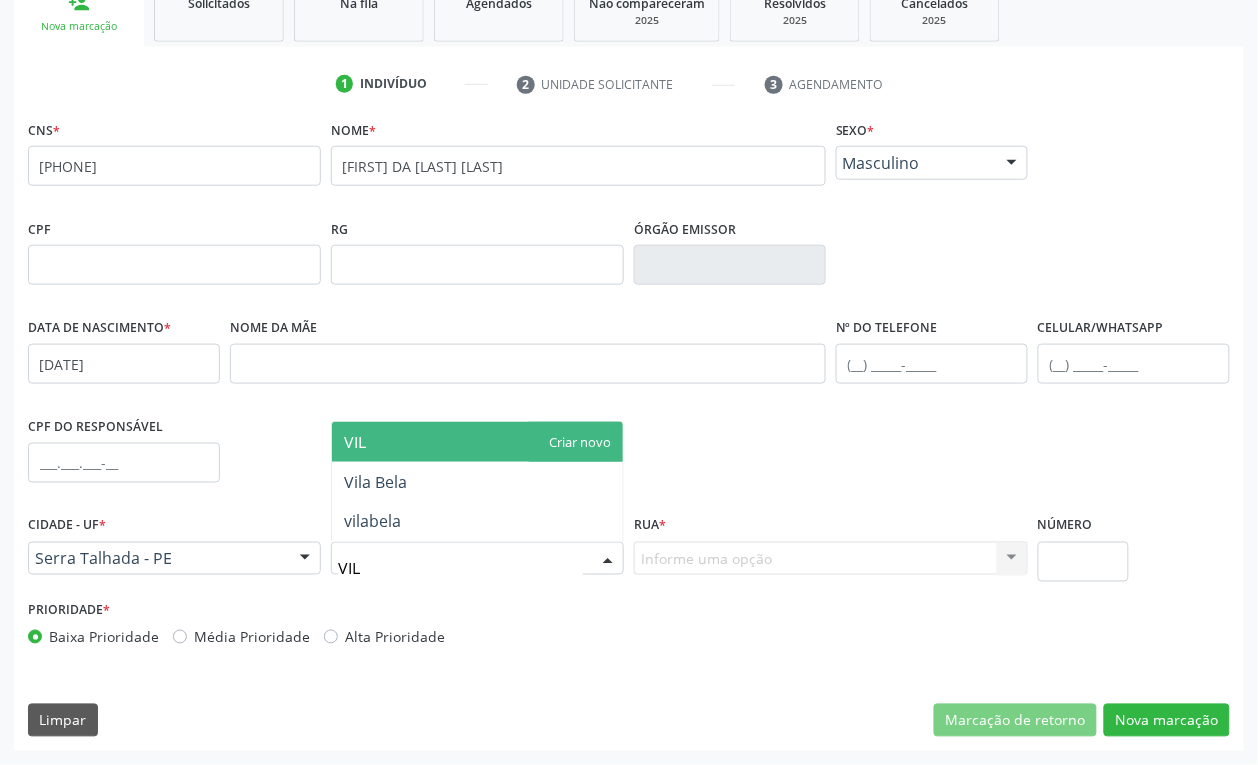 type on "VILA" 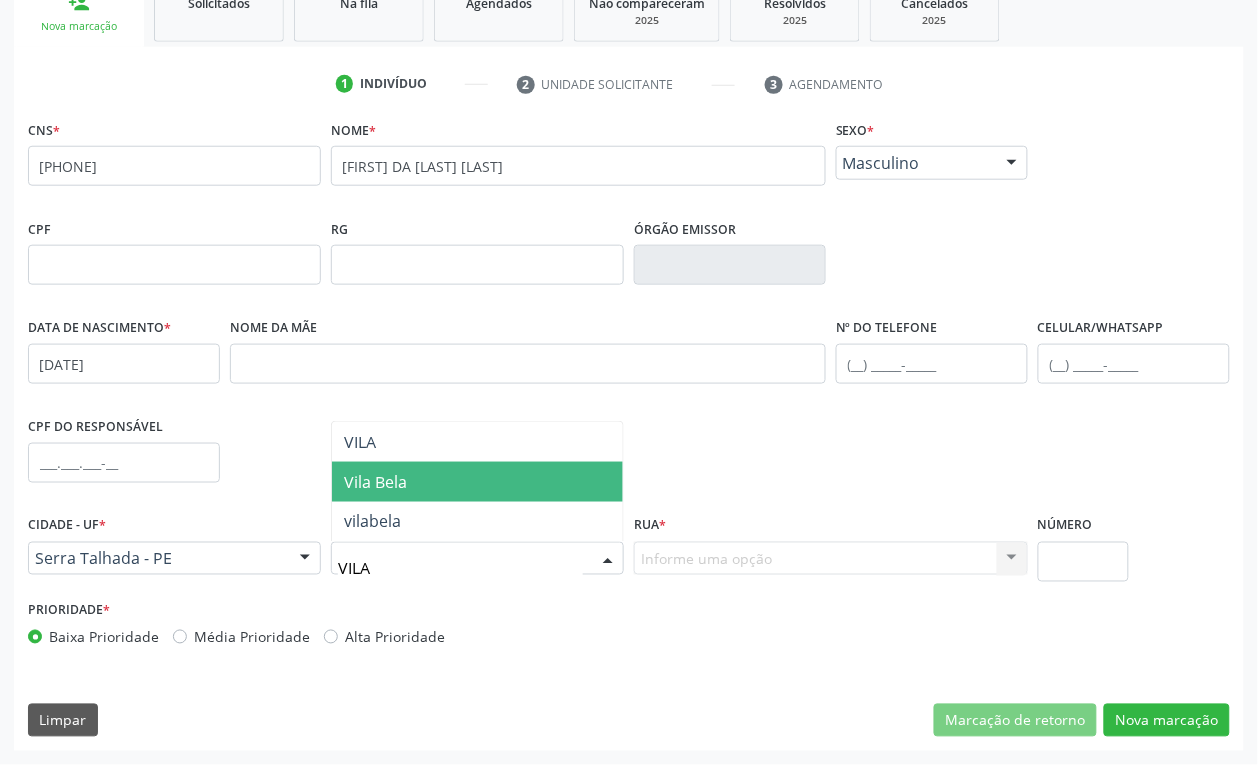 click on "Vila Bela" at bounding box center (477, 482) 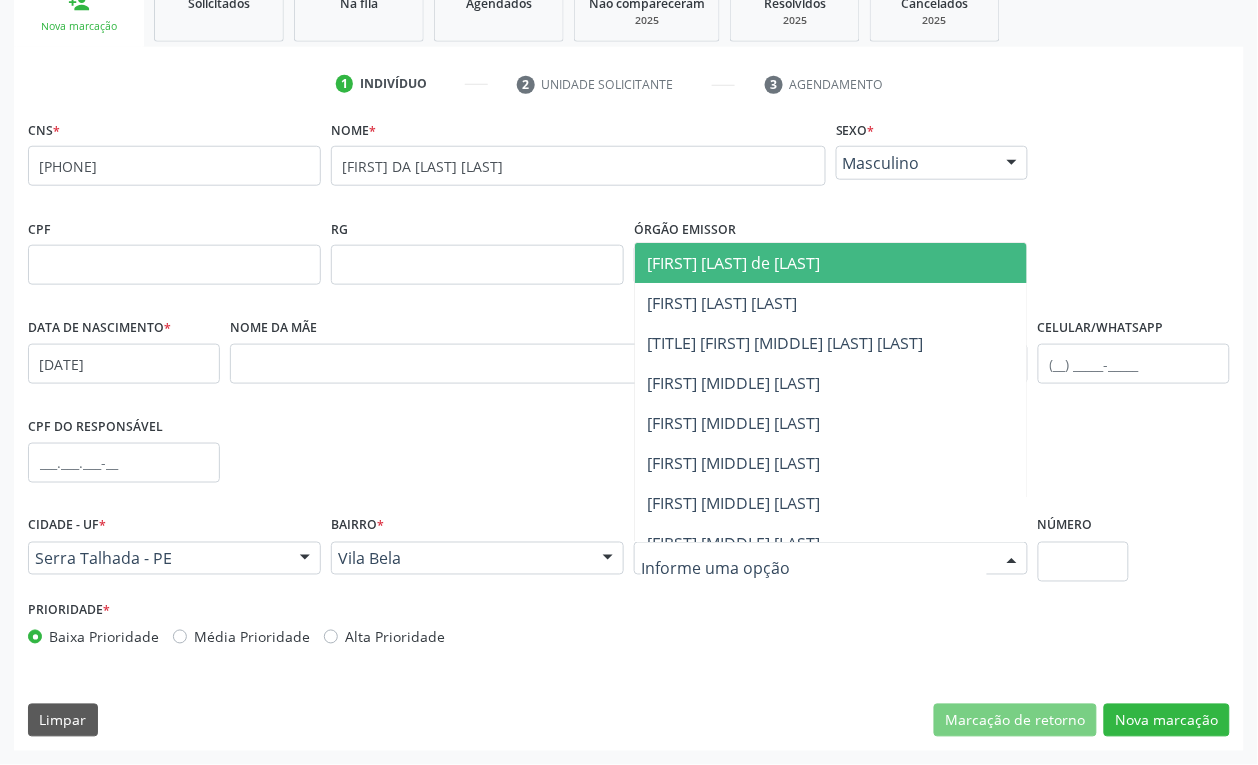 click at bounding box center [831, 559] 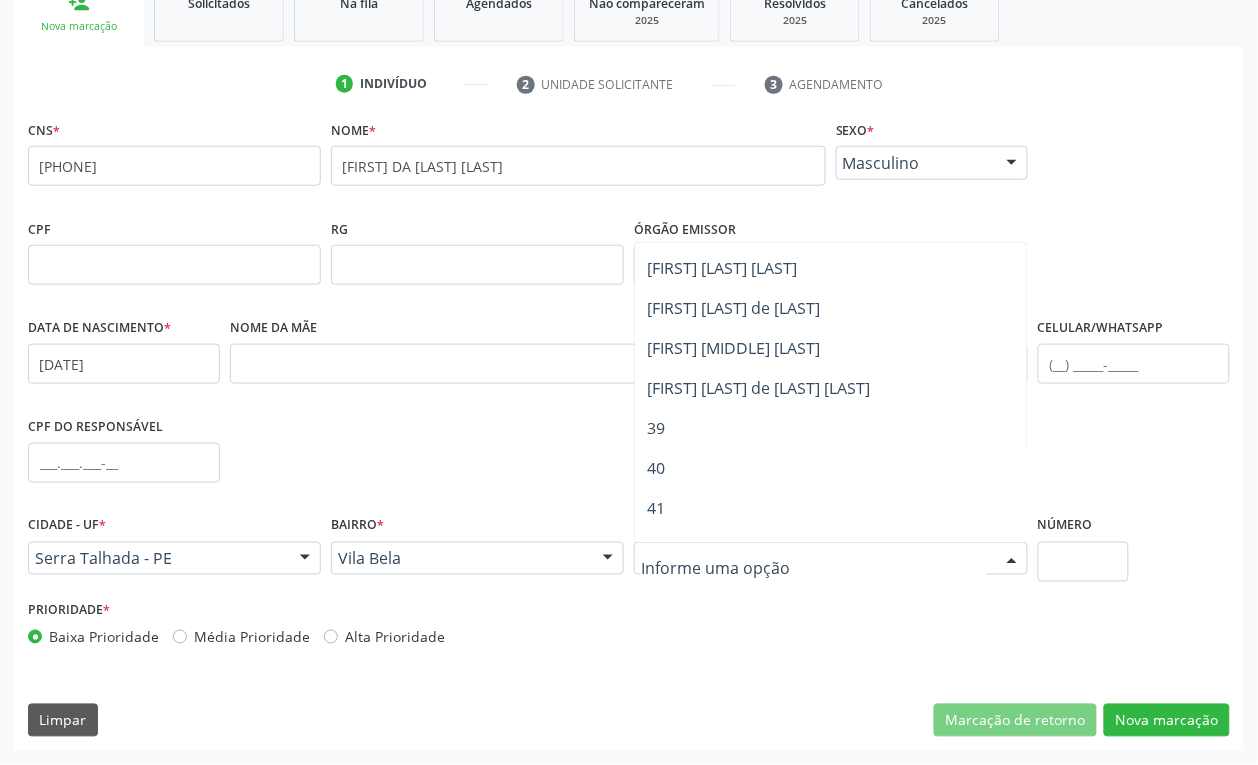 scroll, scrollTop: 625, scrollLeft: 0, axis: vertical 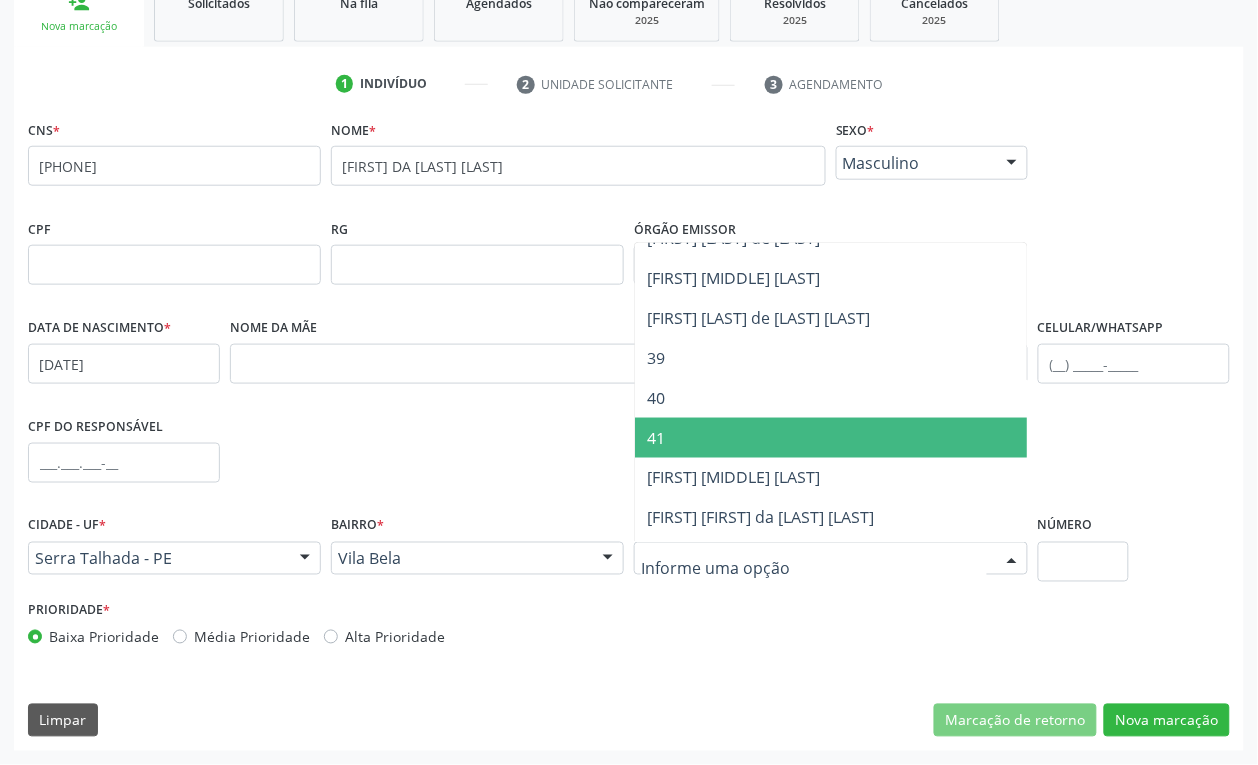 click on "41" at bounding box center [831, 438] 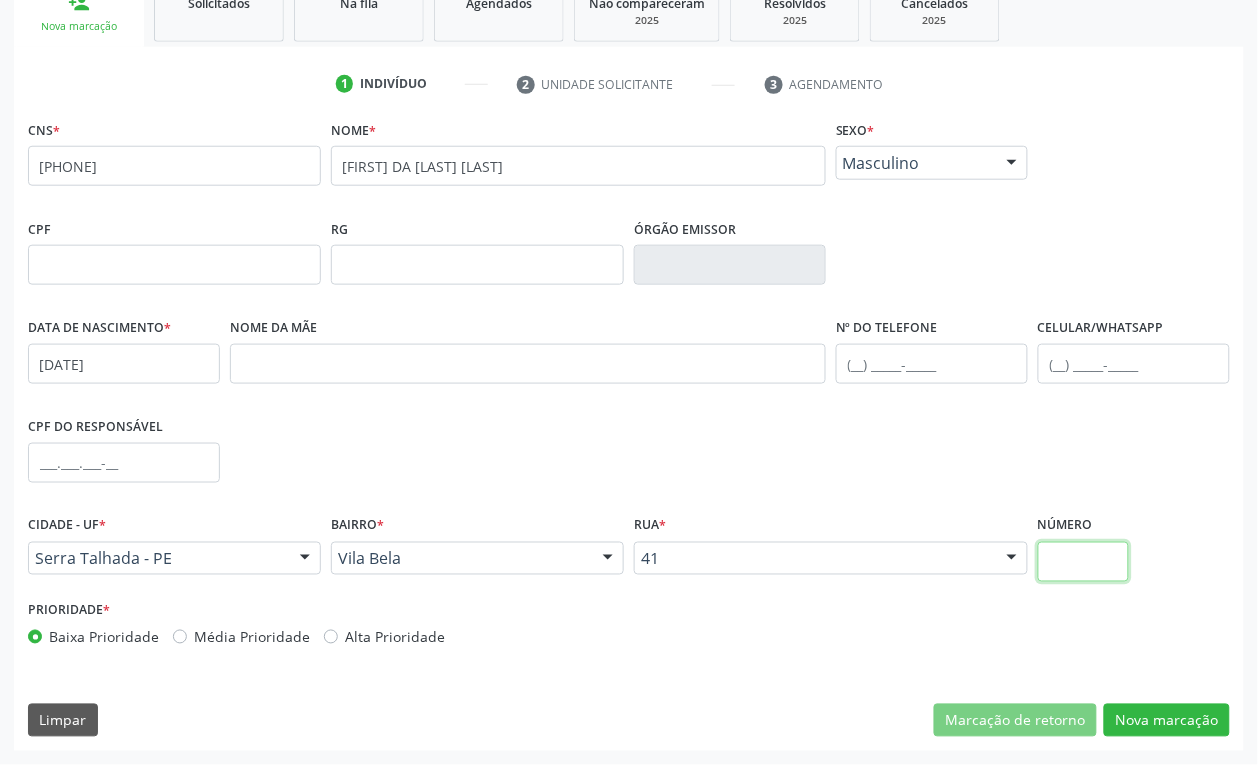 click at bounding box center [1083, 562] 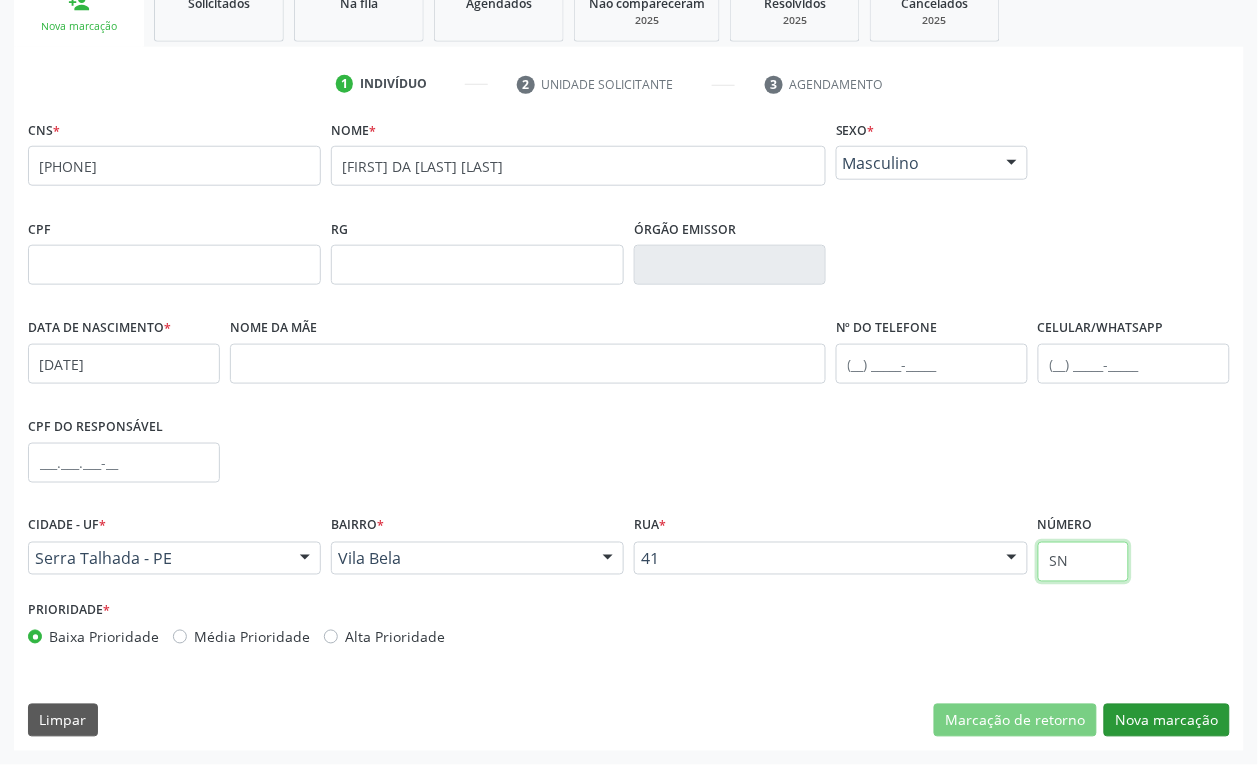 type on "SN" 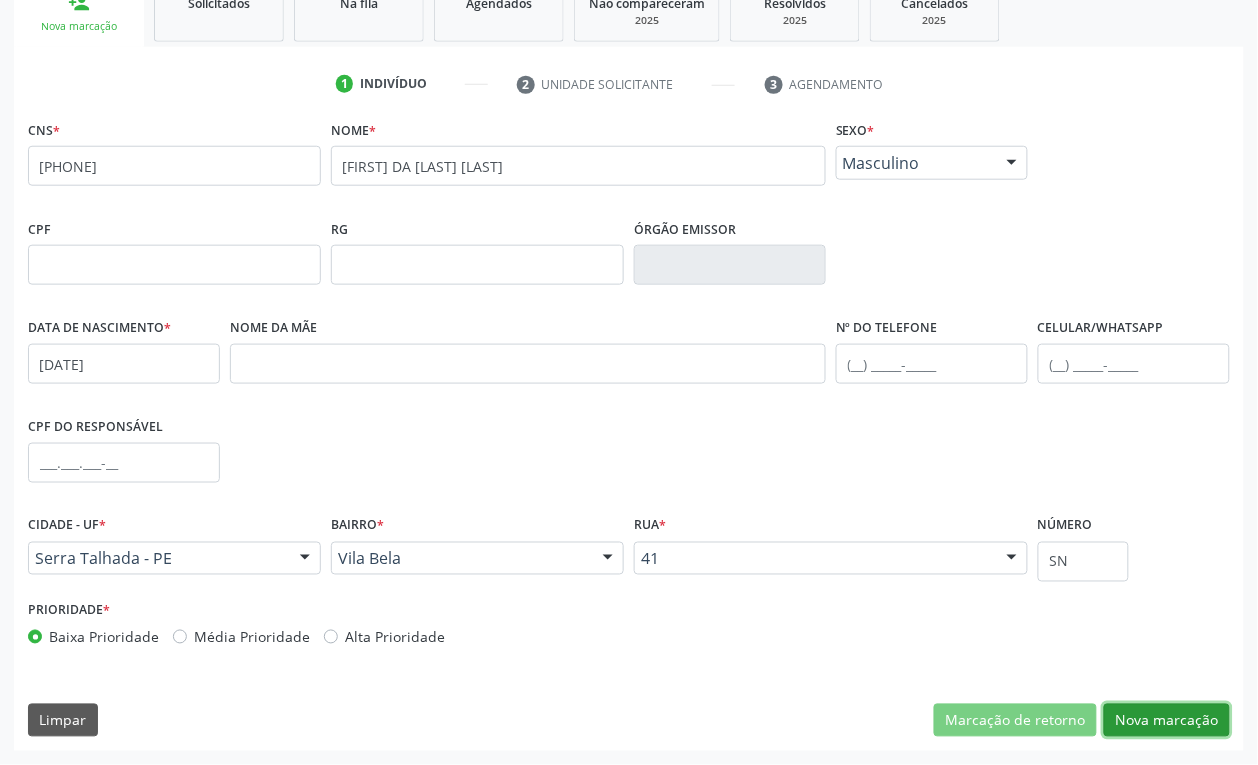 click on "Nova marcação" at bounding box center [1167, 721] 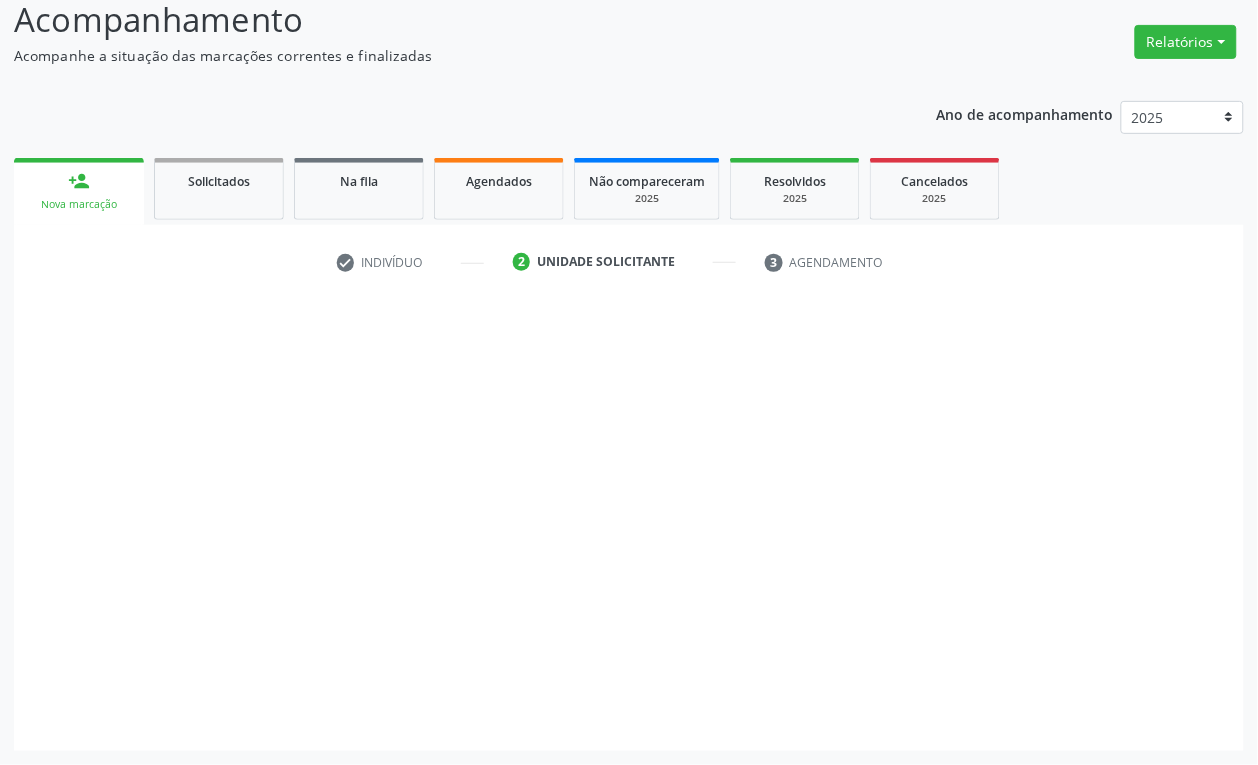 scroll, scrollTop: 141, scrollLeft: 0, axis: vertical 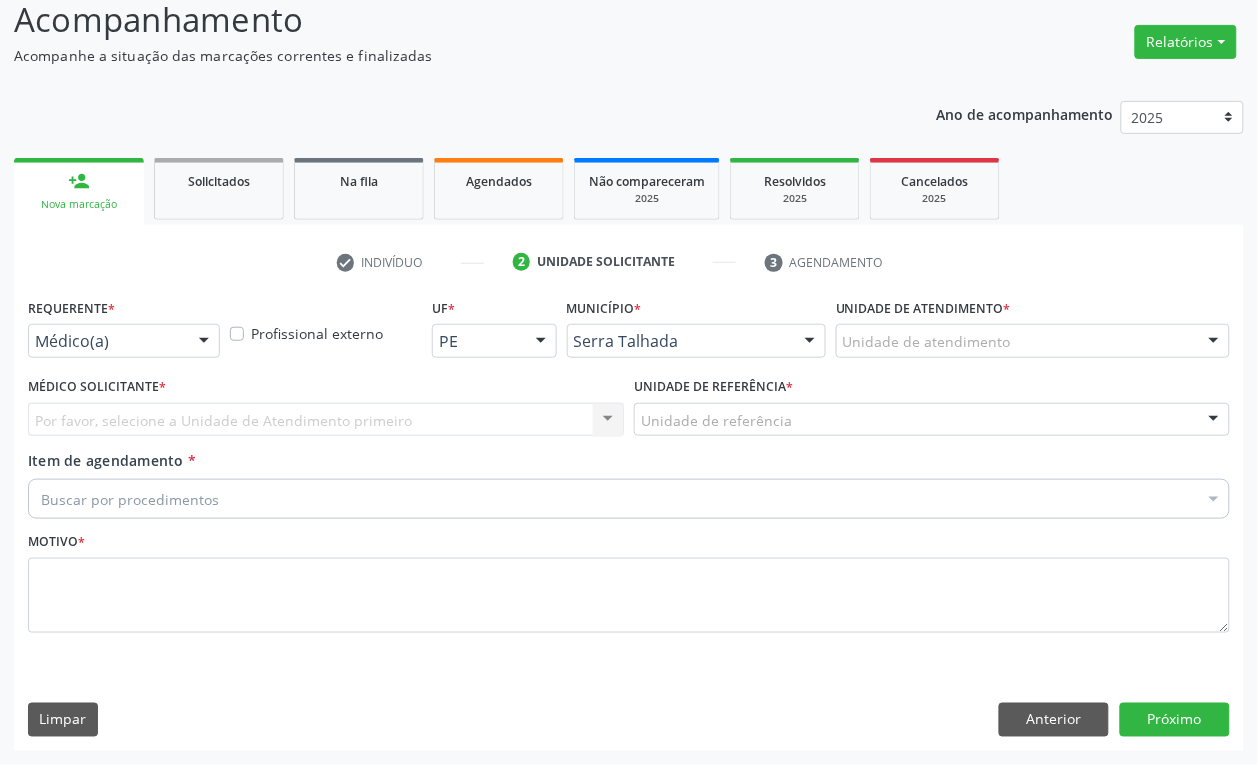 click at bounding box center [204, 342] 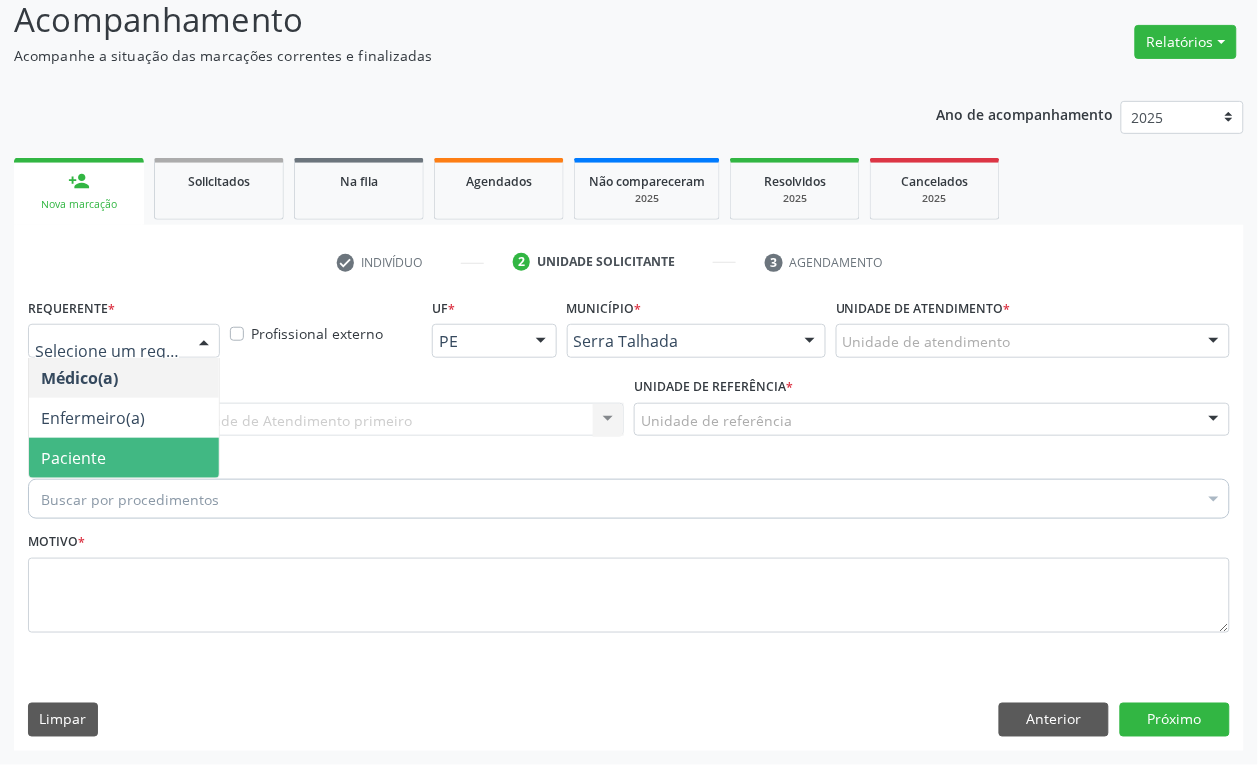 click on "Paciente" at bounding box center (124, 458) 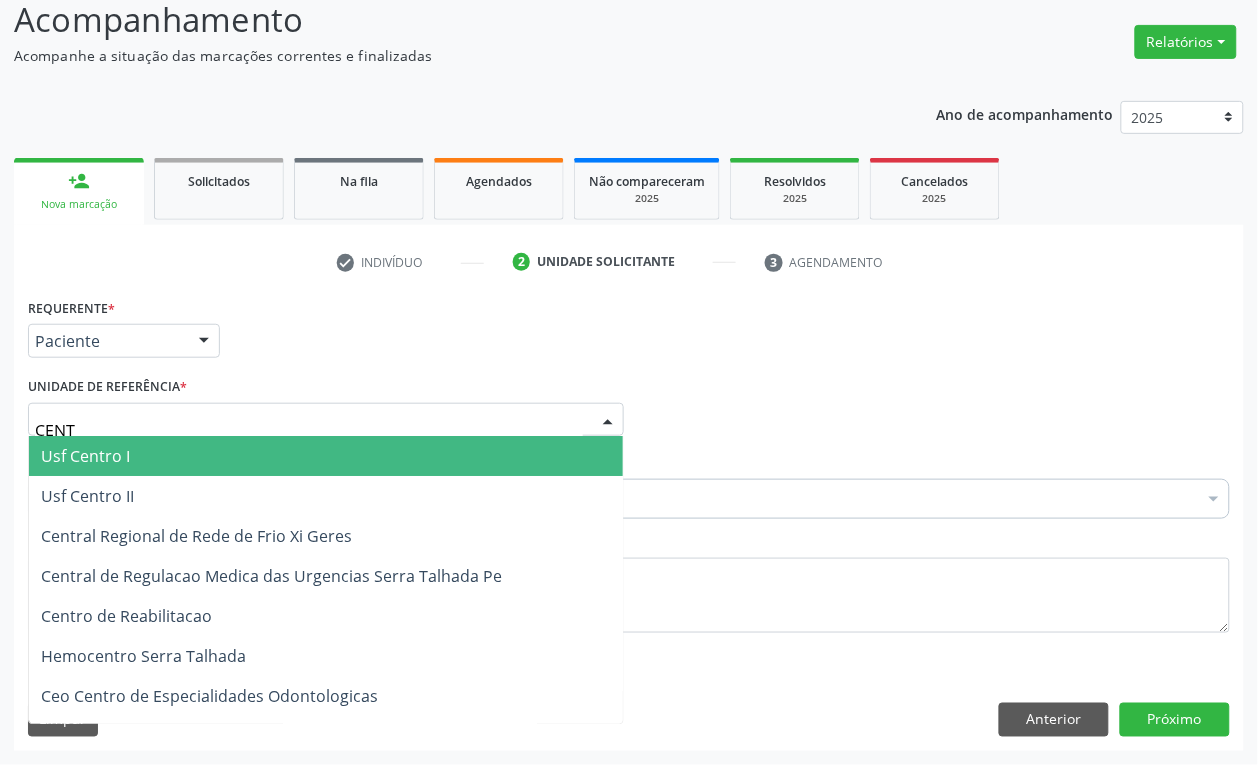 type on "CENTR" 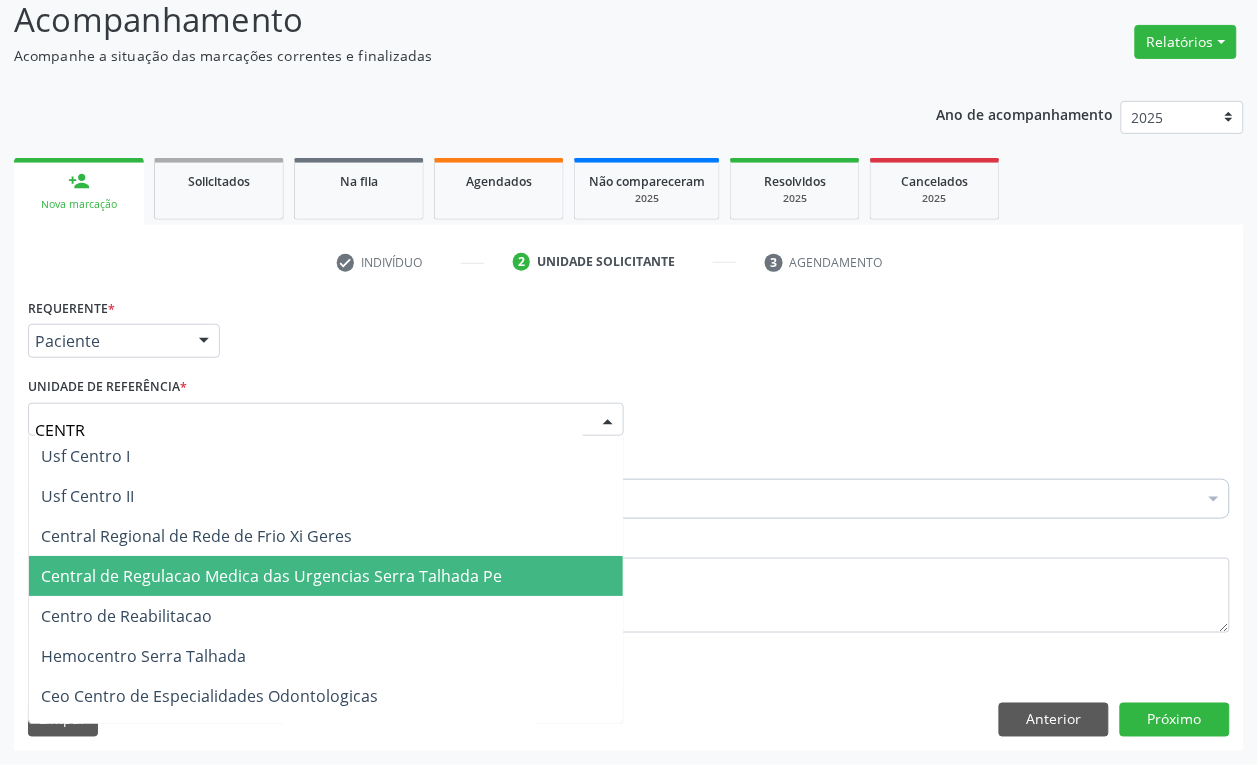 click on "Centro de Reabilitacao" at bounding box center [326, 616] 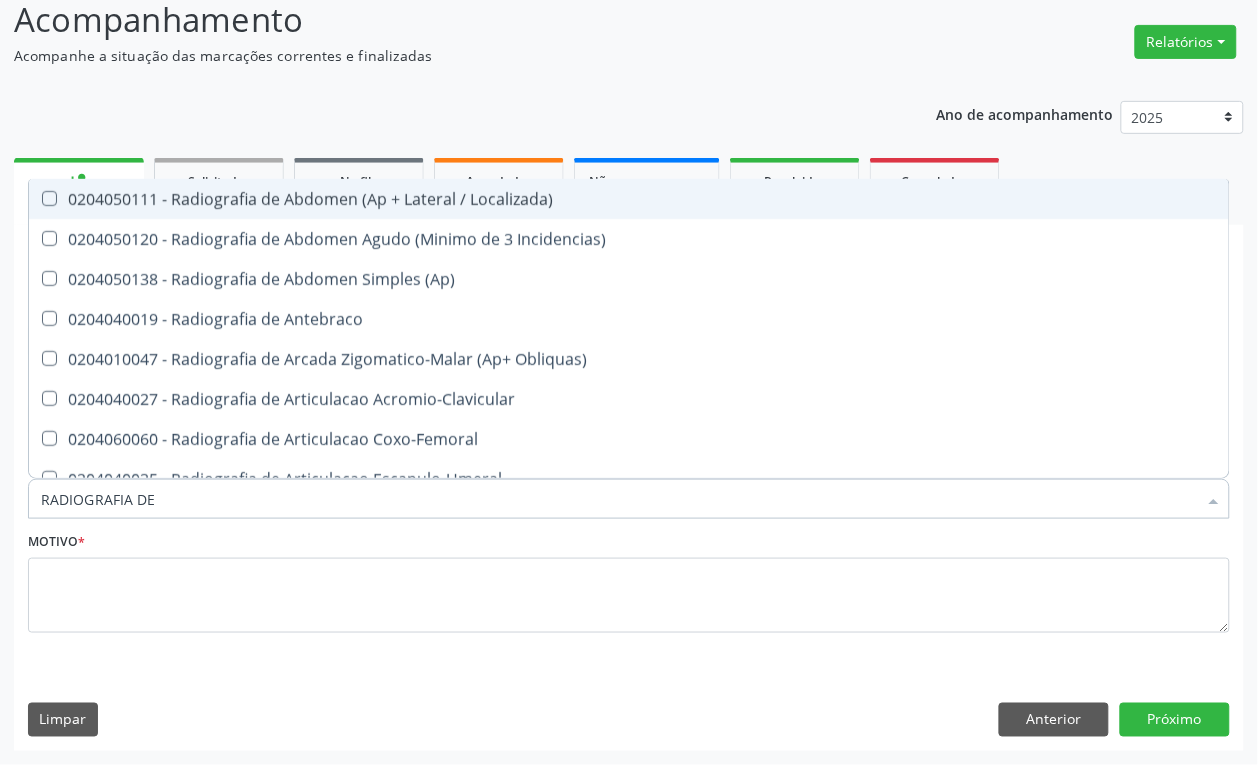 type on "RADIOGRAFIA DE J" 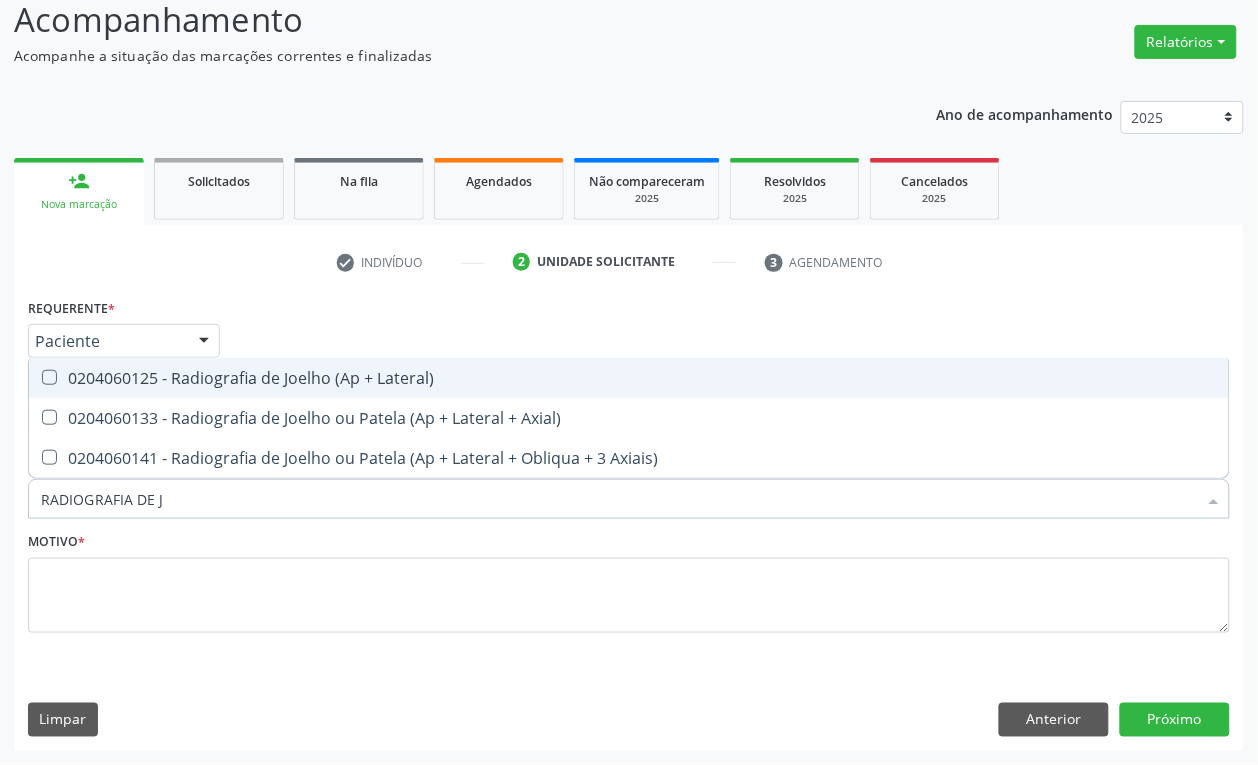 click on "0204060125 - Radiografia de Joelho (Ap + Lateral)" at bounding box center (629, 378) 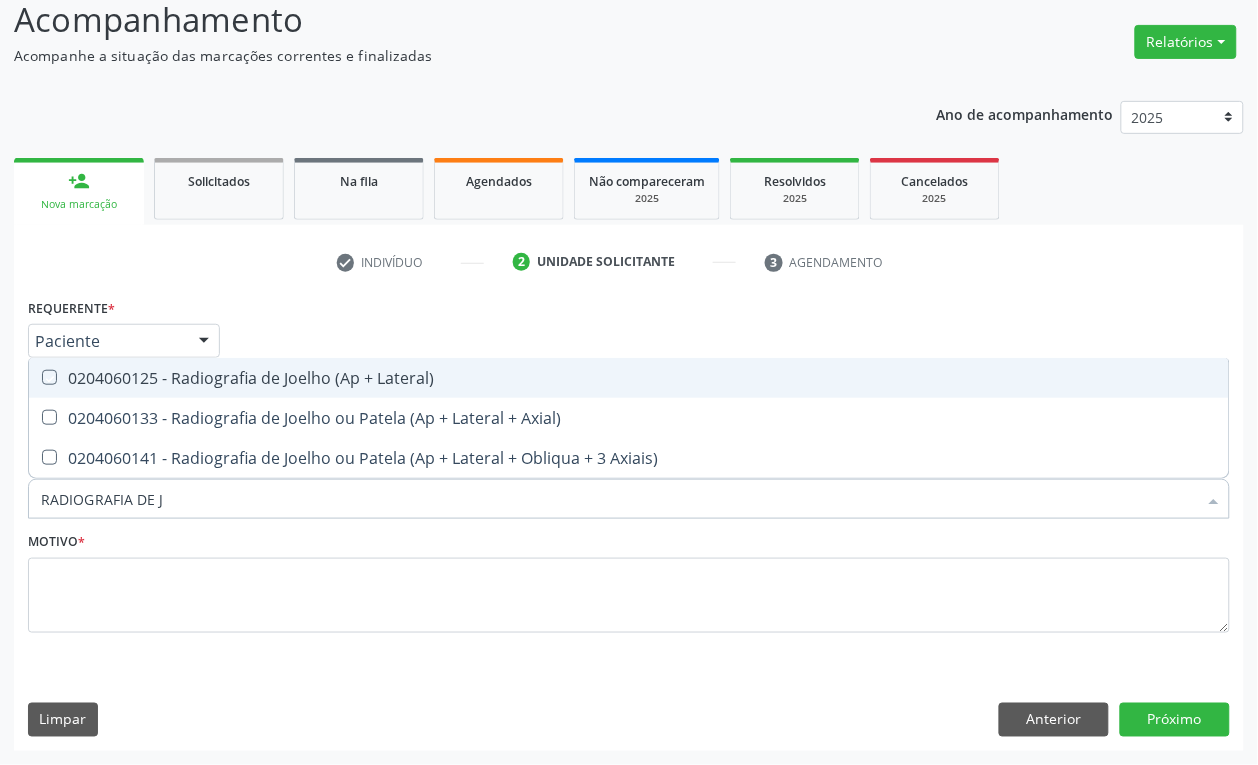checkbox on "true" 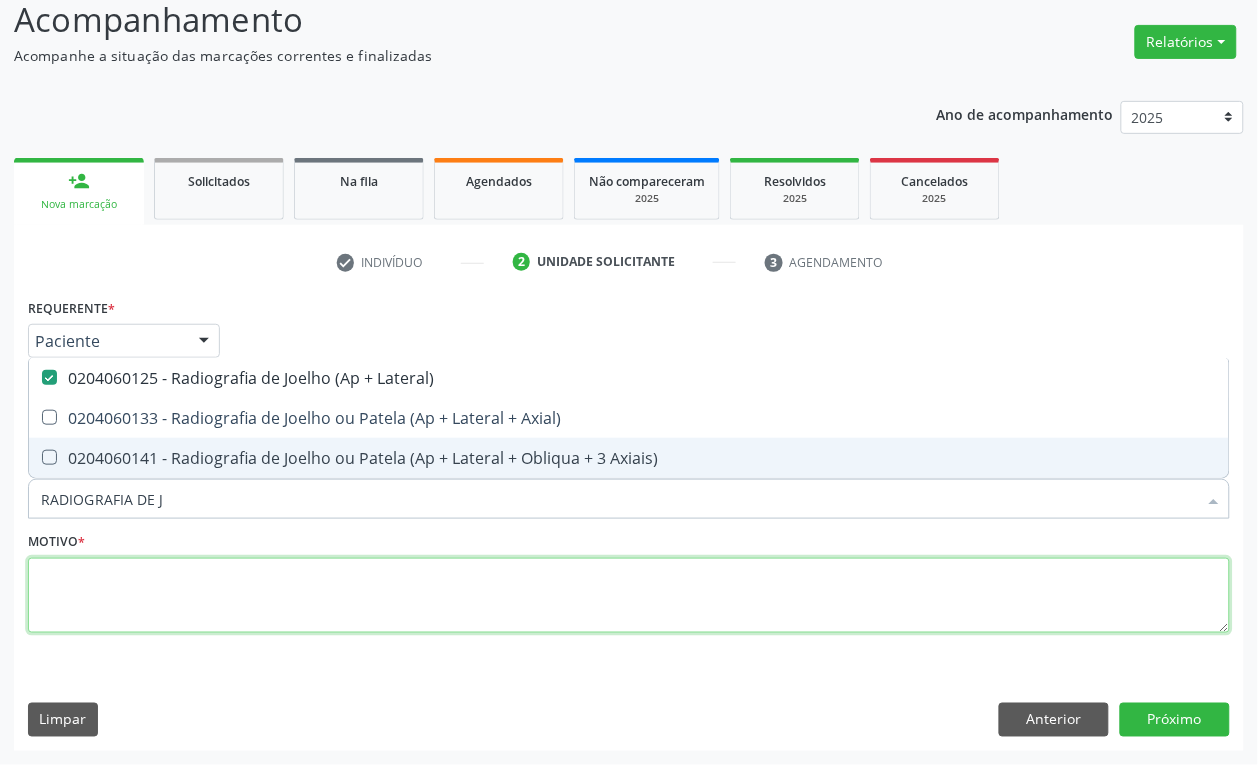 click at bounding box center [629, 596] 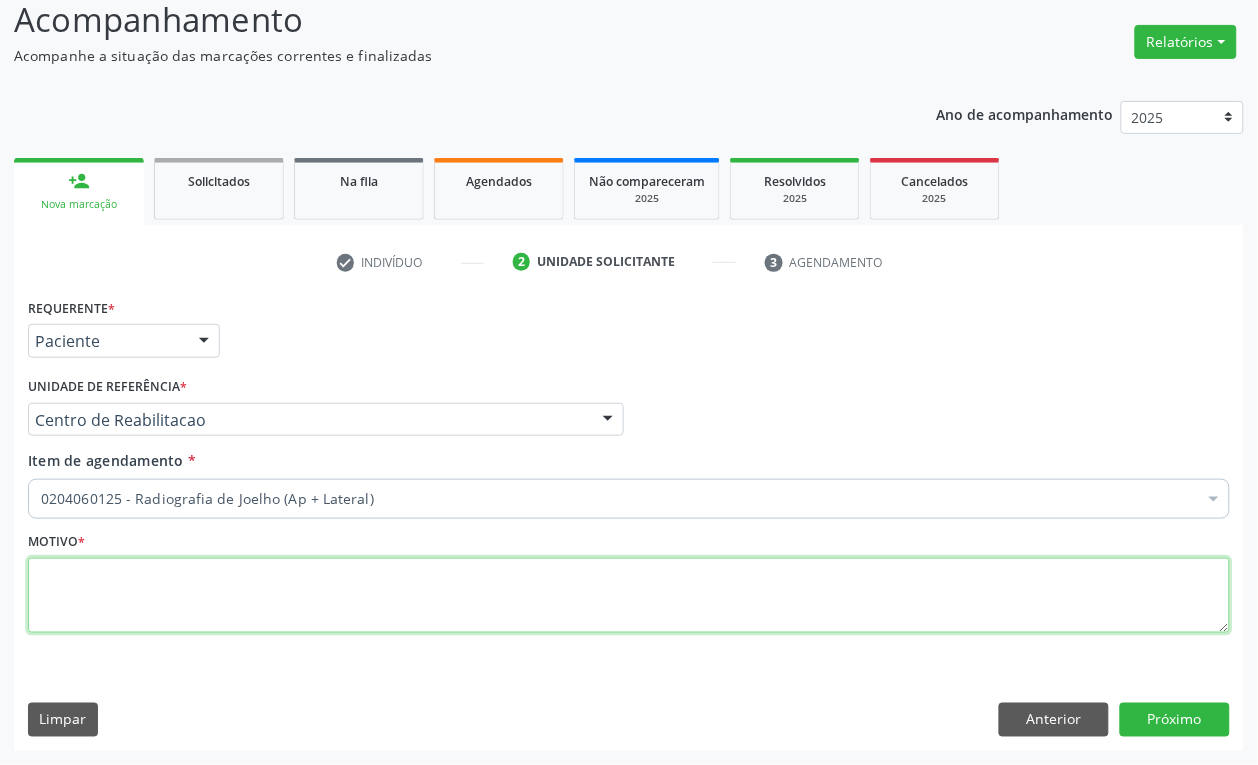 click at bounding box center [629, 596] 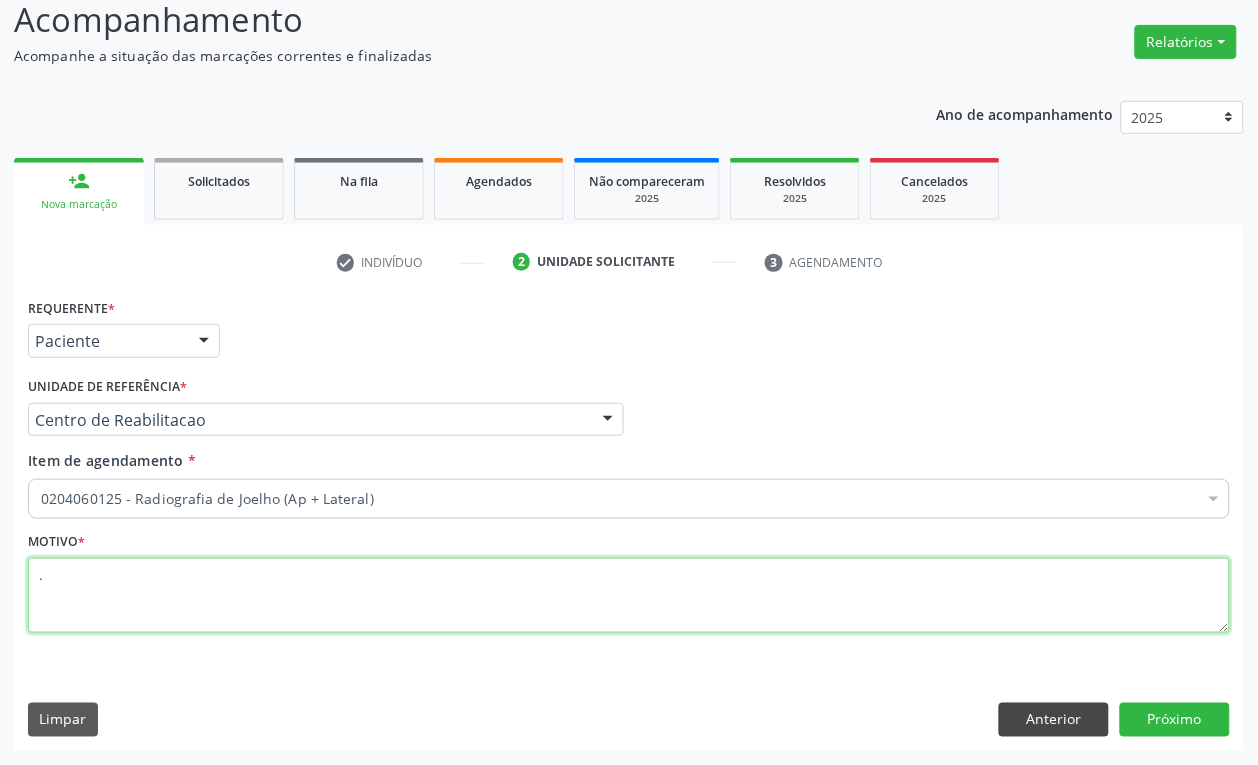 type on "." 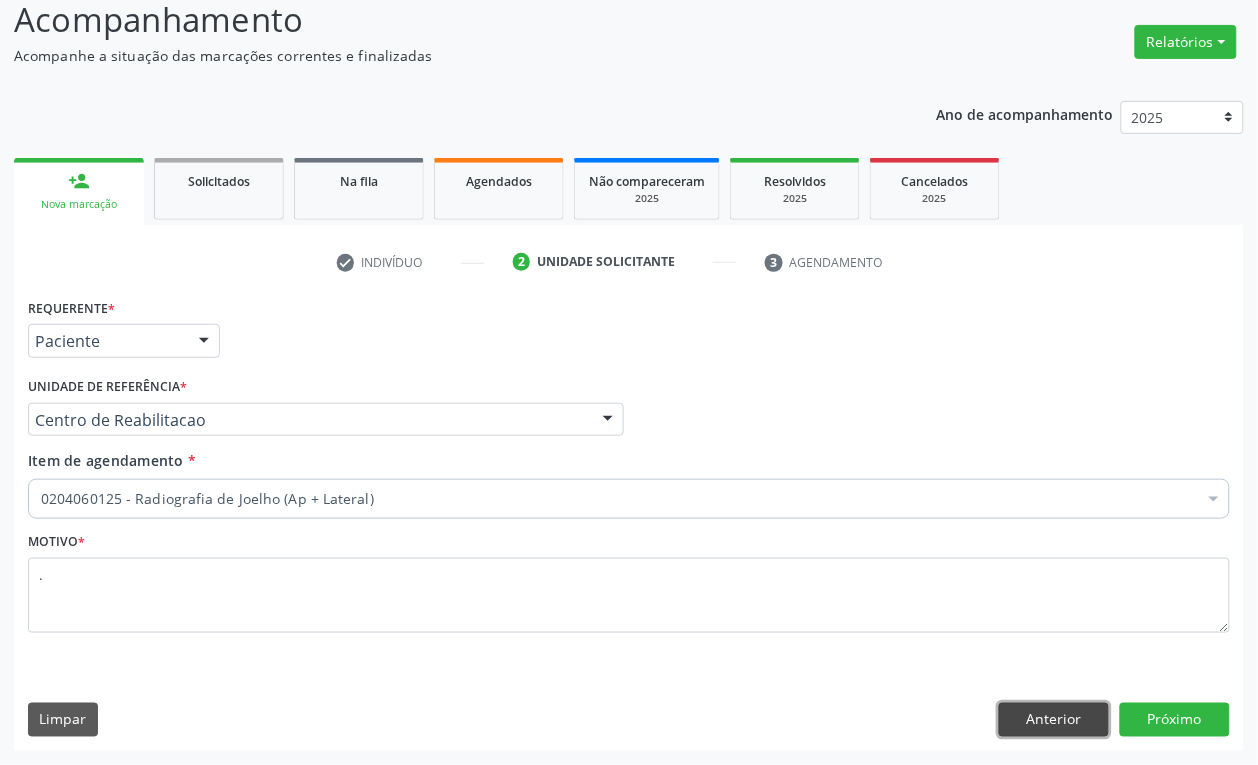 click on "Anterior" at bounding box center [1054, 720] 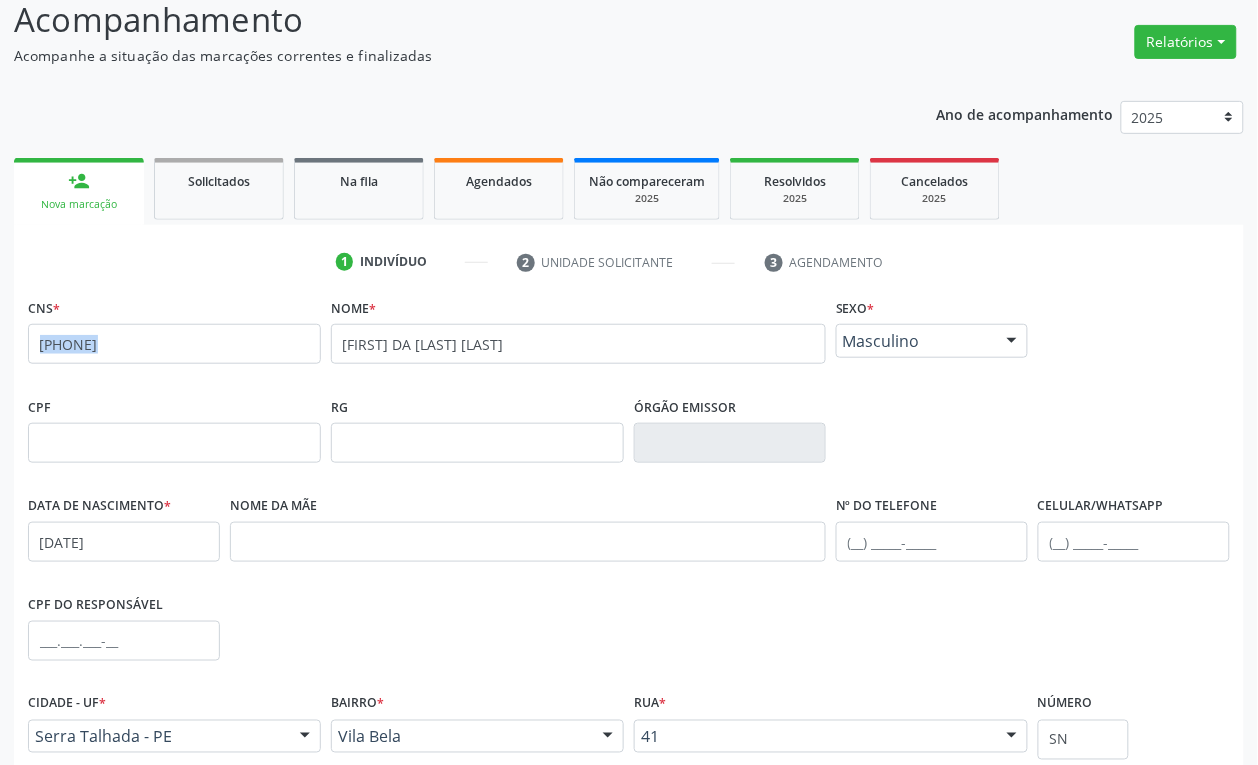 drag, startPoint x: 230, startPoint y: 342, endPoint x: 27, endPoint y: 338, distance: 203.0394 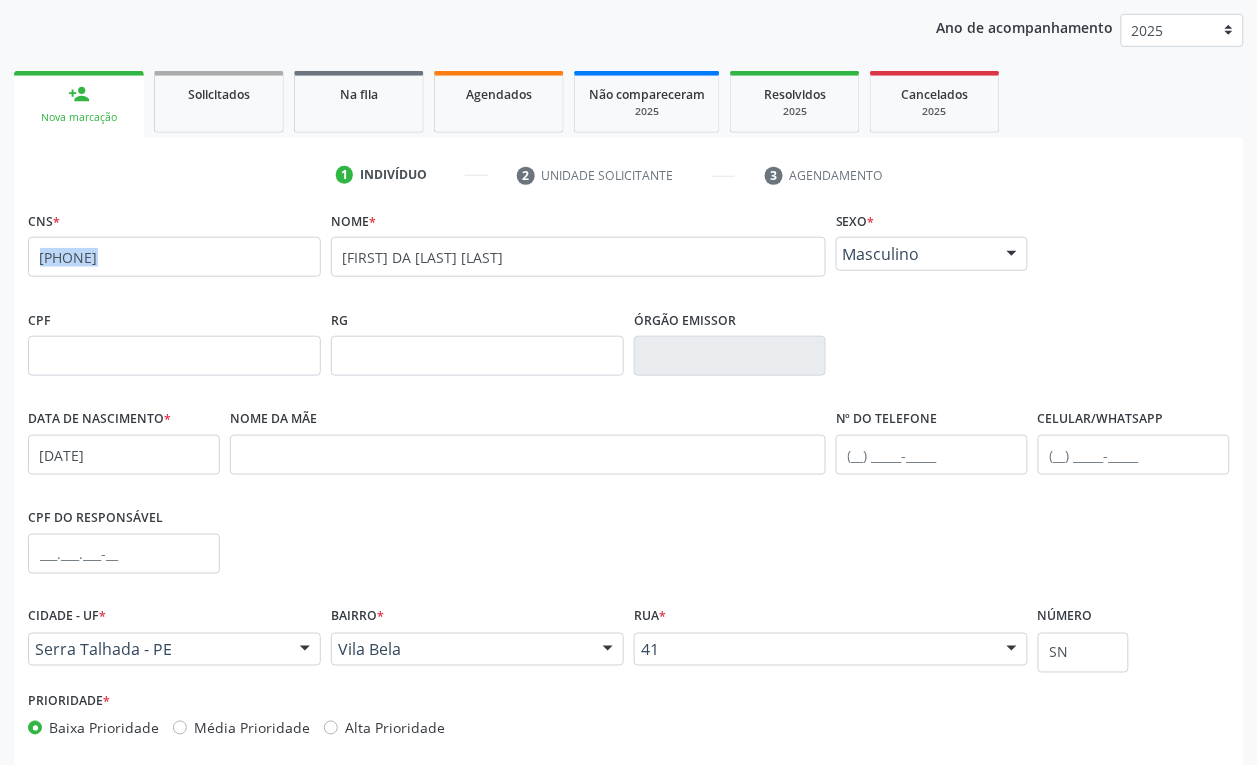 scroll, scrollTop: 320, scrollLeft: 0, axis: vertical 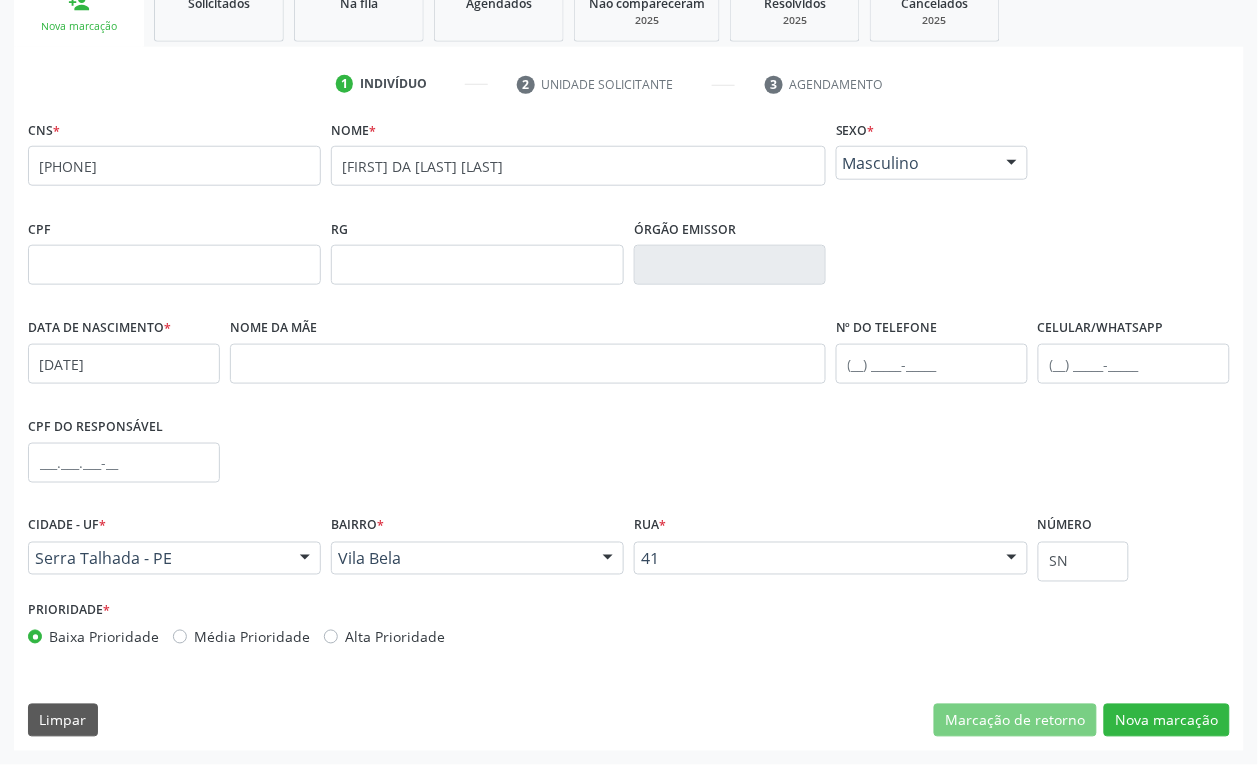 click on "CNS
*
[PHONE]       none
Nome
*
[FIRST] DA [LAST] [LAST]
Sexo
*
Masculino         Masculino   Feminino
Nenhum resultado encontrado para: "   "
Não há nenhuma opção para ser exibida.
CPF
RG
Órgão emissor
Data de nascimento
*
[DATE]
Nome da mãe
Nº do Telefone
Celular/WhatsApp
CPF do responsável
Cidade - UF
*
[CITY] - [STATE]         [CITY] - [STATE]
Nenhum resultado encontrado para: "   "
Nenhuma opção encontrada
Bairro
*
Vila Bela         Zona Rural   Aabb   Alto da Conceição   Borborema   Cagep   Centro   Malhada   Baixa Renda   Dnocs (Br)   Bernardo Vieira   Santa Rita   Varzinha   Vila Bela" at bounding box center (629, 433) 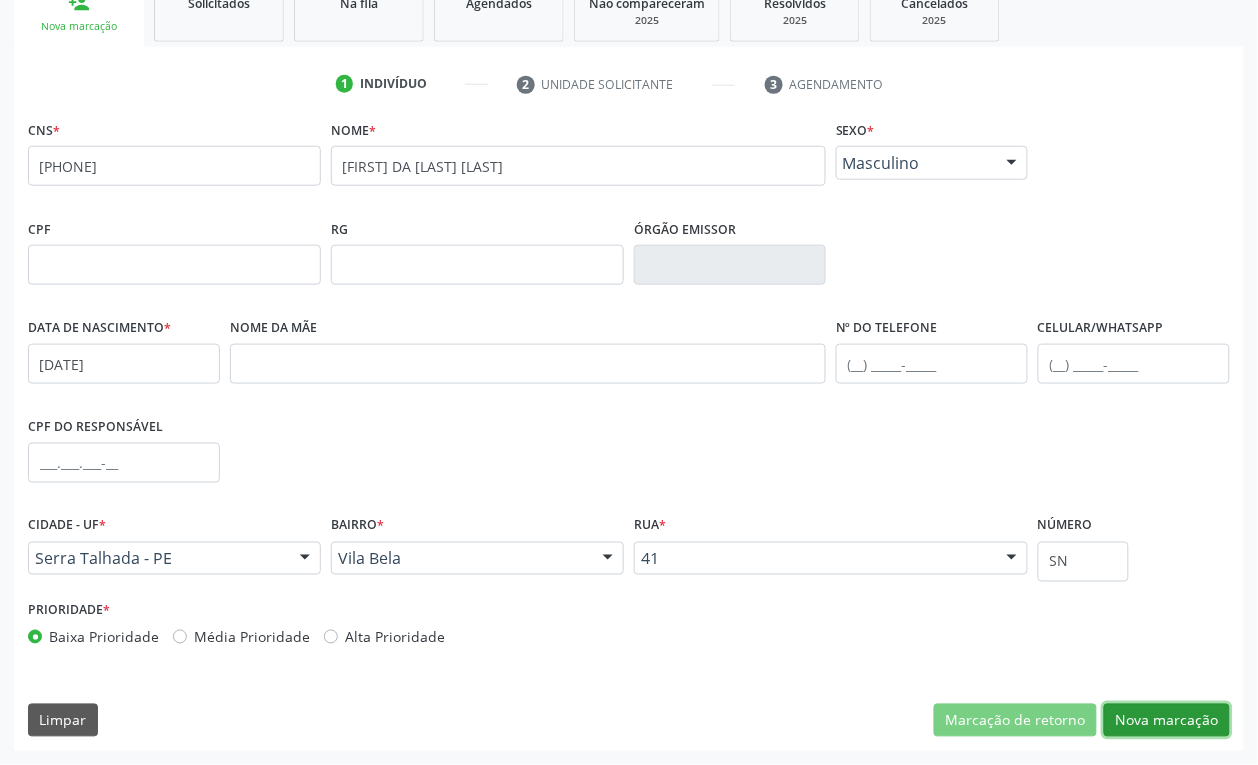 click on "Nova marcação" at bounding box center [1167, 721] 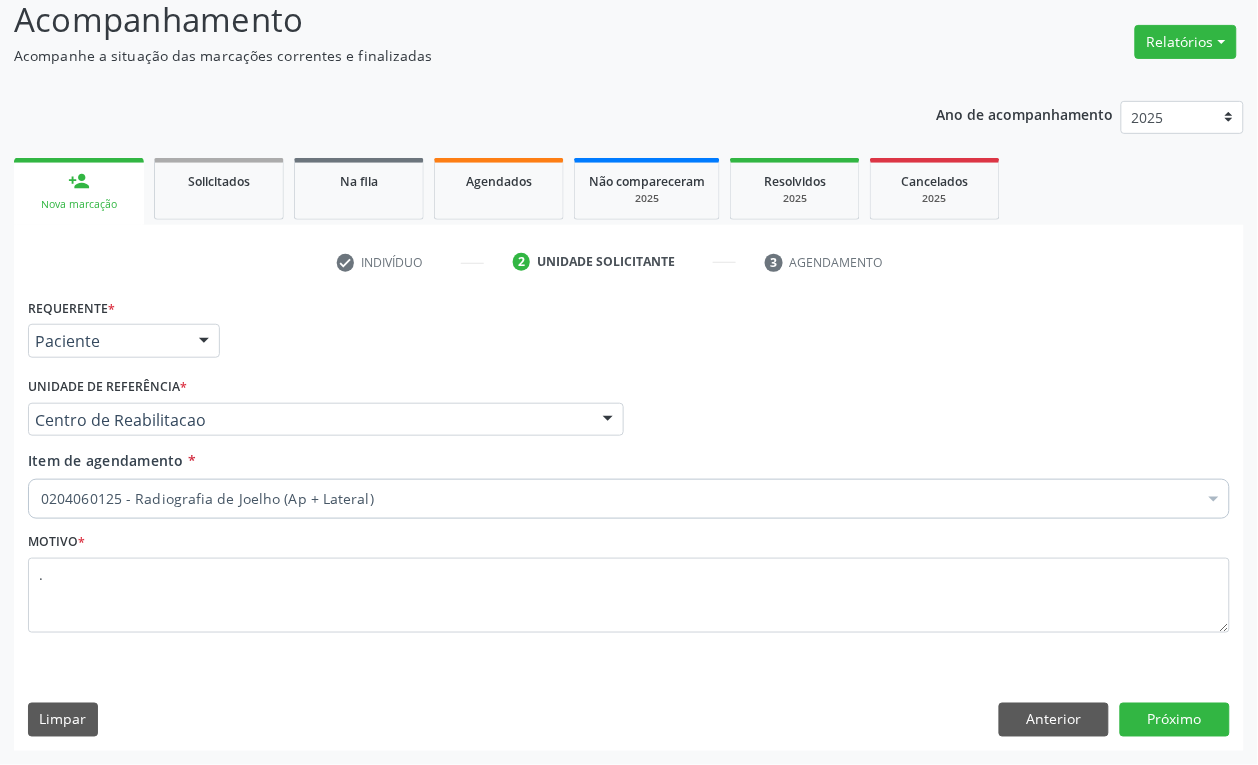 scroll, scrollTop: 141, scrollLeft: 0, axis: vertical 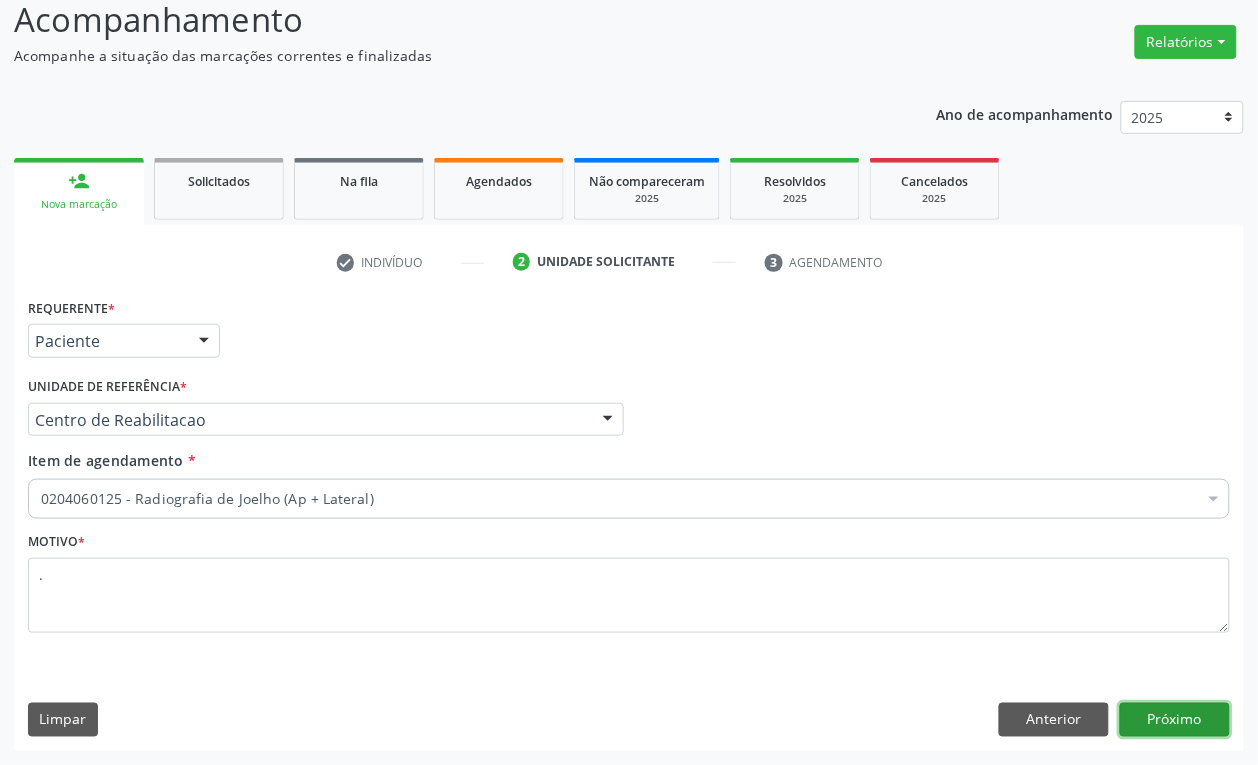 click on "Próximo" at bounding box center (1175, 720) 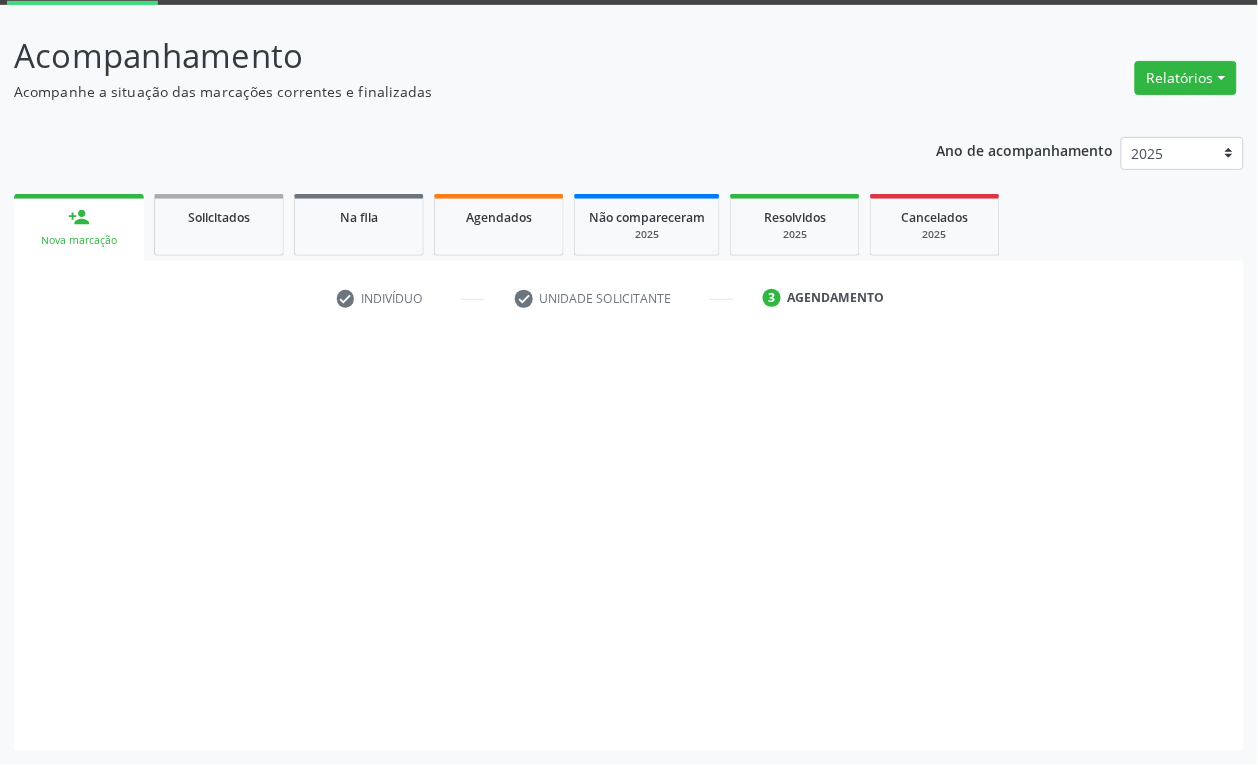 scroll, scrollTop: 106, scrollLeft: 0, axis: vertical 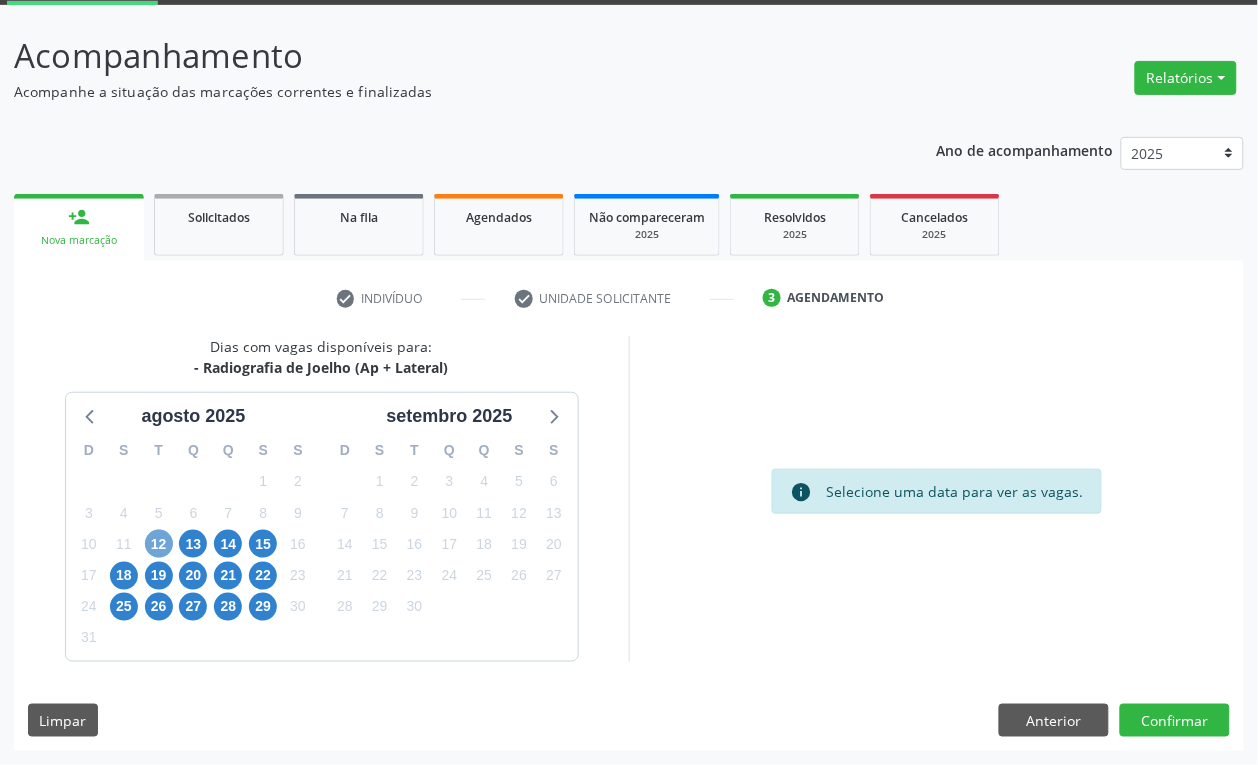 click on "12" at bounding box center [159, 544] 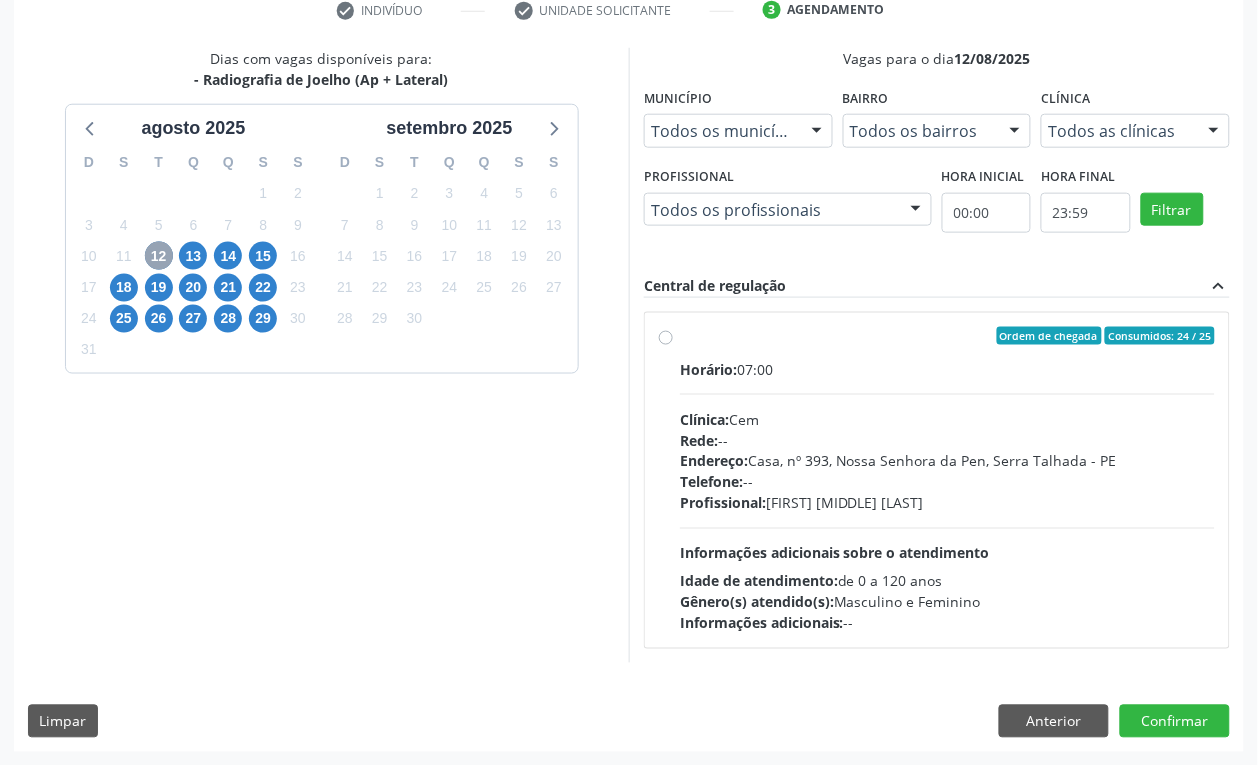 scroll, scrollTop: 395, scrollLeft: 0, axis: vertical 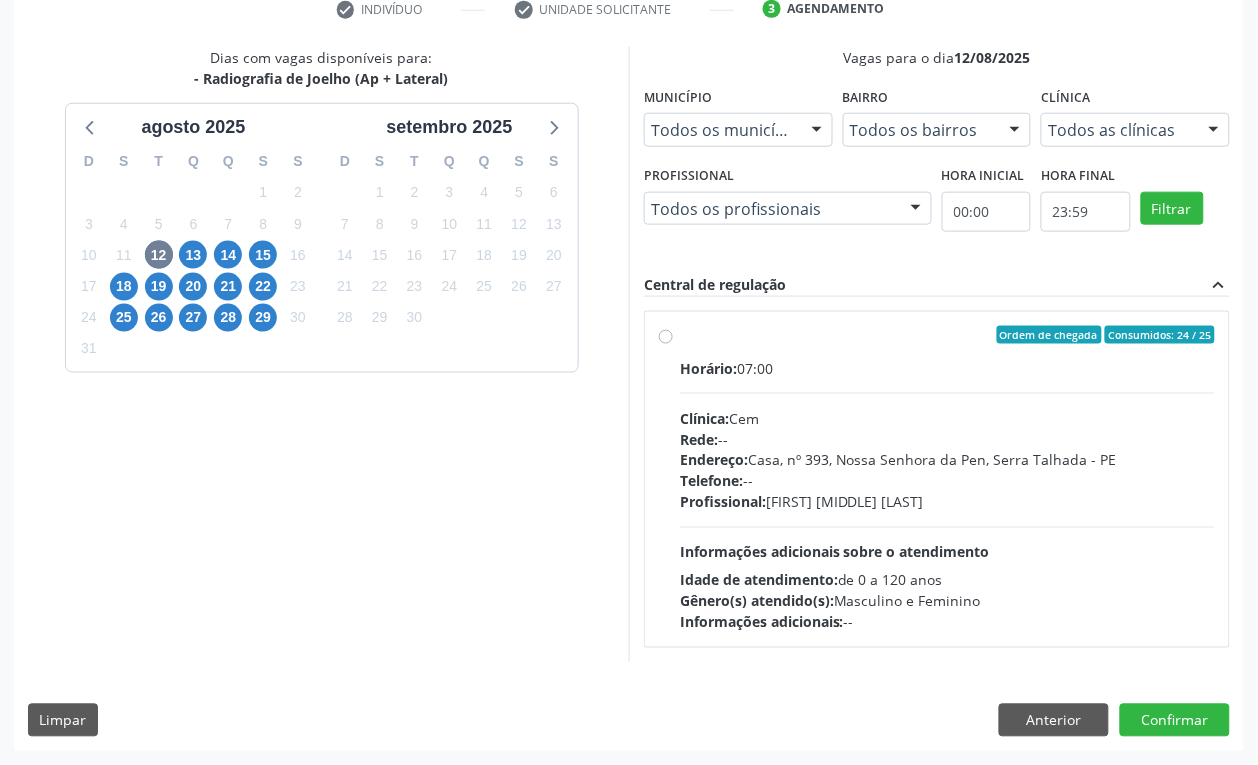 click on "Horário:   07:00
Clínica:  Cem
Rede:
--
Endereço:   Casa, nº 393, Nossa Senhora da Pen, [CITY] - [STATE]
Telefone:   --
Profissional:
[FIRST] [LAST] da [LAST]
Informações adicionais sobre o atendimento
Idade de atendimento:
de 0 a 120 anos
Gênero(s) atendido(s):
Masculino e Feminino
Informações adicionais:
--" at bounding box center [947, 495] 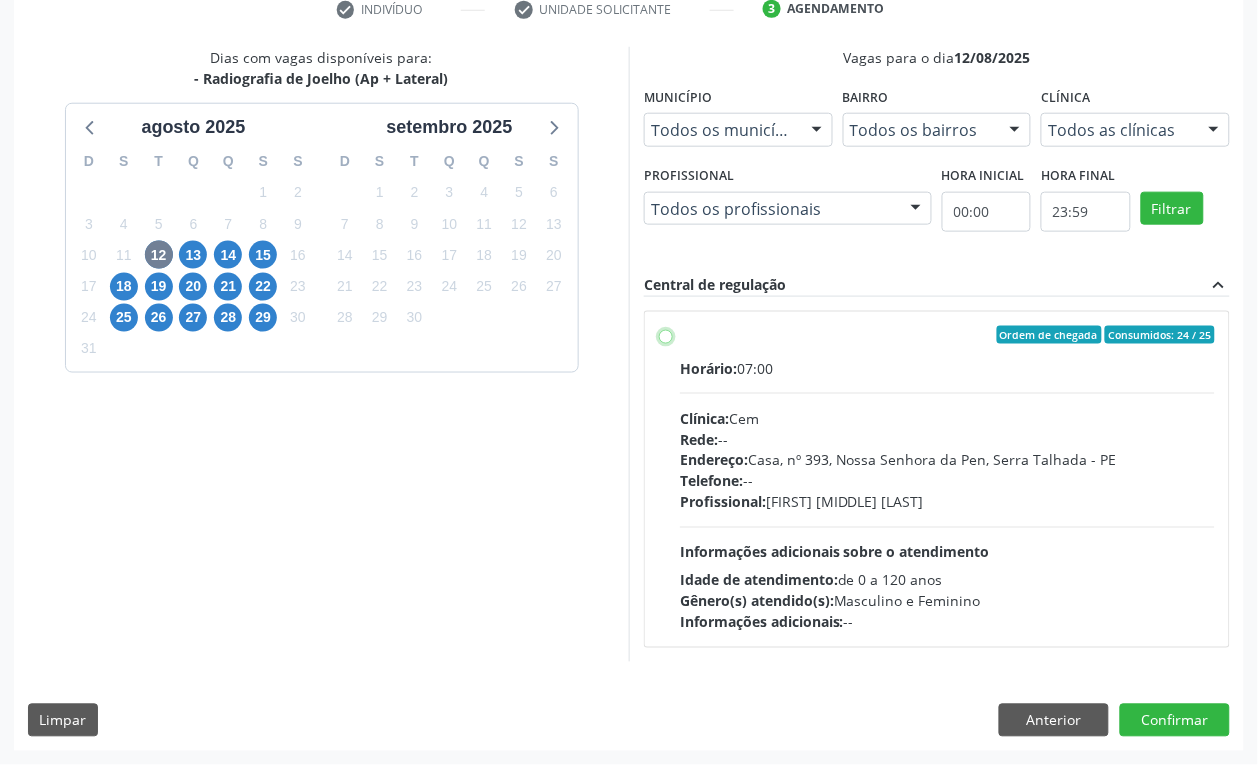 radio on "true" 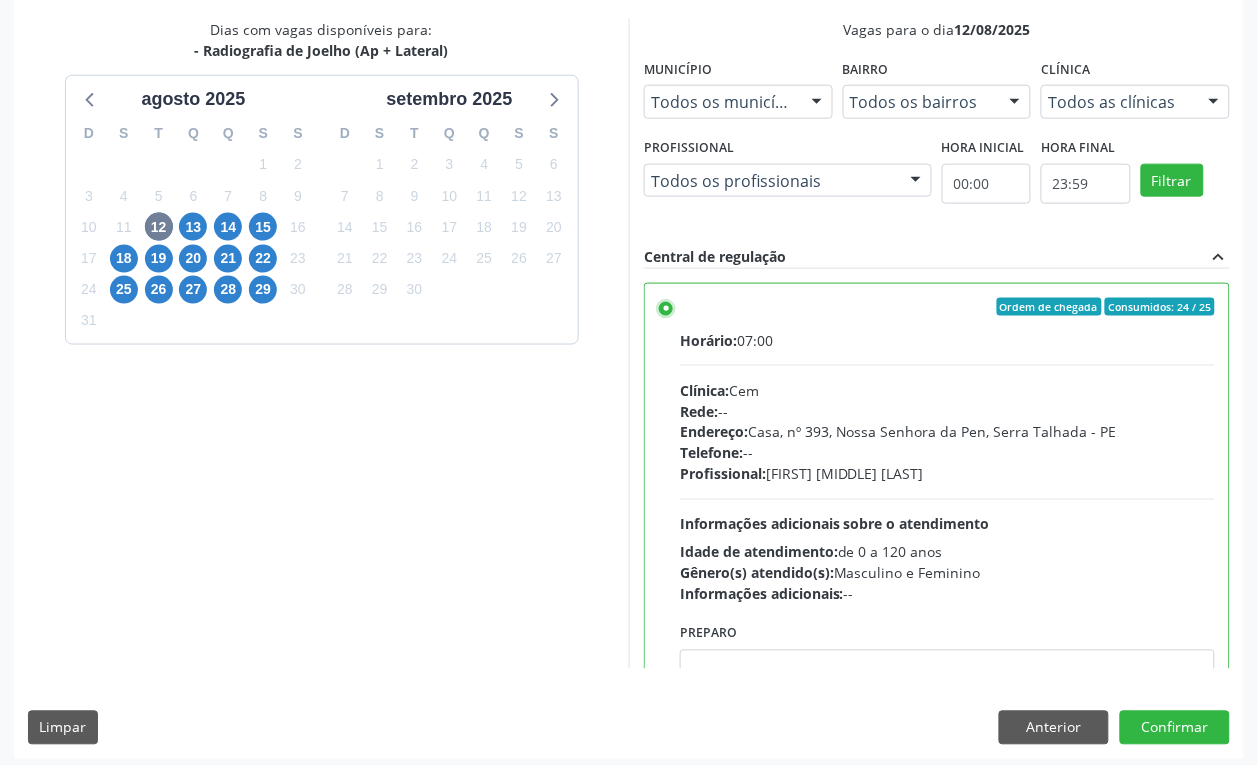 scroll, scrollTop: 430, scrollLeft: 0, axis: vertical 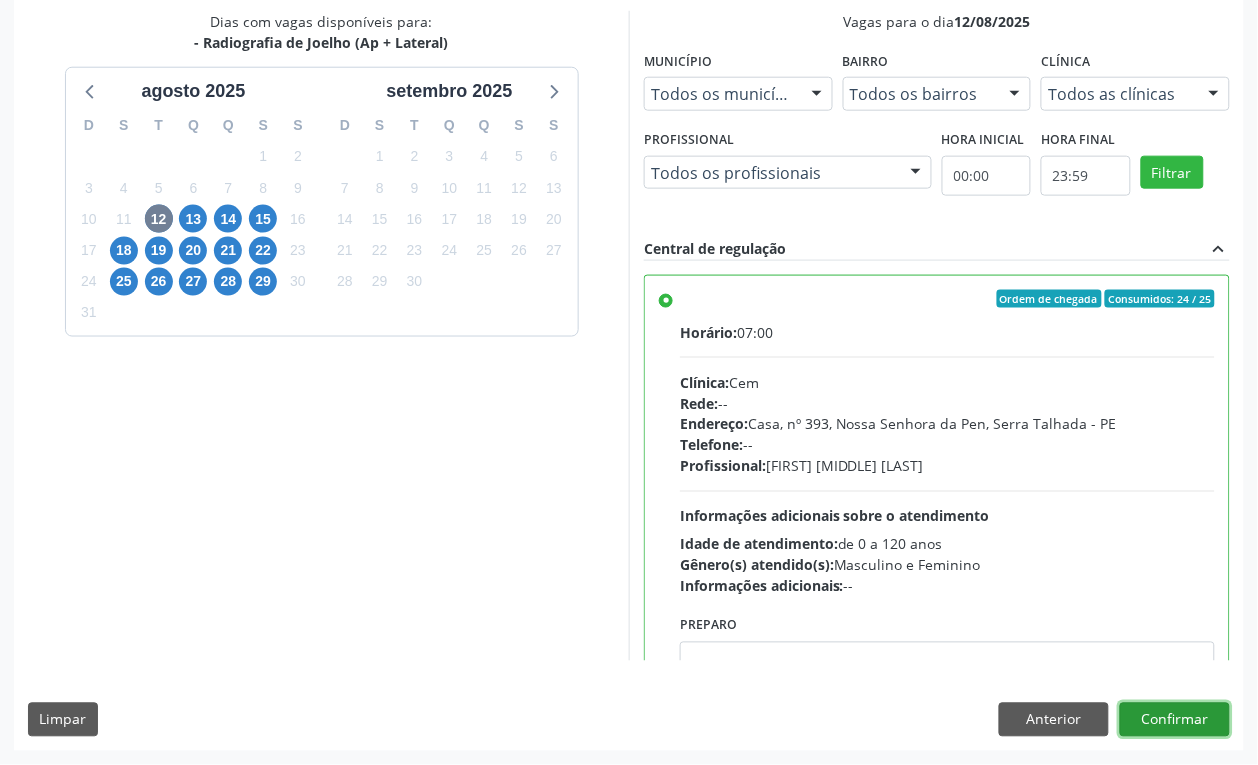 click on "Confirmar" at bounding box center [1175, 720] 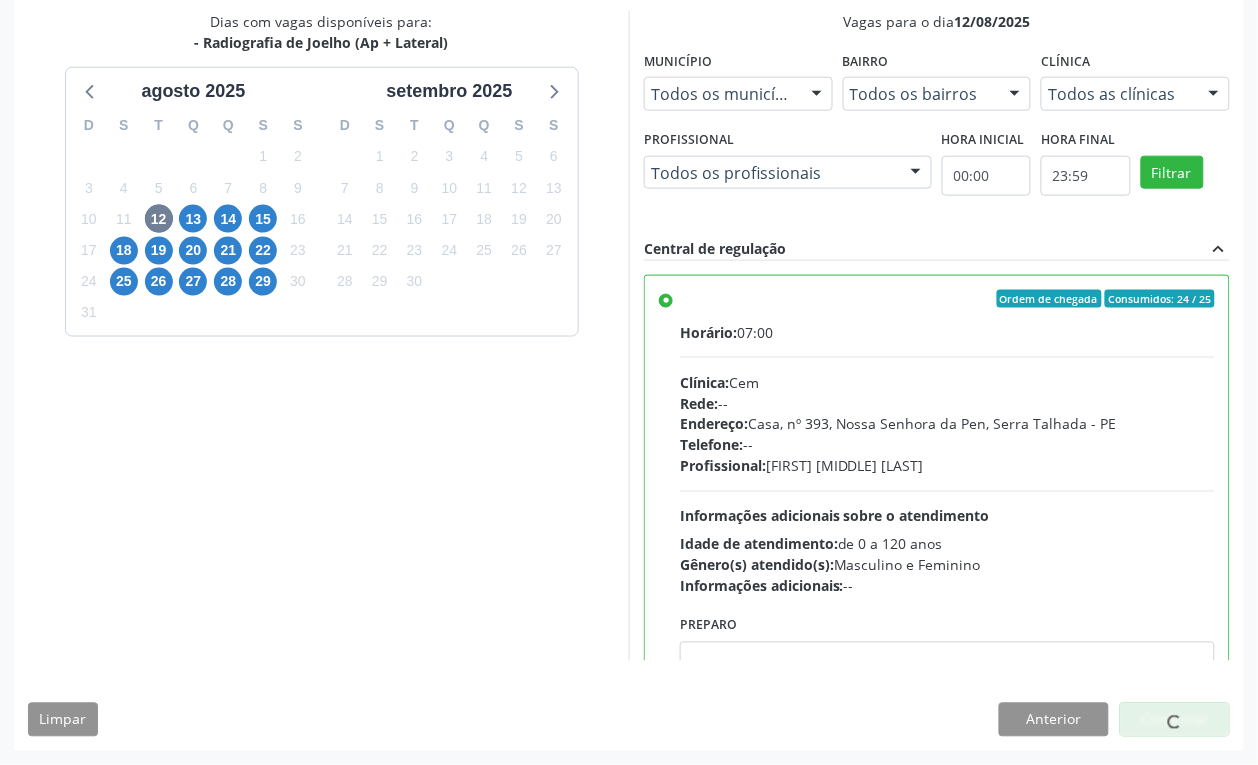 scroll, scrollTop: 0, scrollLeft: 0, axis: both 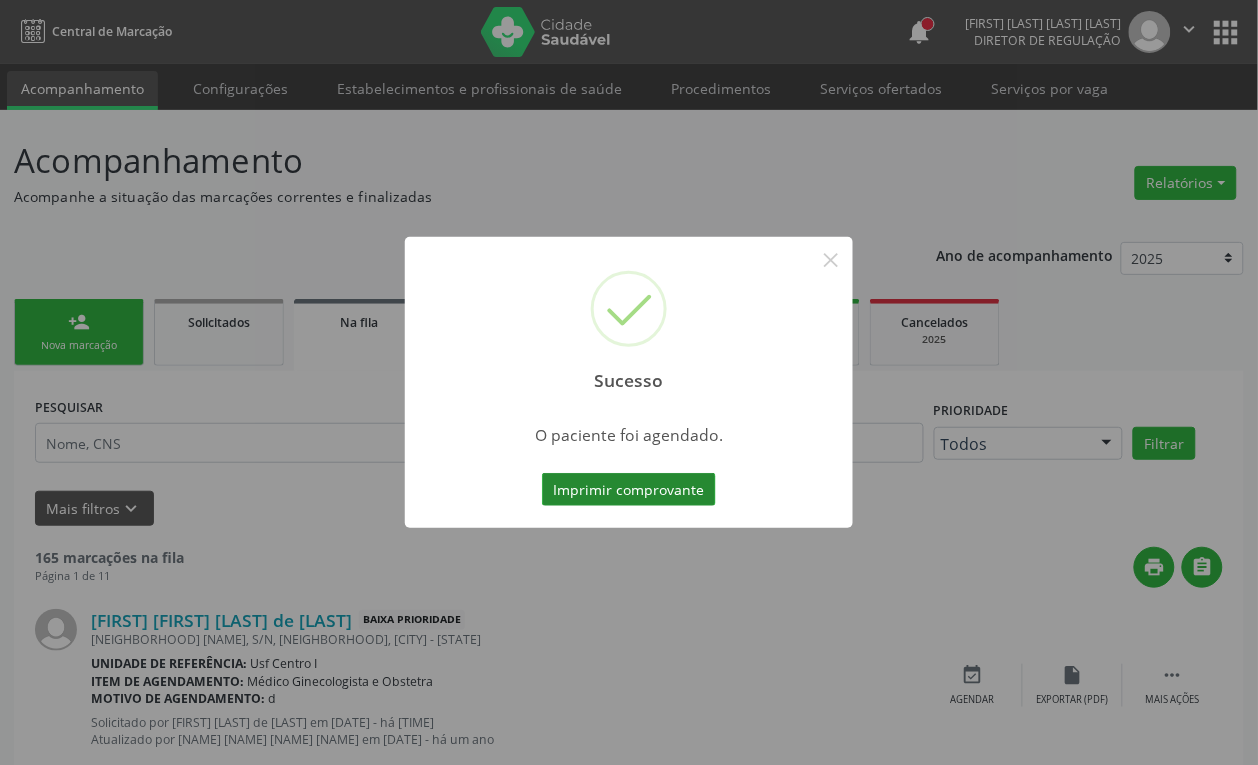 click on "Imprimir comprovante" at bounding box center [629, 490] 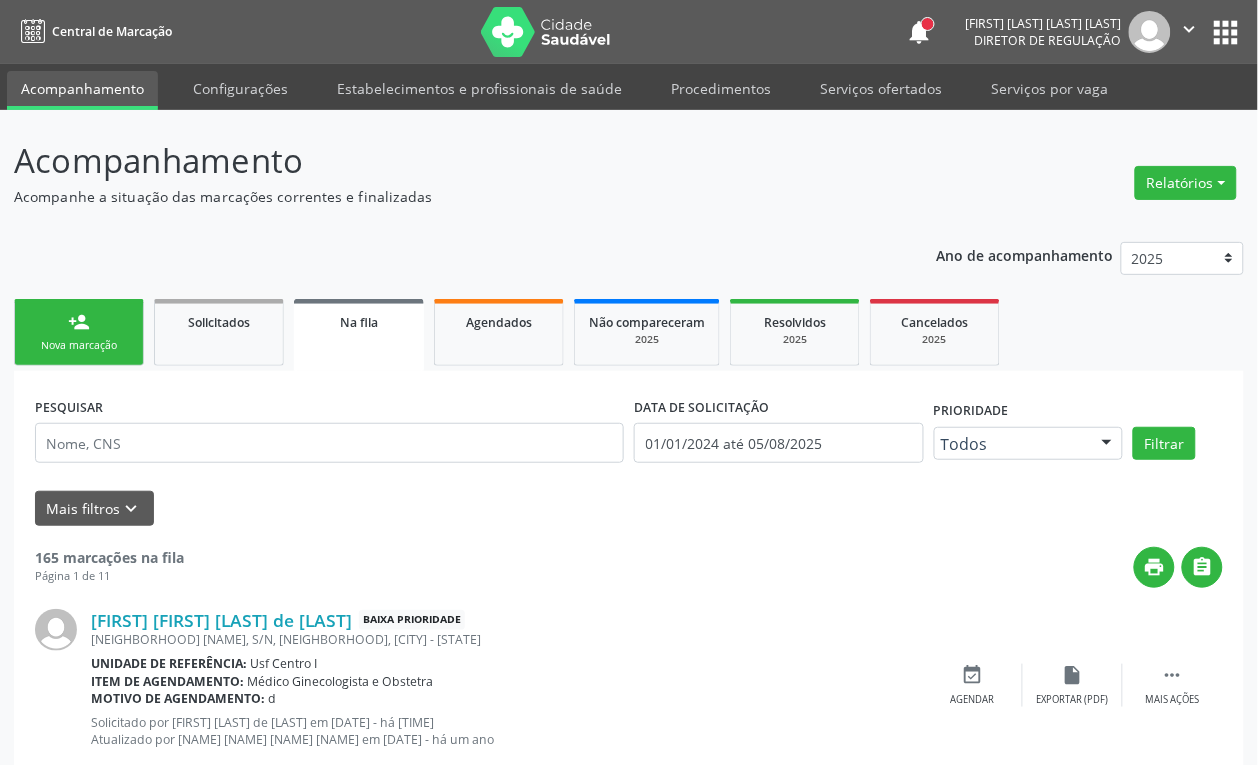 click on "Nova marcação" at bounding box center [79, 345] 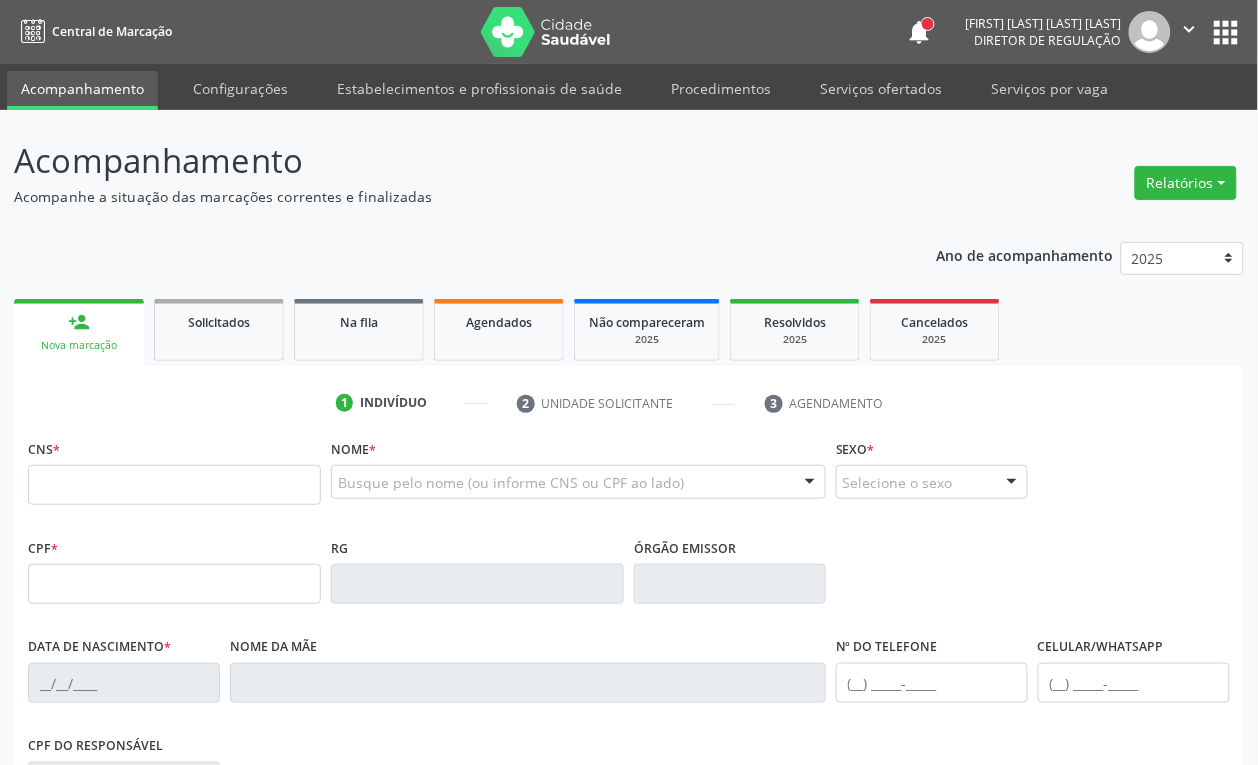 click on "person_add
Nova marcação" at bounding box center [79, 332] 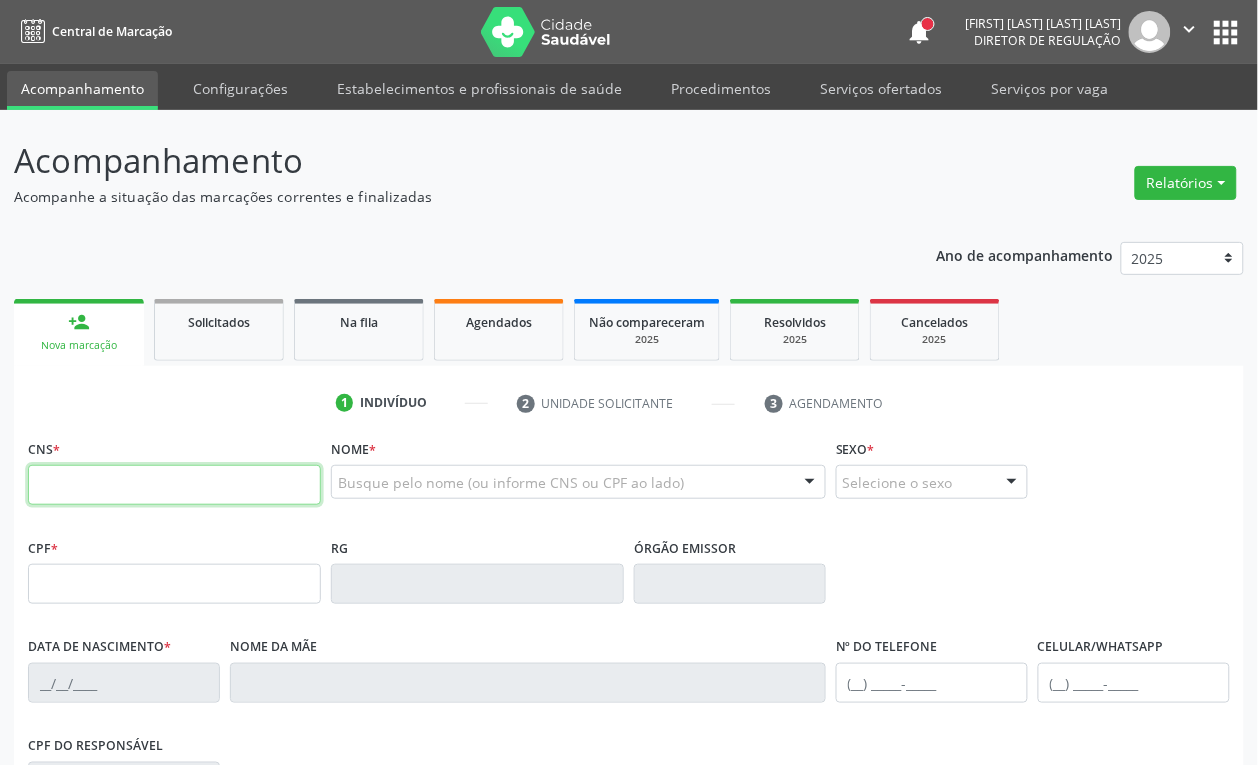 click at bounding box center [174, 485] 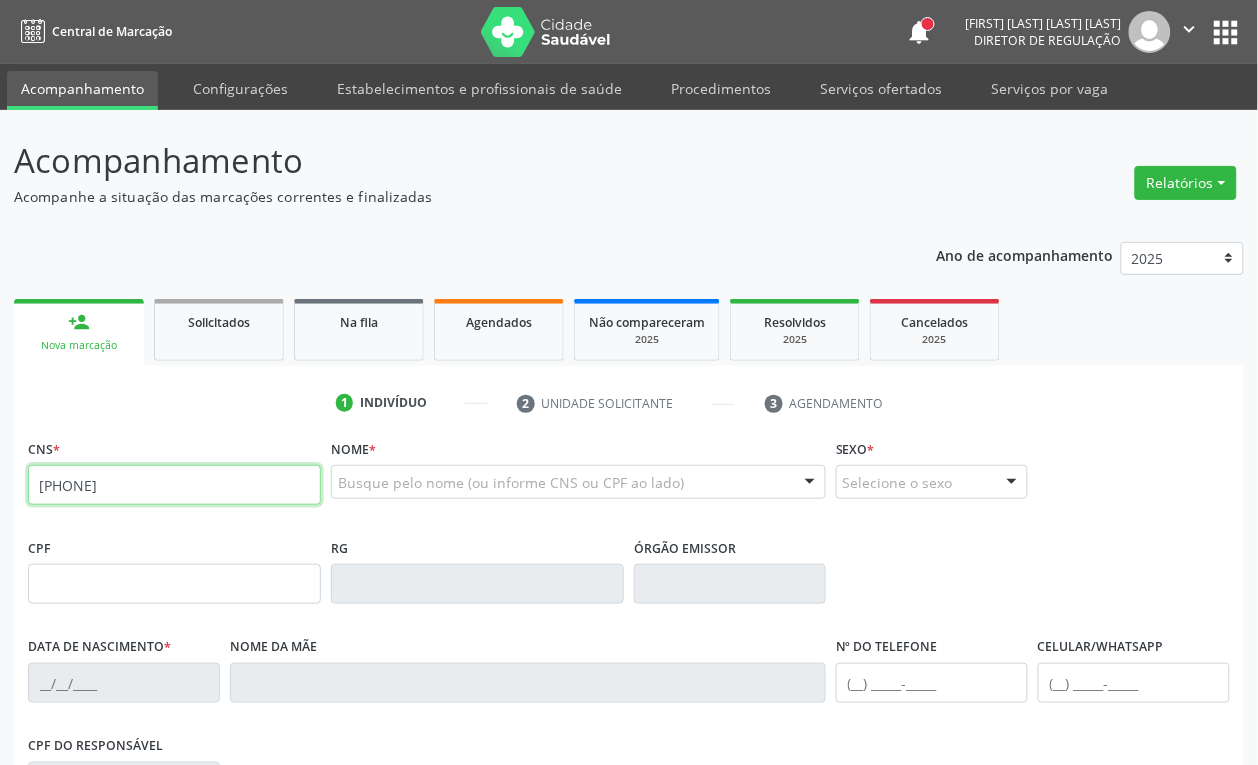 type on "[PHONE]" 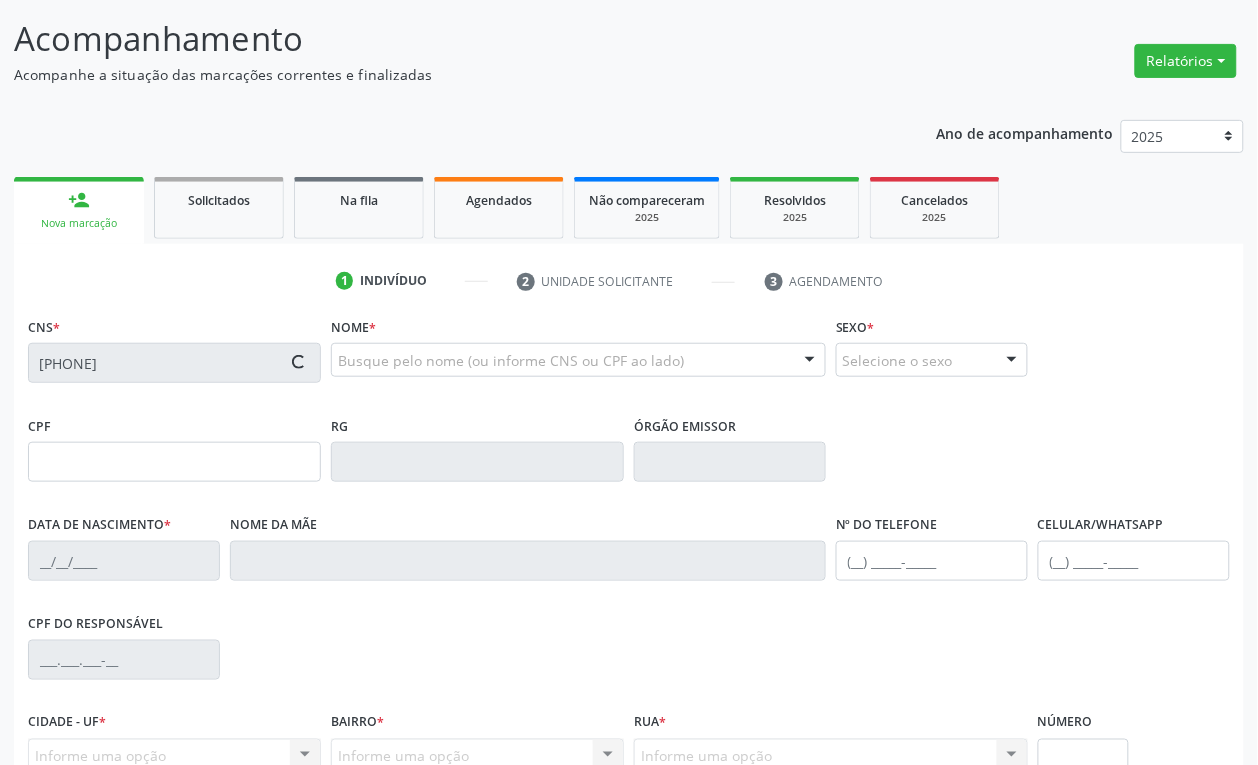 scroll, scrollTop: 320, scrollLeft: 0, axis: vertical 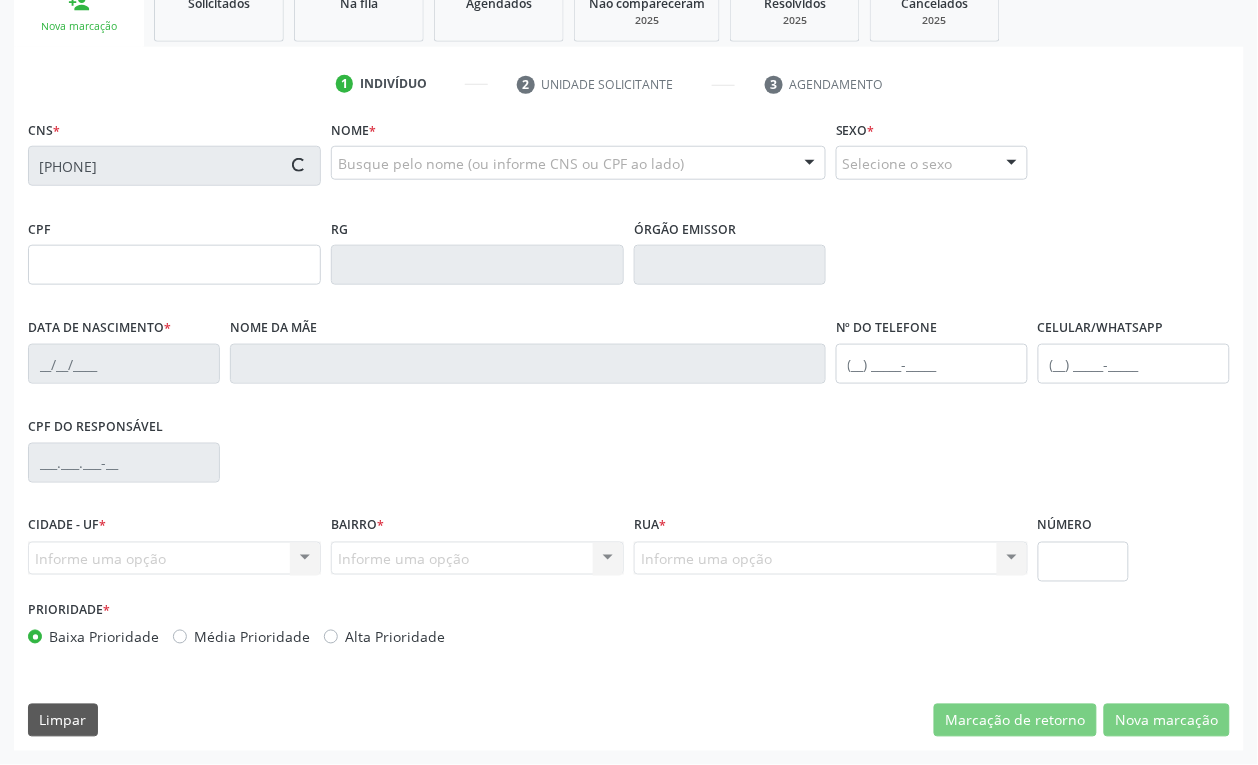 type on "[DATE]" 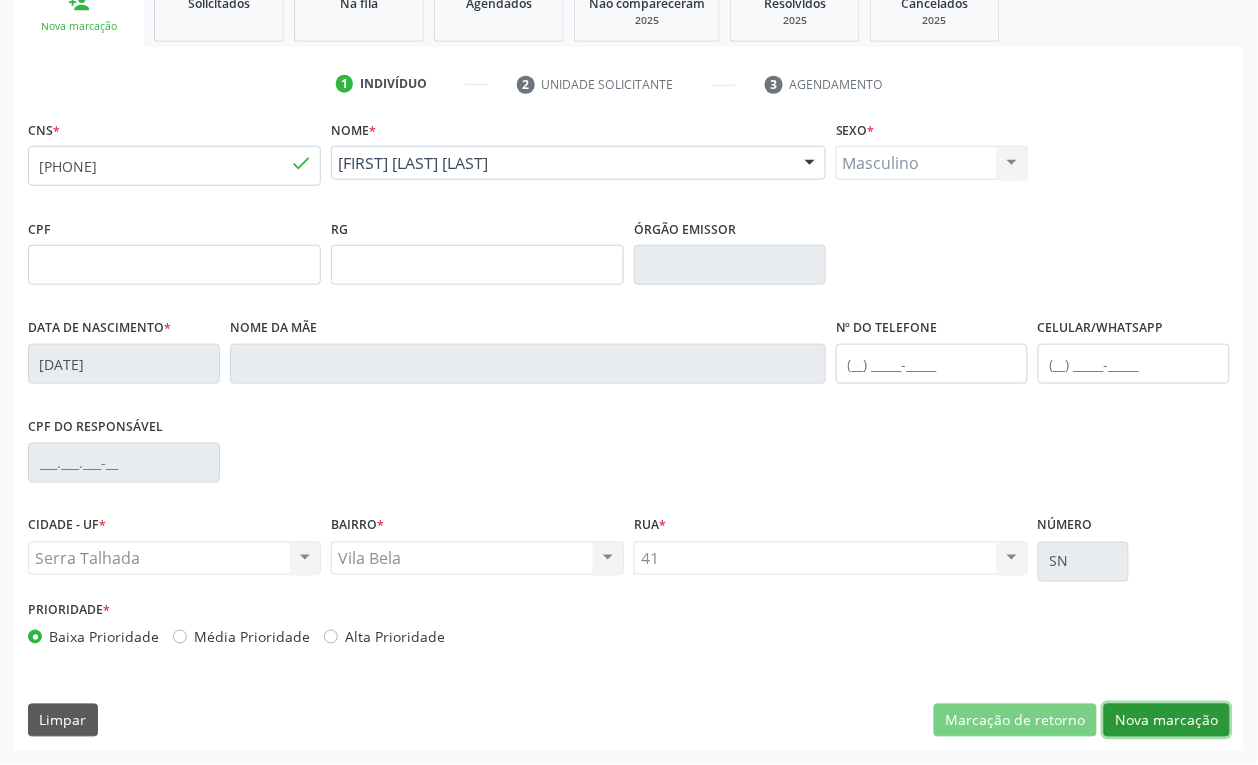 click on "Nova marcação" at bounding box center (1167, 721) 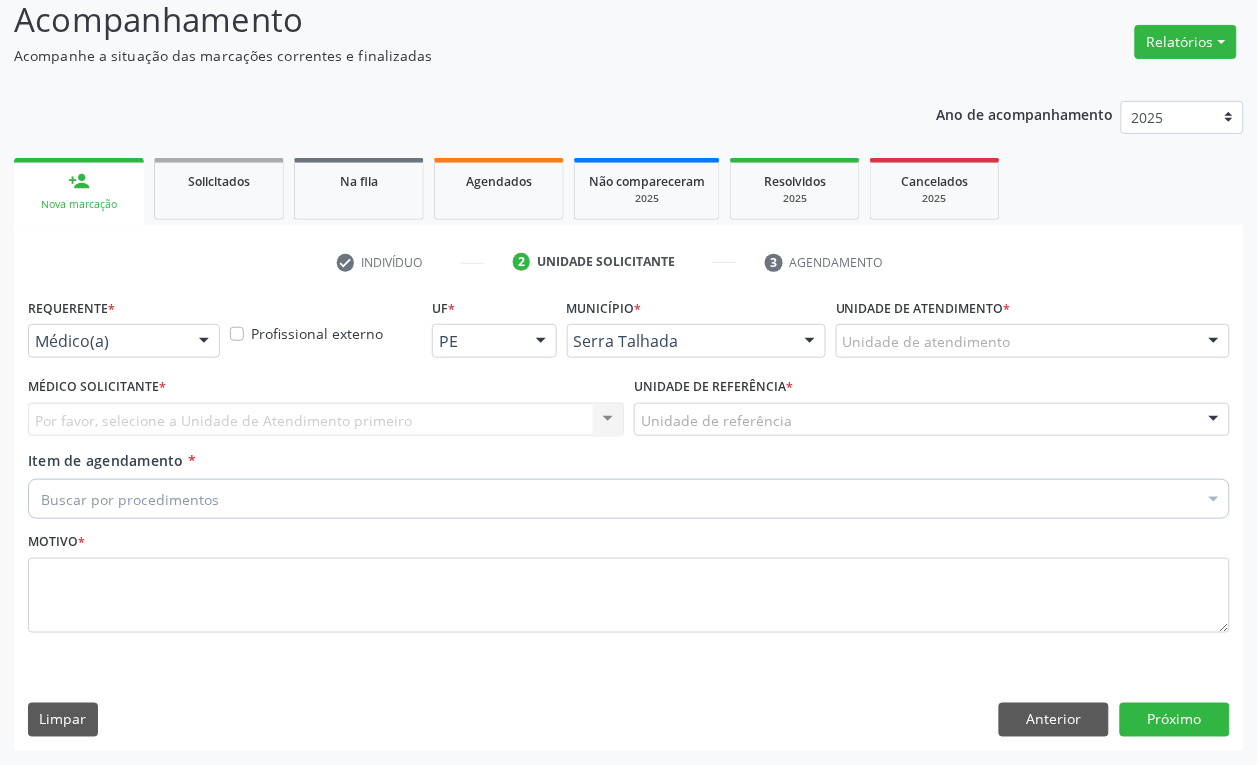 scroll, scrollTop: 141, scrollLeft: 0, axis: vertical 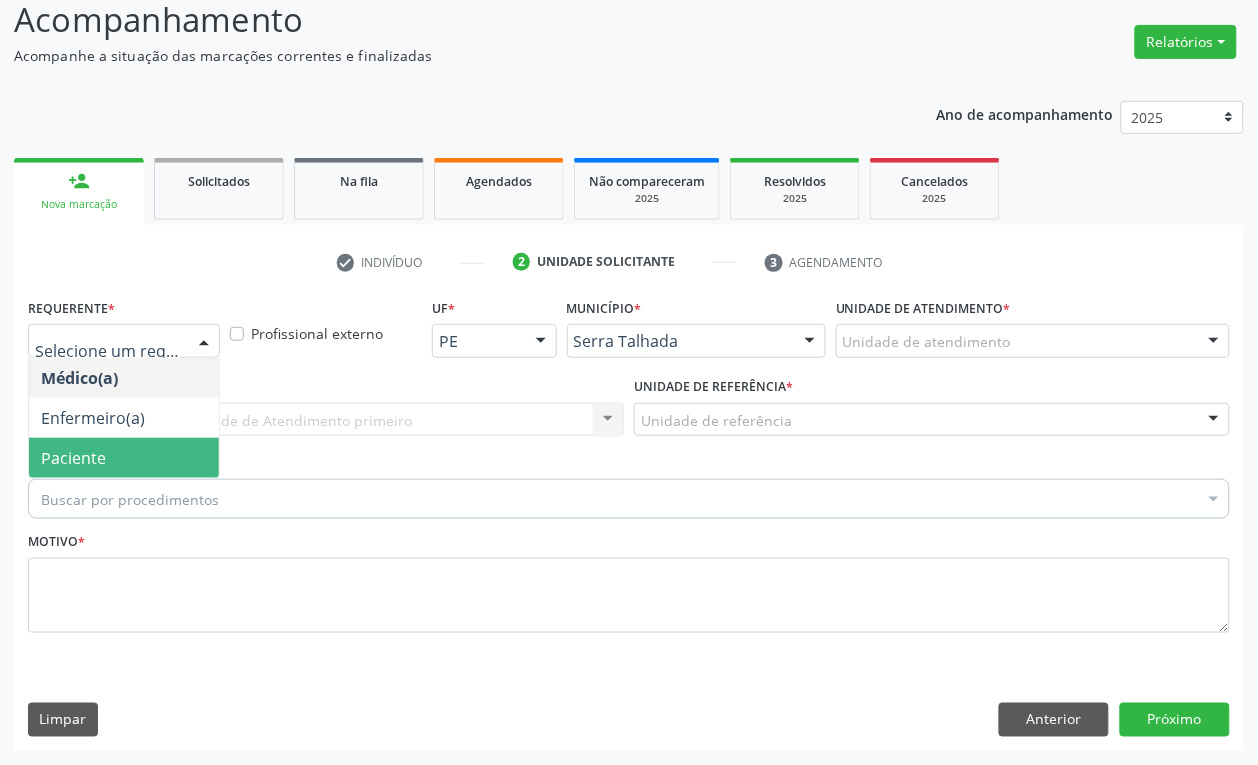 click on "Paciente" at bounding box center (124, 458) 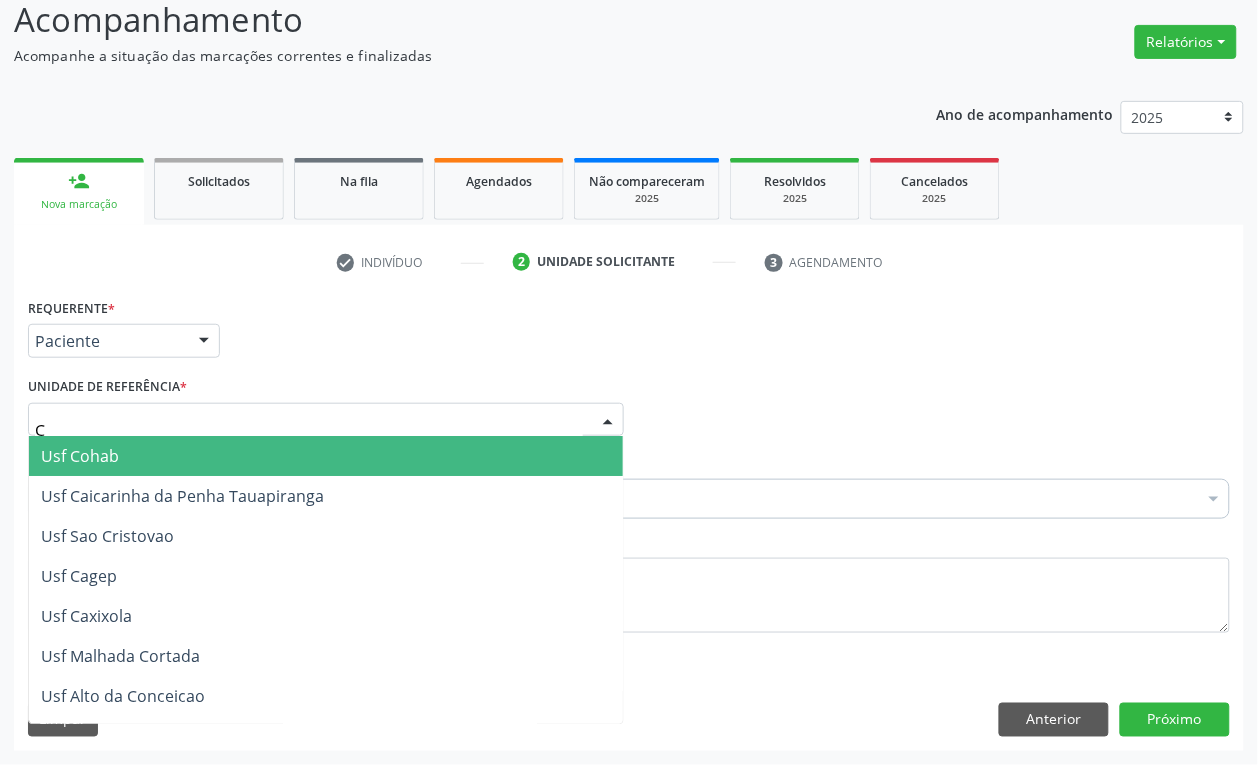 type on "CE" 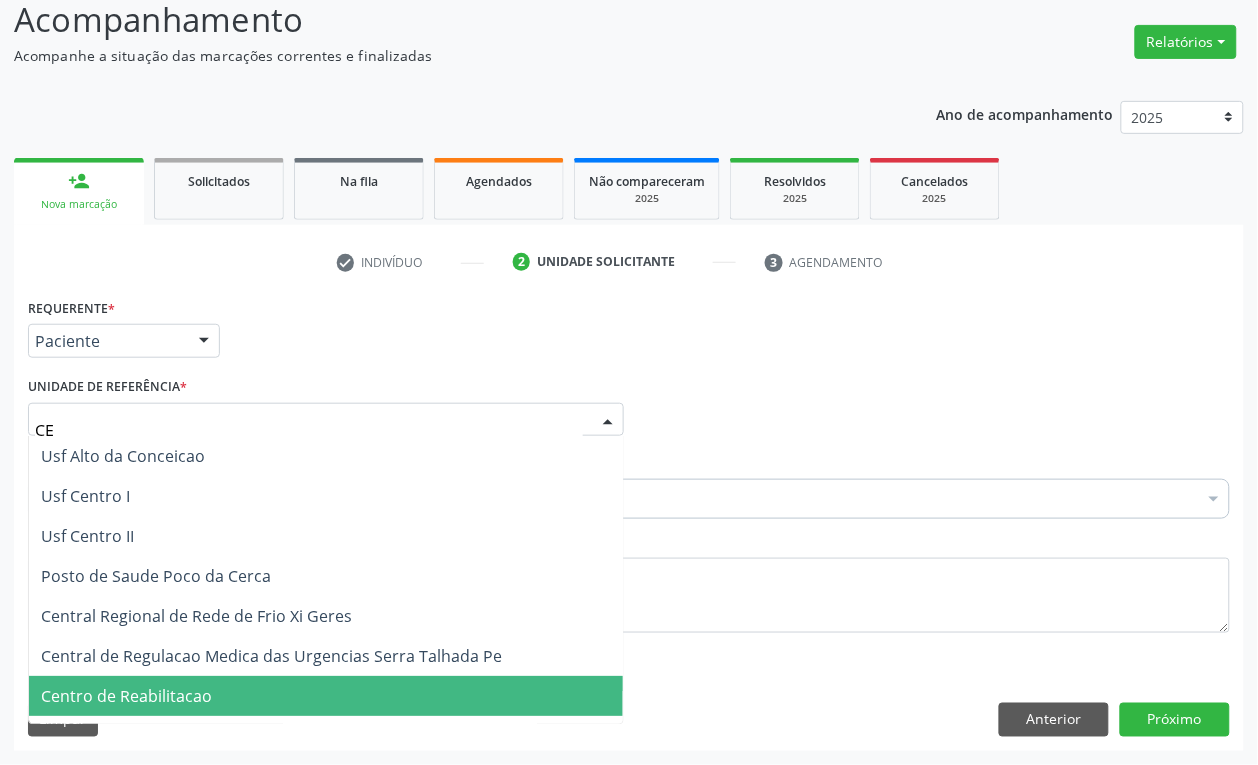 click on "Centro de Reabilitacao" at bounding box center (326, 696) 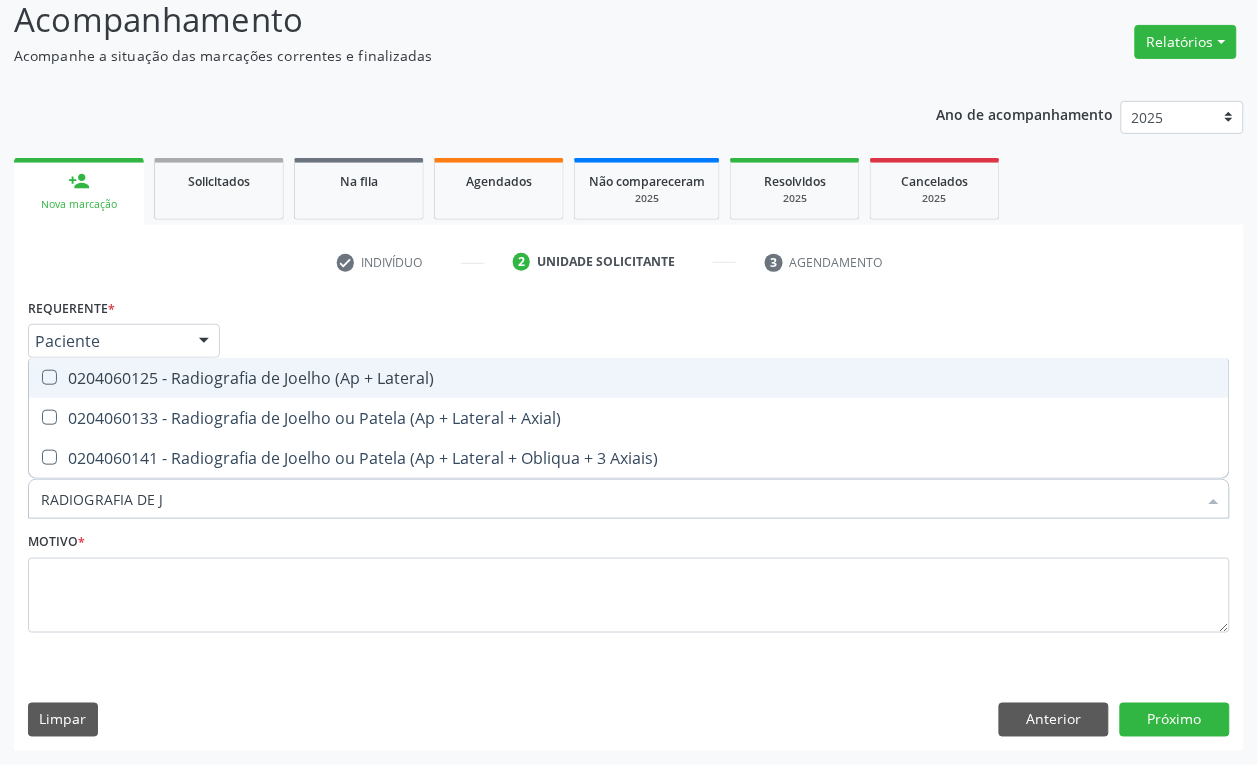 type on "RADIOGRAFIA DE J" 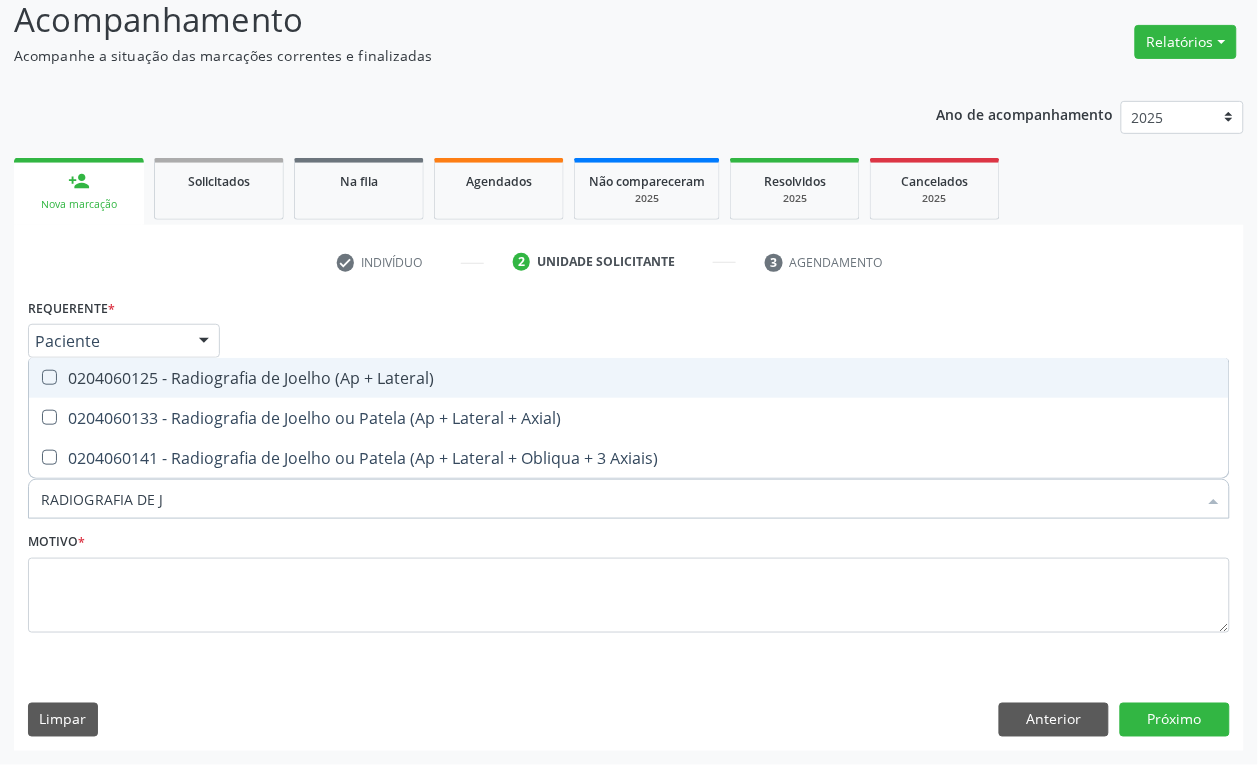 type 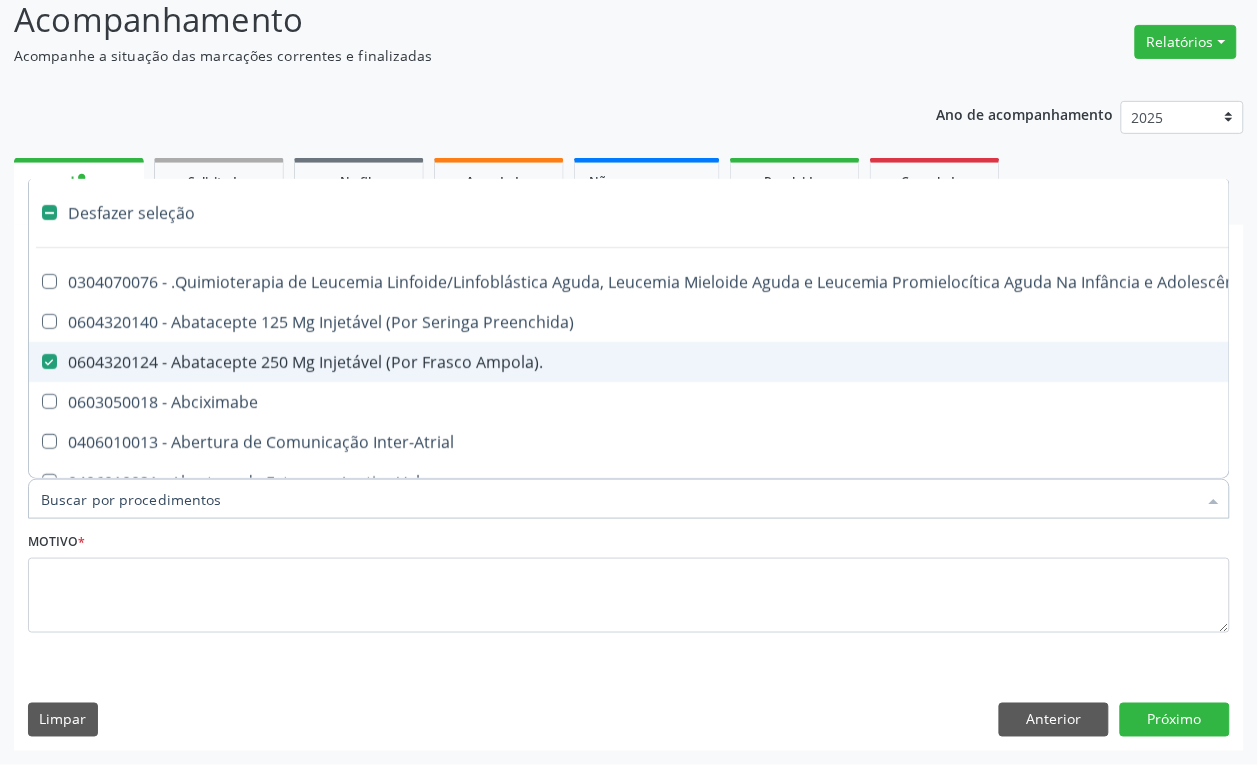 click at bounding box center [36, 362] 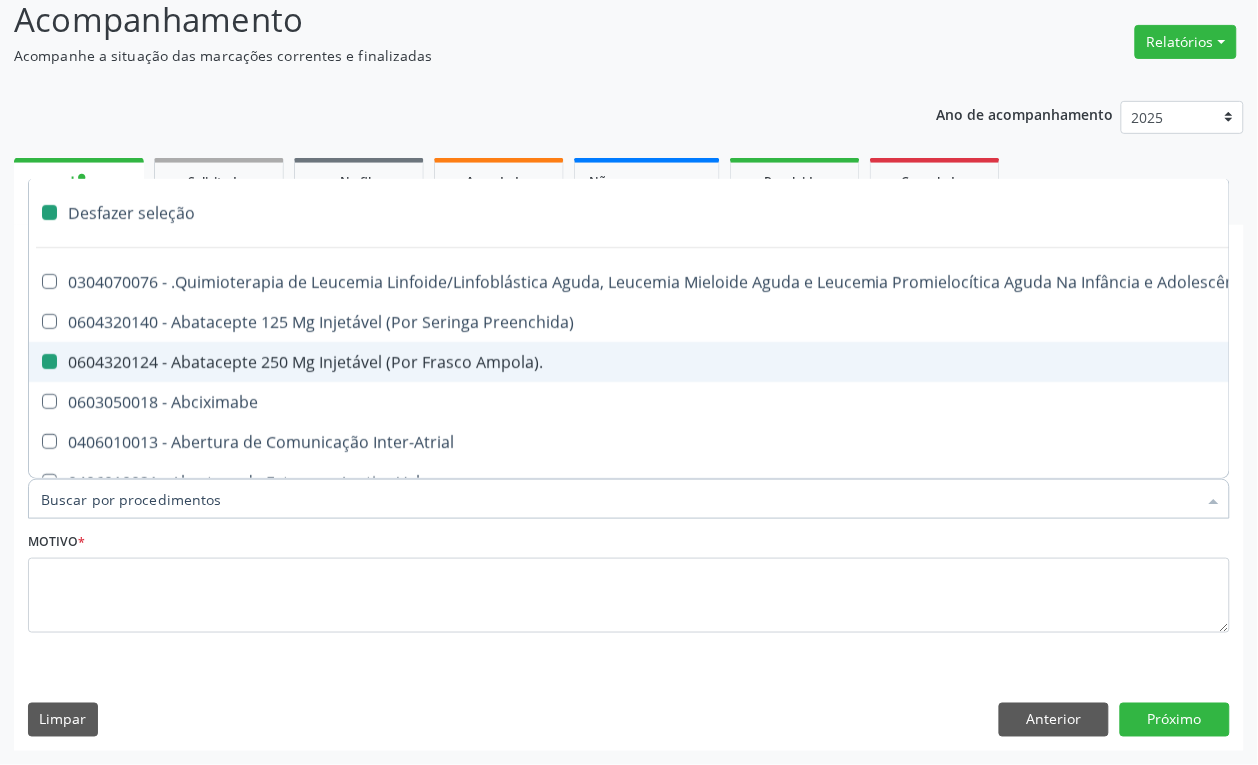 checkbox on "false" 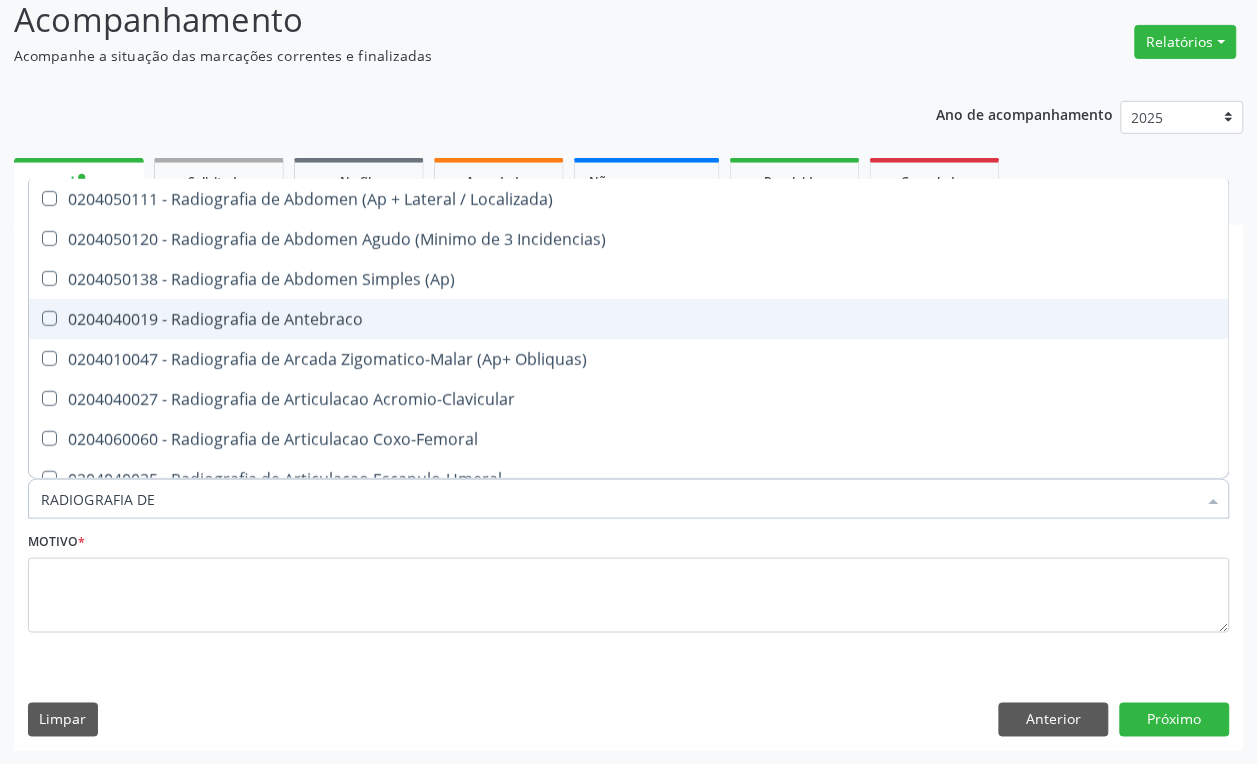 type on "RADIOGRAFIA DE J" 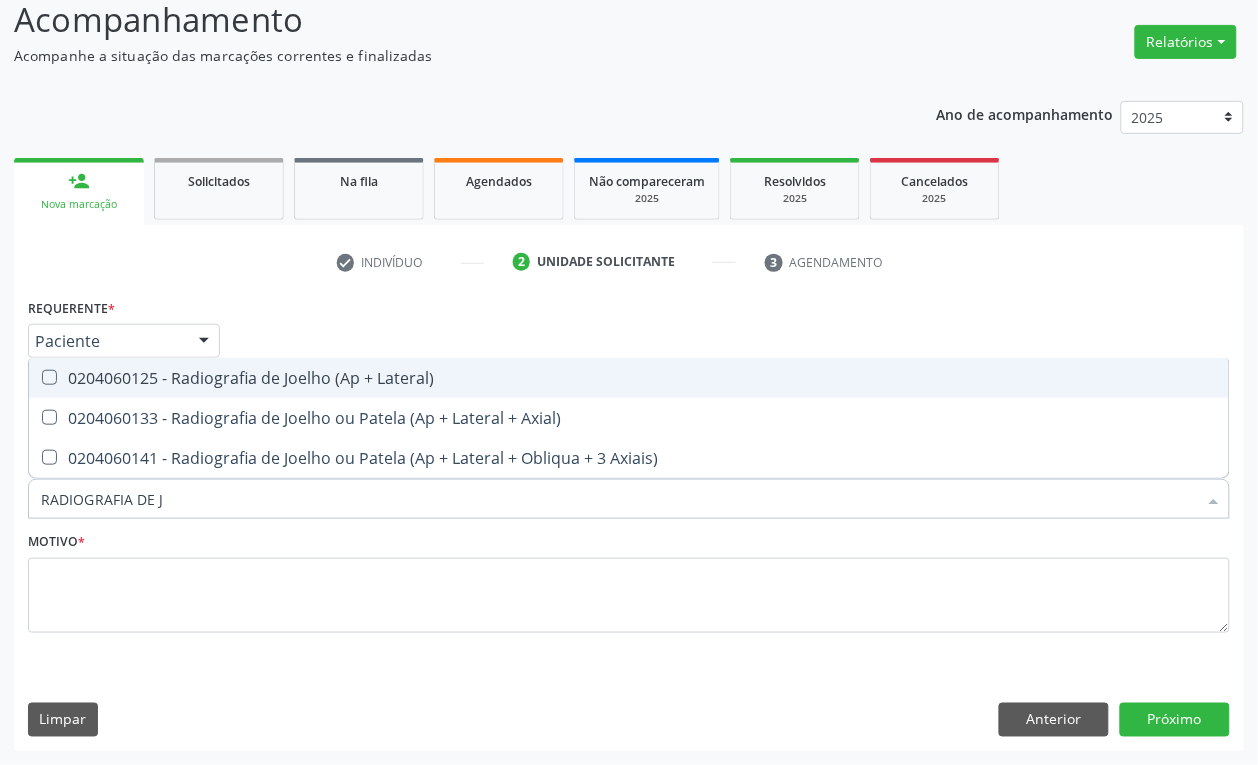 click on "0204060125 - Radiografia de Joelho (Ap + Lateral)" at bounding box center [629, 378] 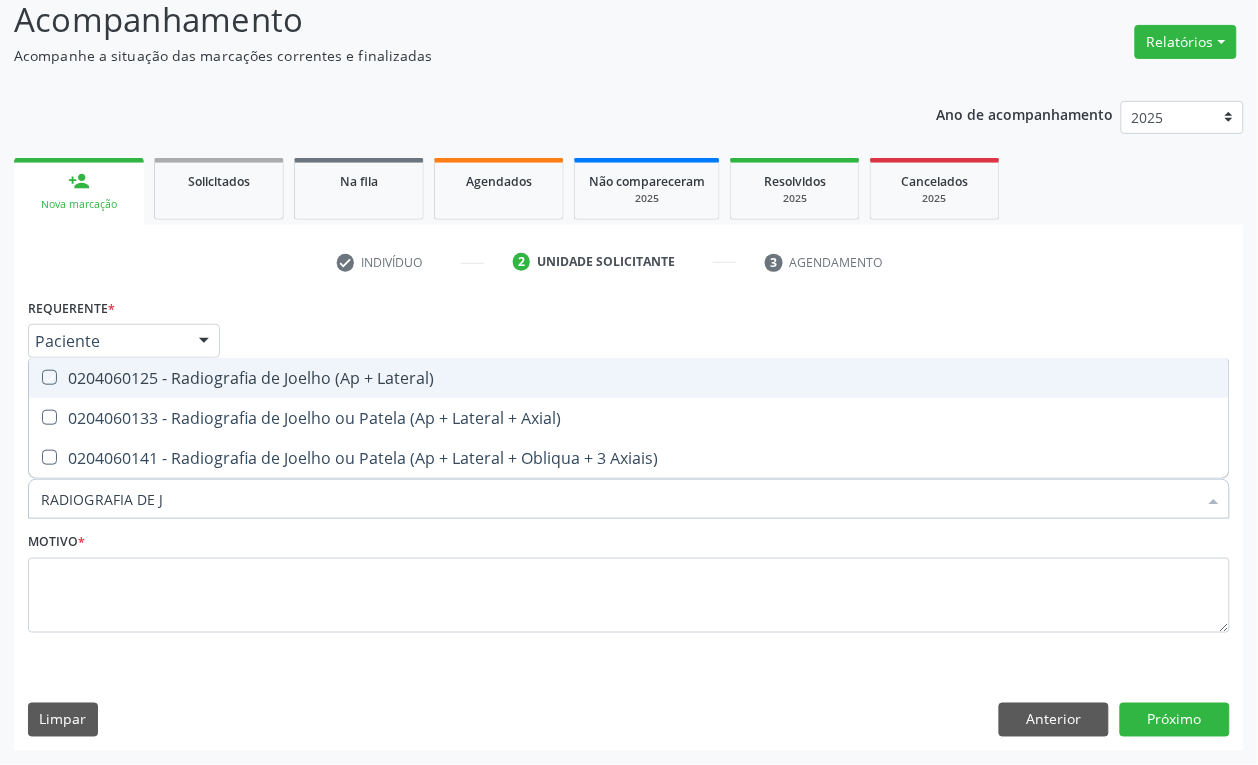 checkbox on "true" 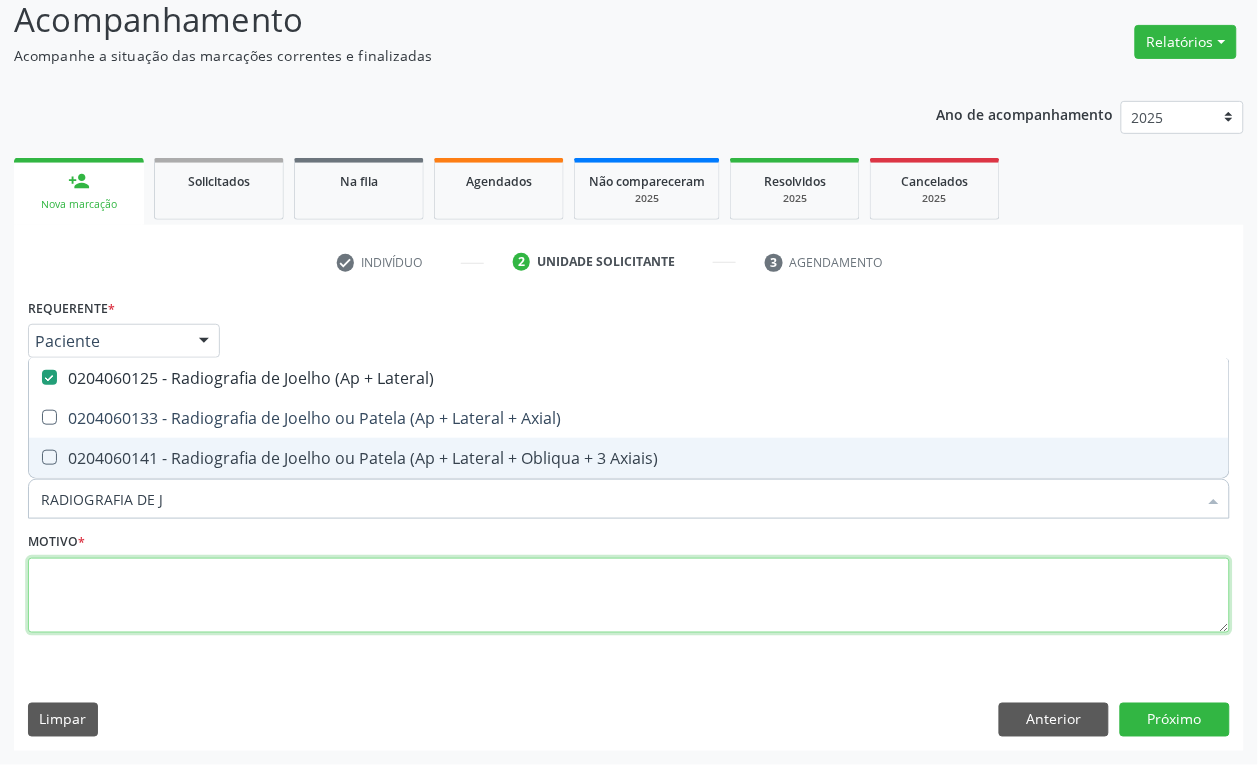 click at bounding box center (629, 596) 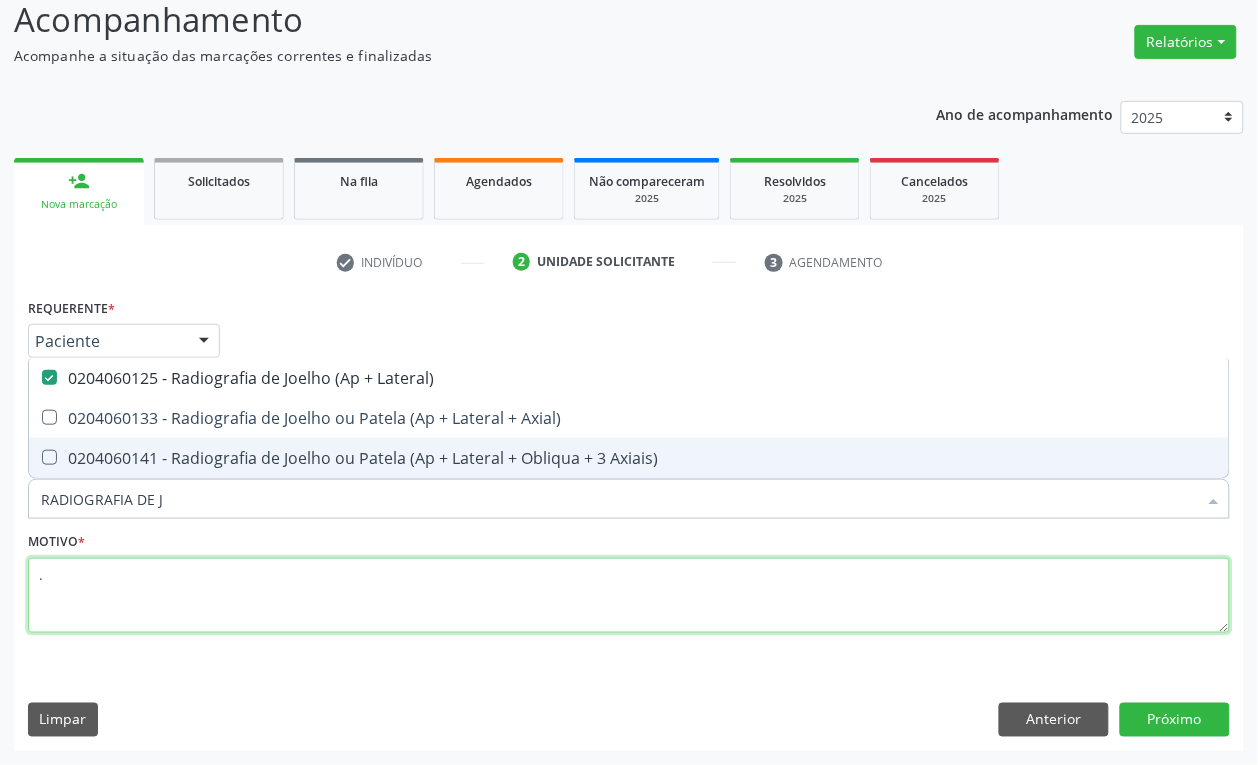checkbox on "true" 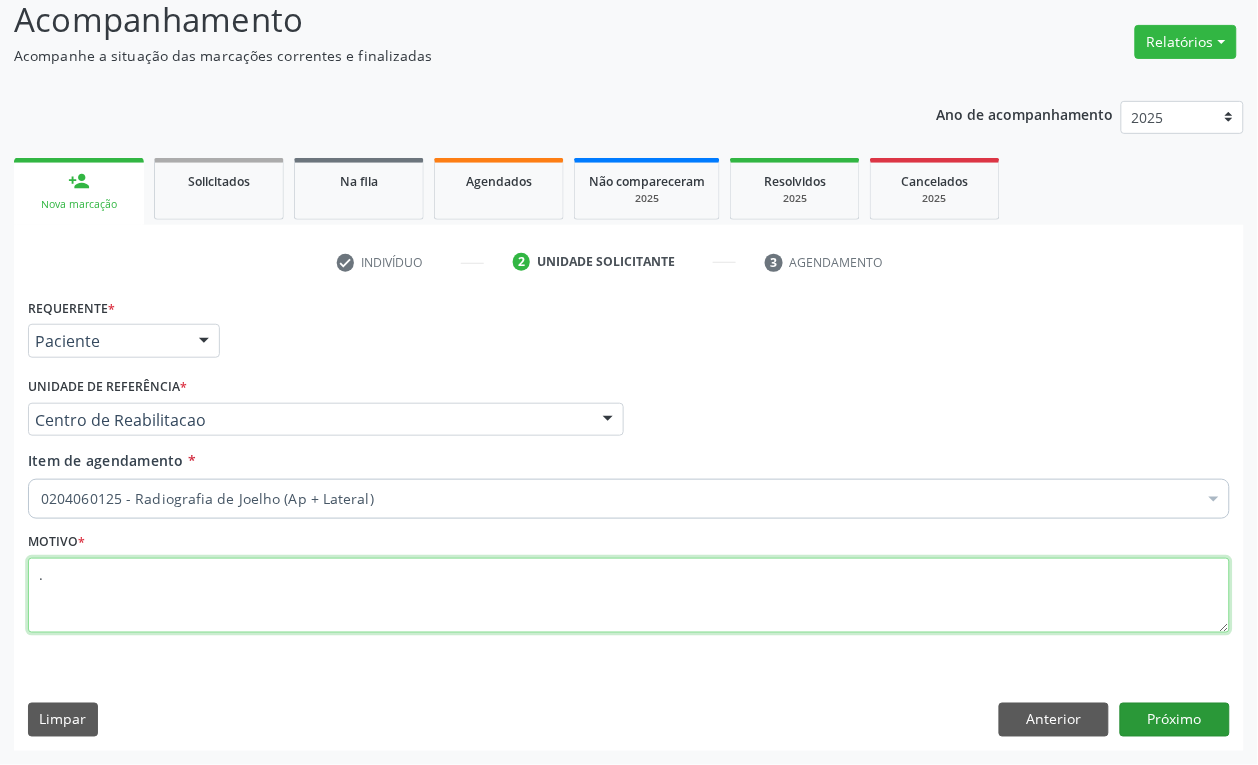 type on "." 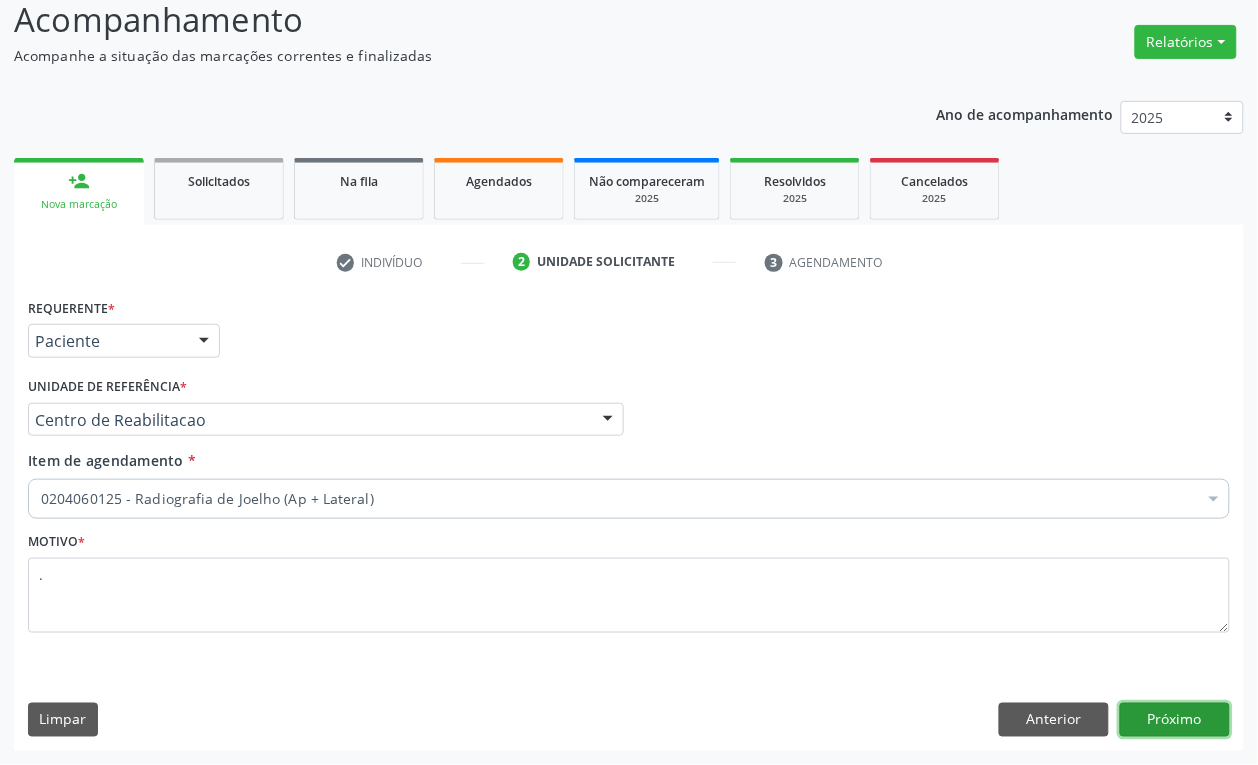 click on "Próximo" at bounding box center [1175, 720] 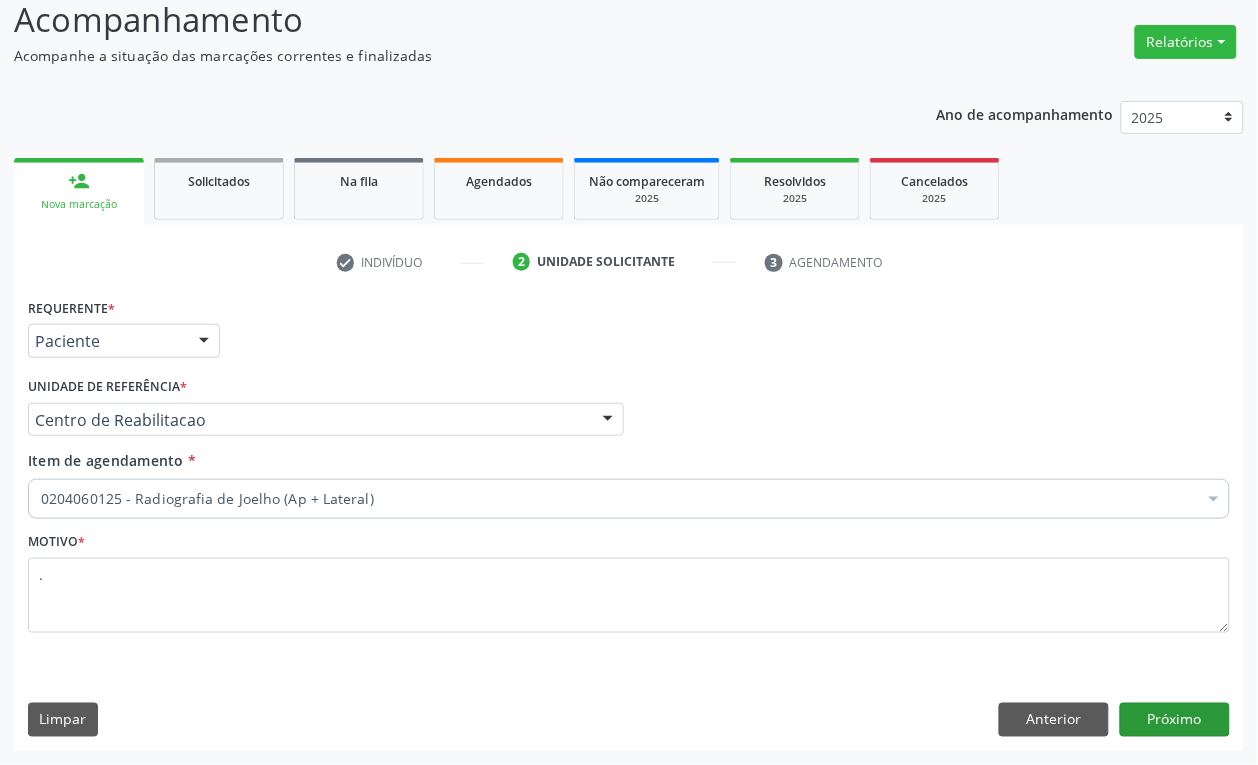 scroll, scrollTop: 106, scrollLeft: 0, axis: vertical 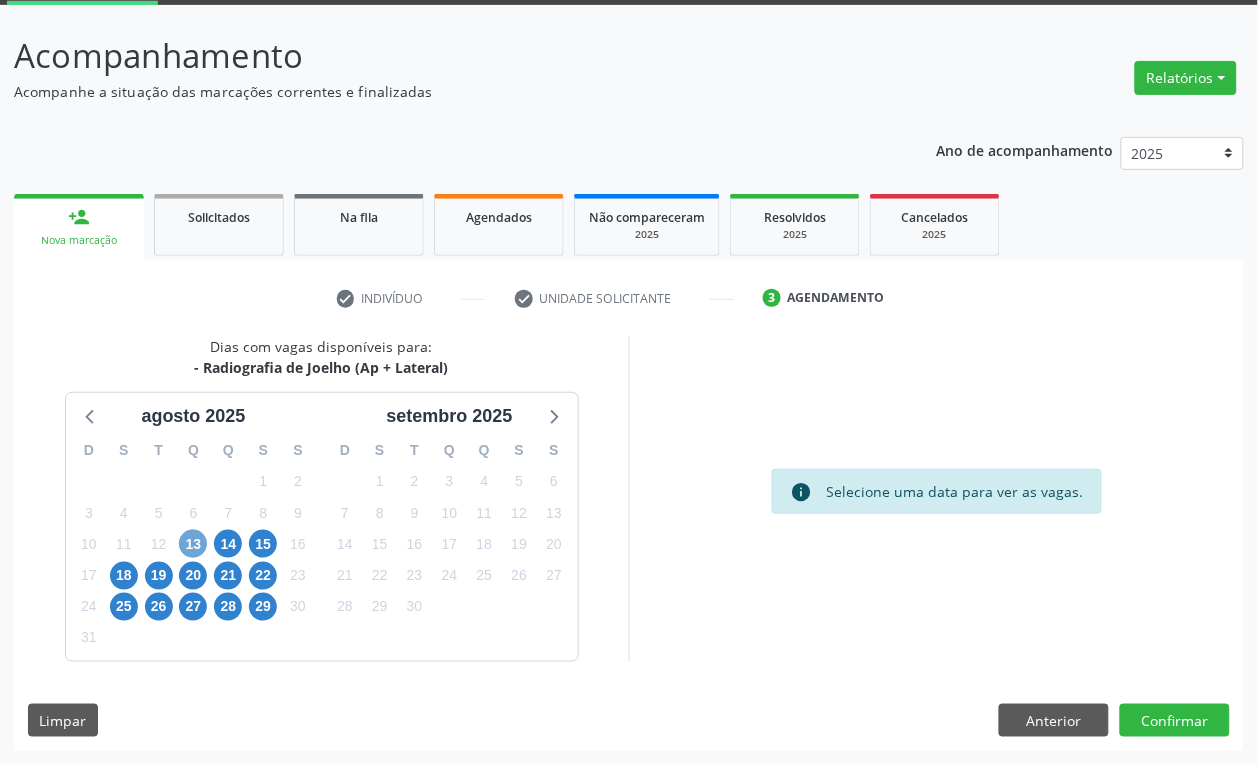 click on "13" at bounding box center [193, 544] 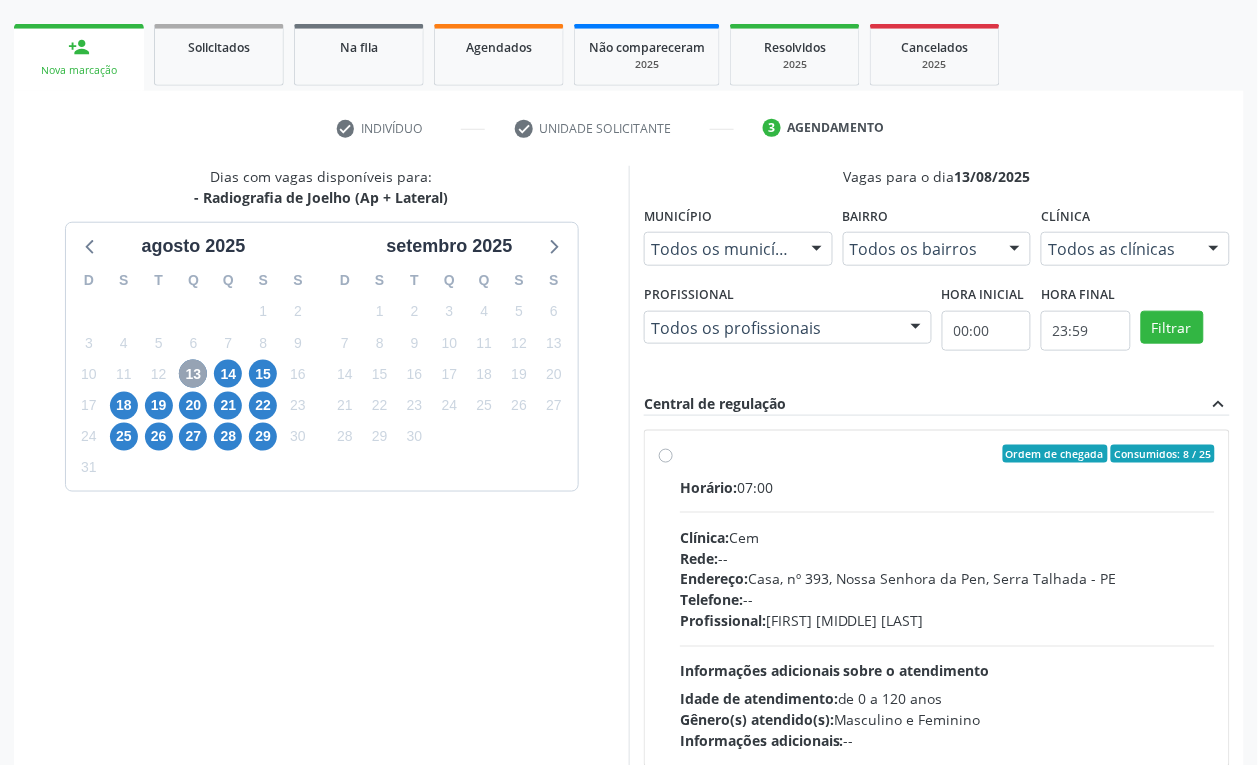 scroll, scrollTop: 395, scrollLeft: 0, axis: vertical 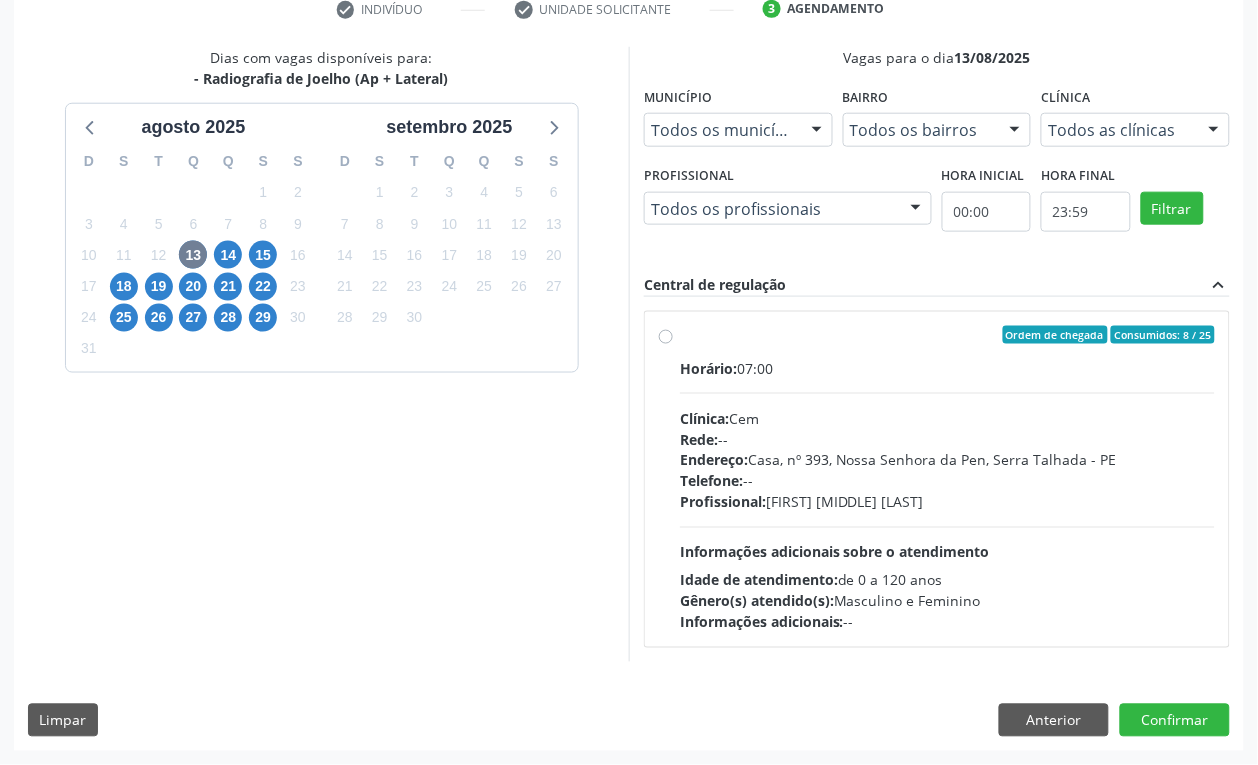 click at bounding box center [947, 527] 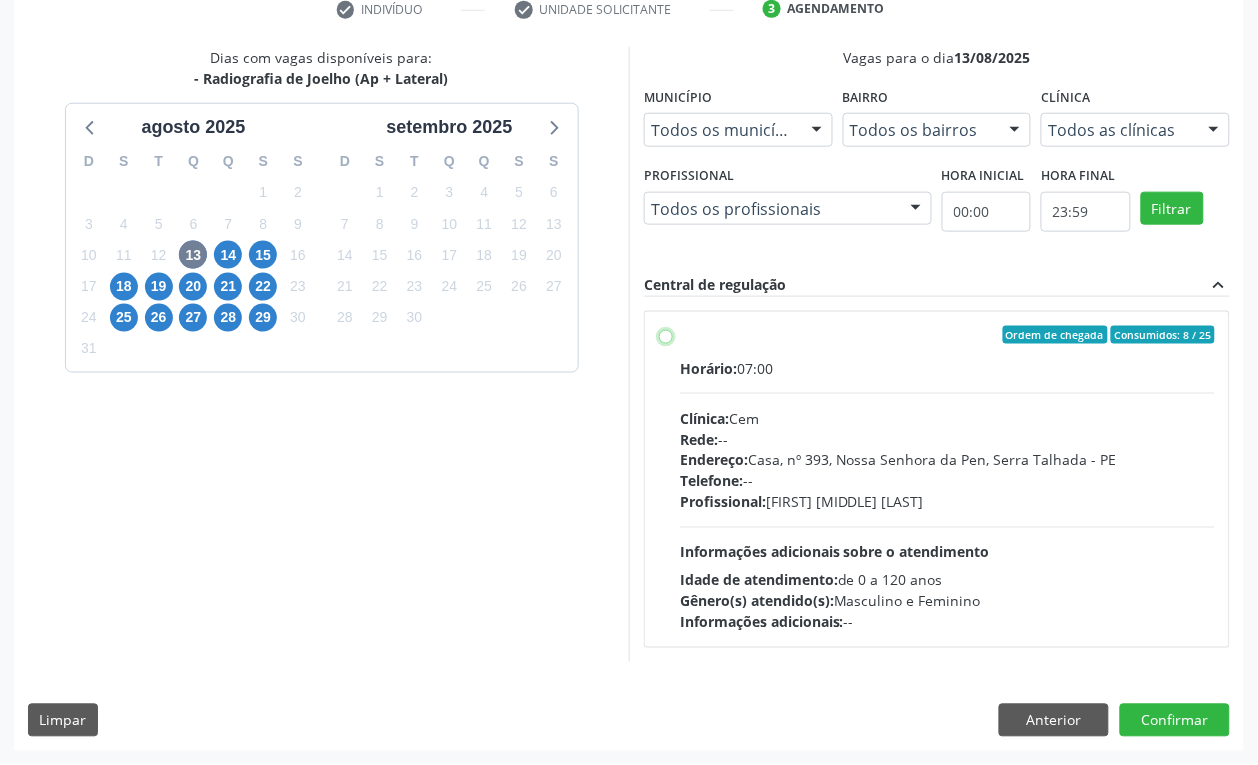 radio on "true" 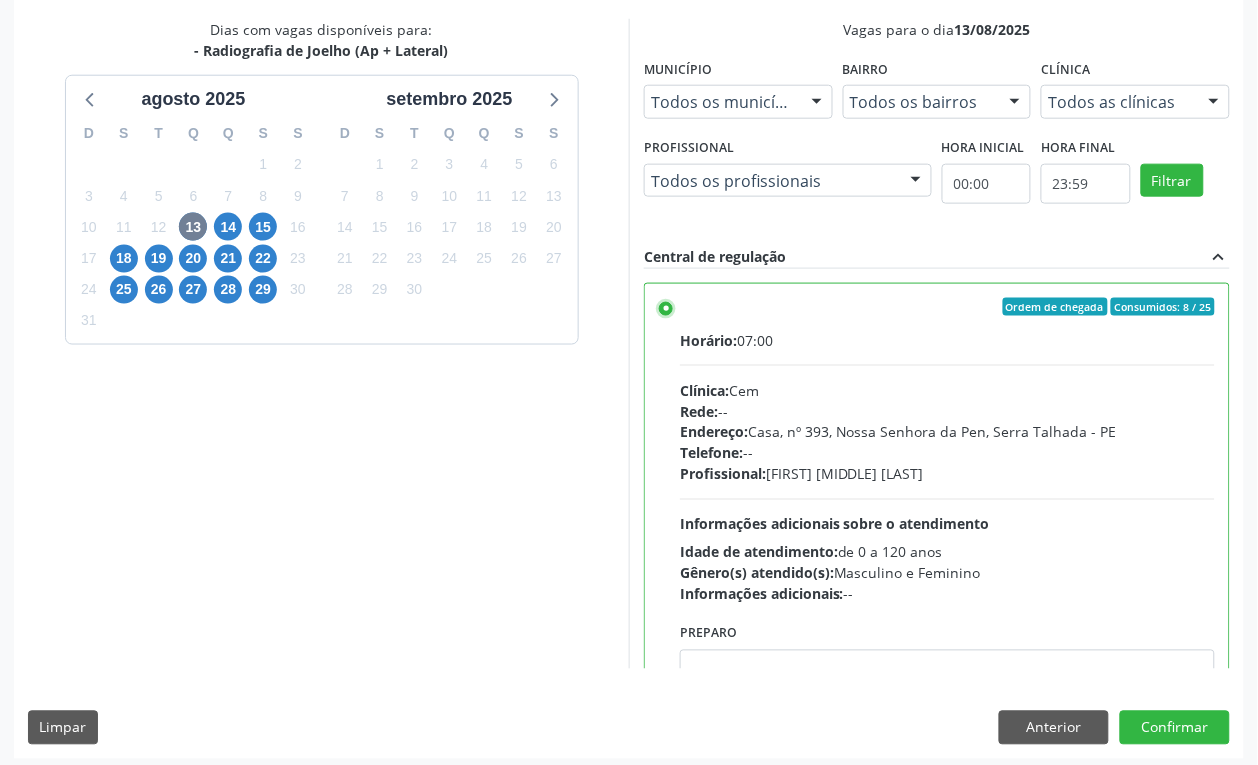 scroll, scrollTop: 430, scrollLeft: 0, axis: vertical 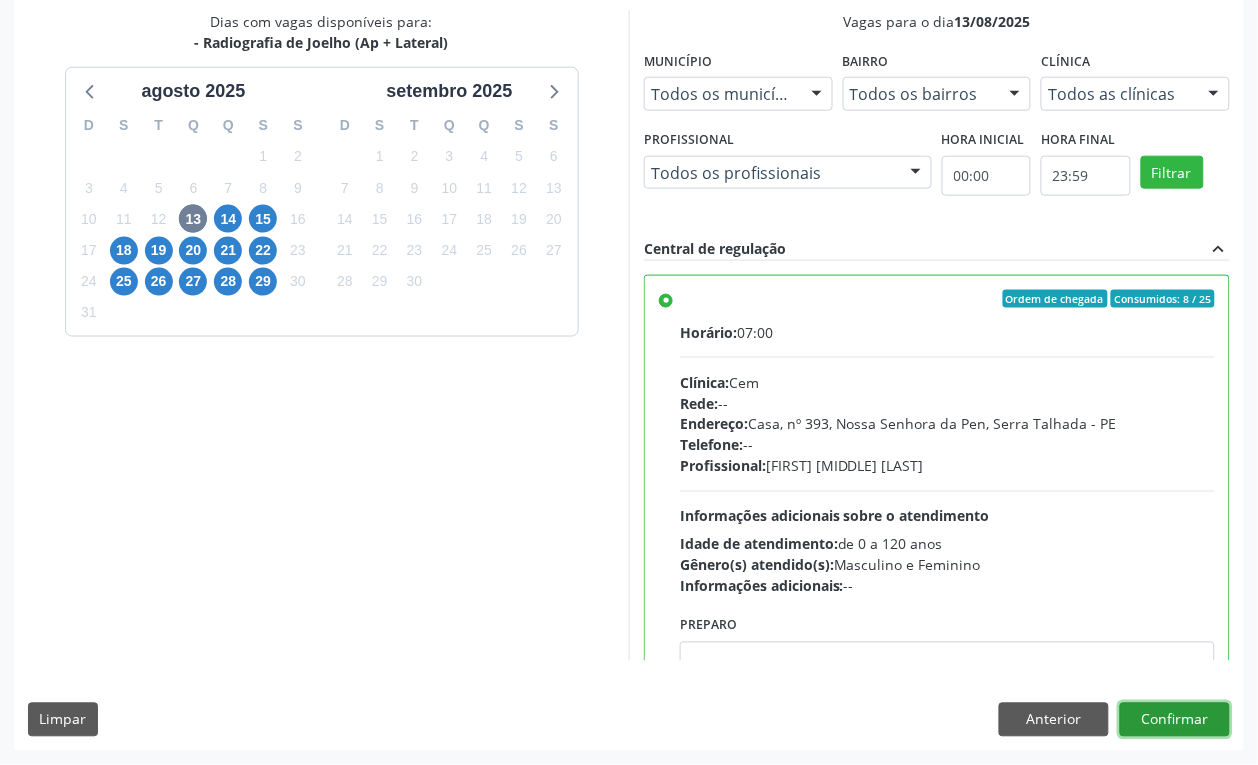 click on "Confirmar" at bounding box center [1175, 720] 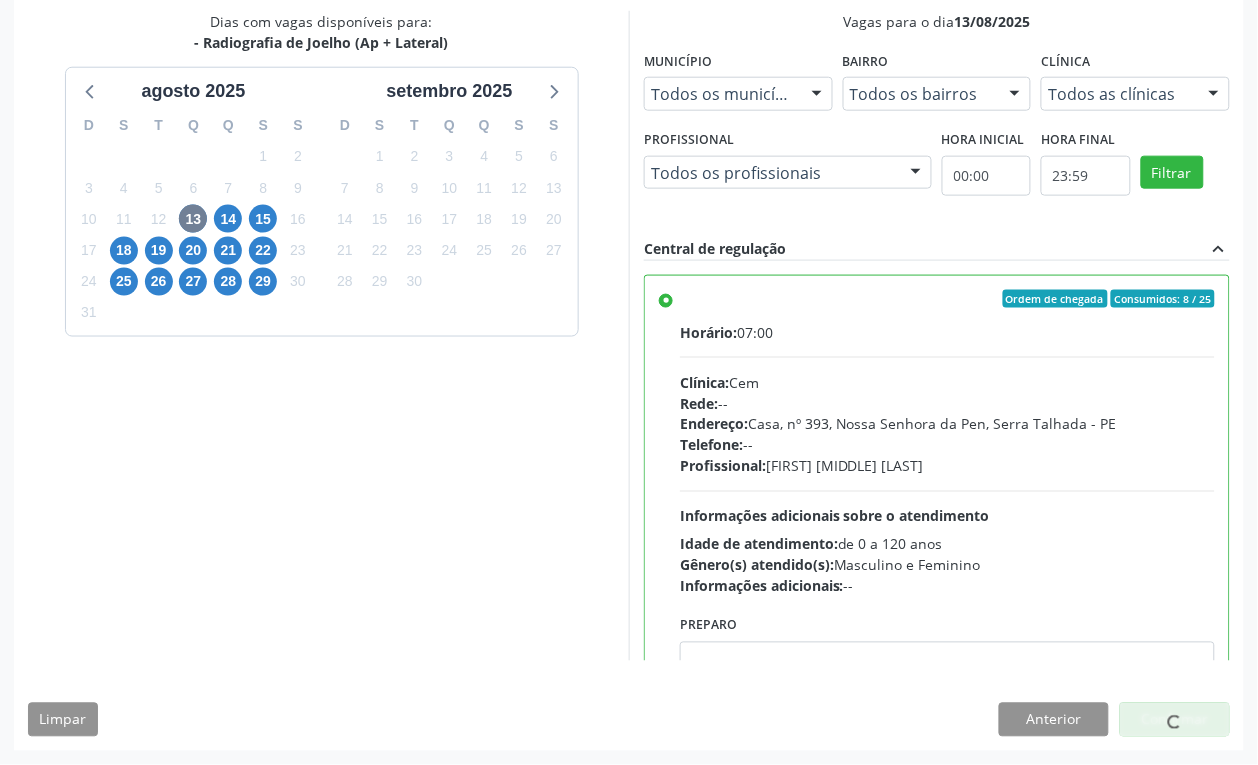 scroll, scrollTop: 0, scrollLeft: 0, axis: both 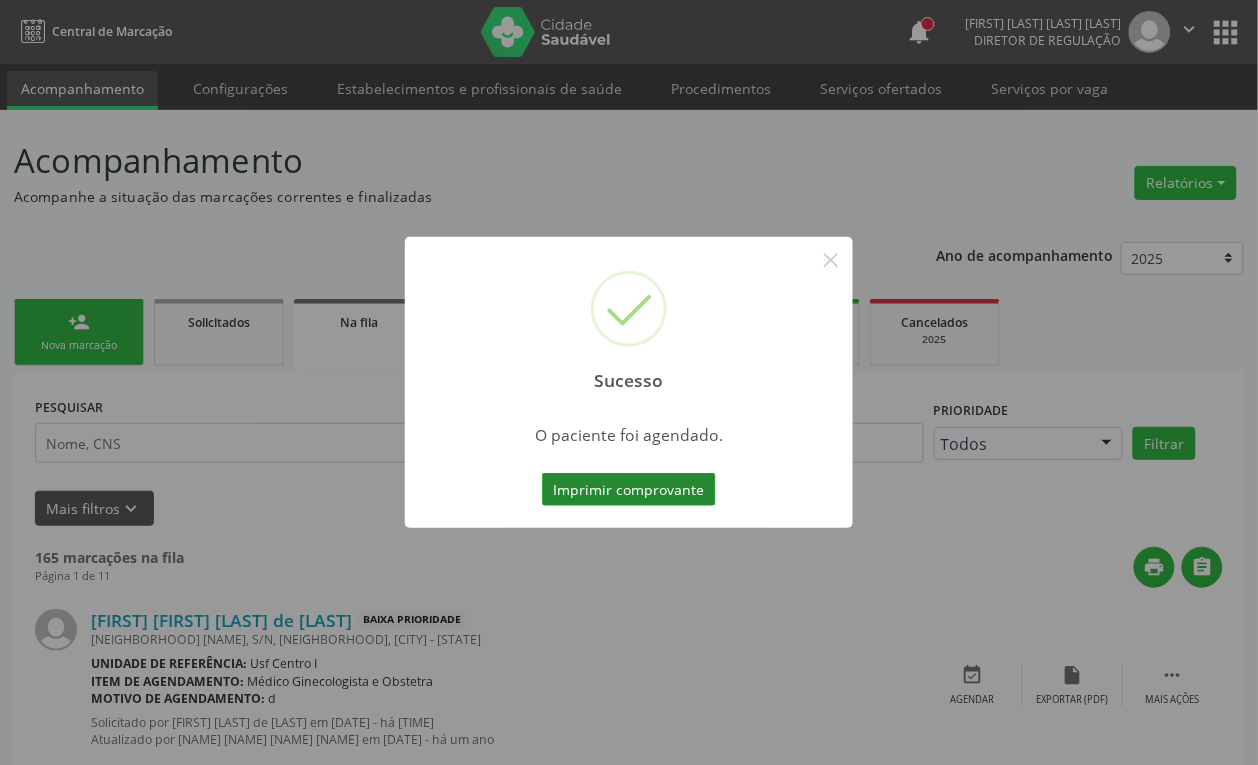 click on "Imprimir comprovante" at bounding box center (629, 490) 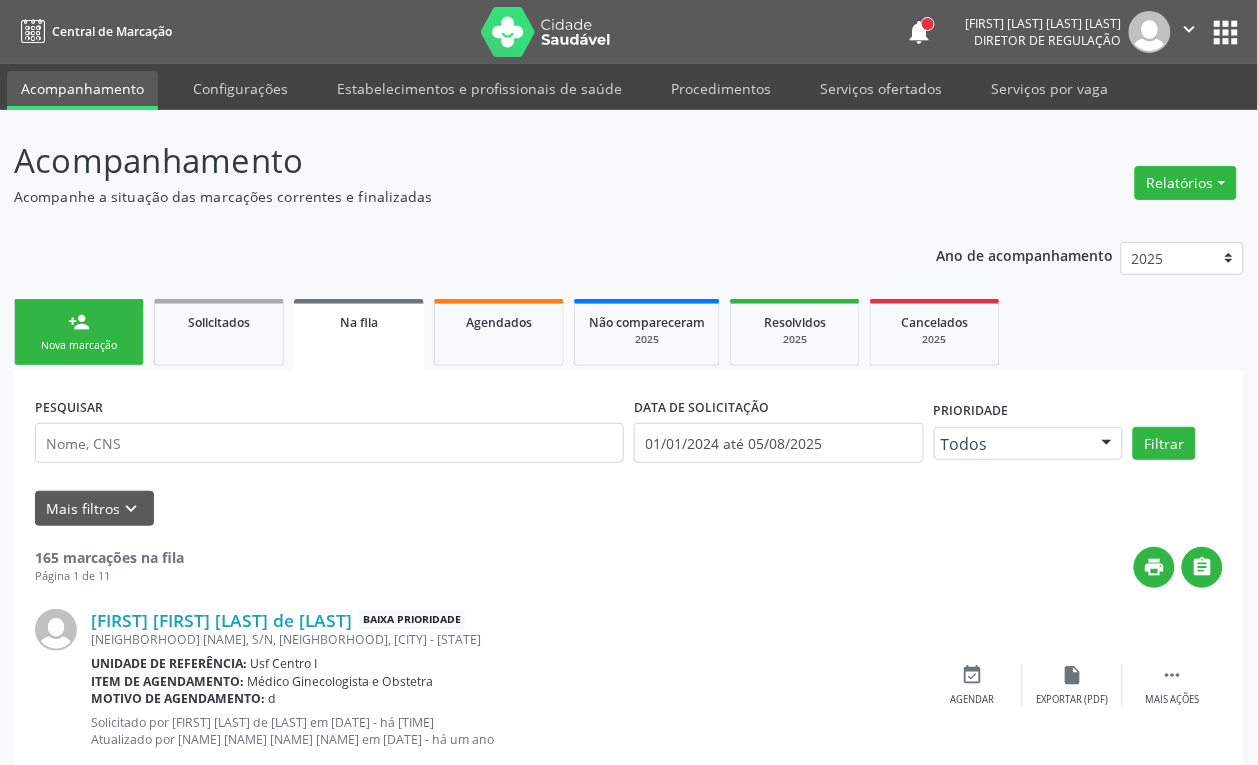 click on "person_add" at bounding box center [79, 322] 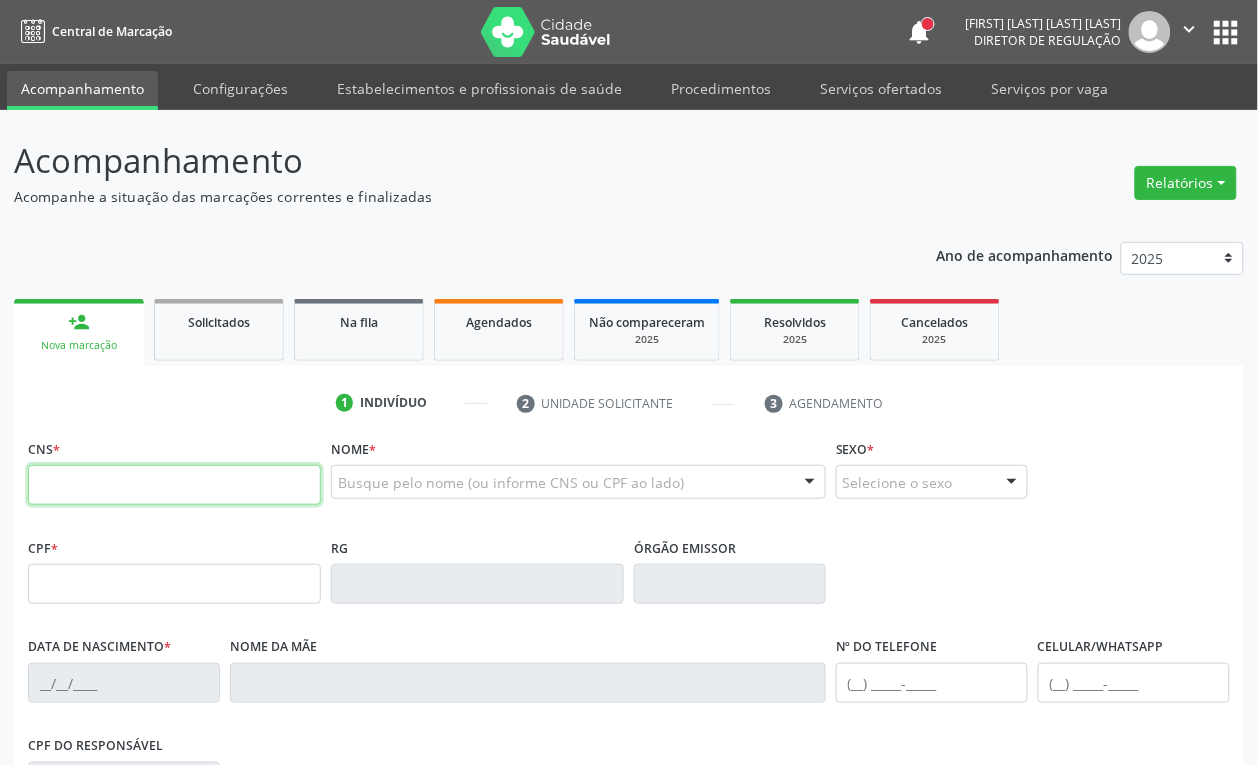 click at bounding box center [174, 485] 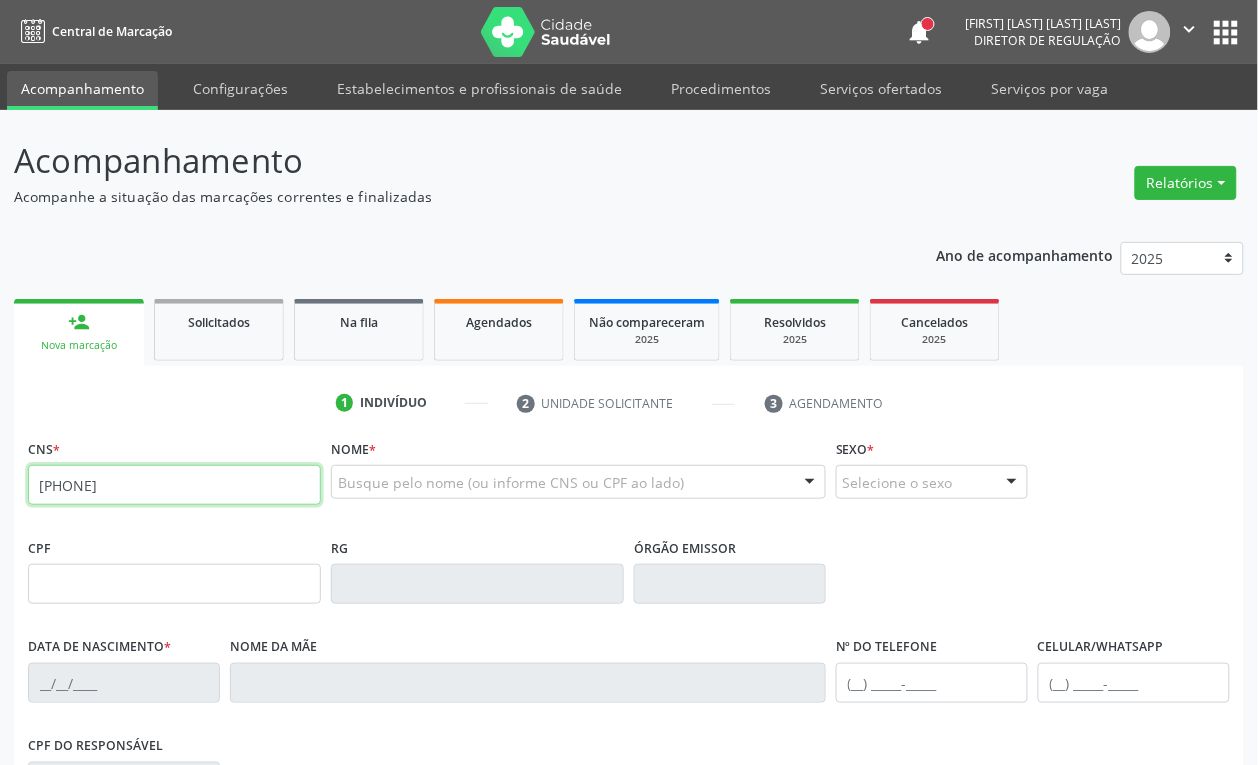 type on "[PHONE]" 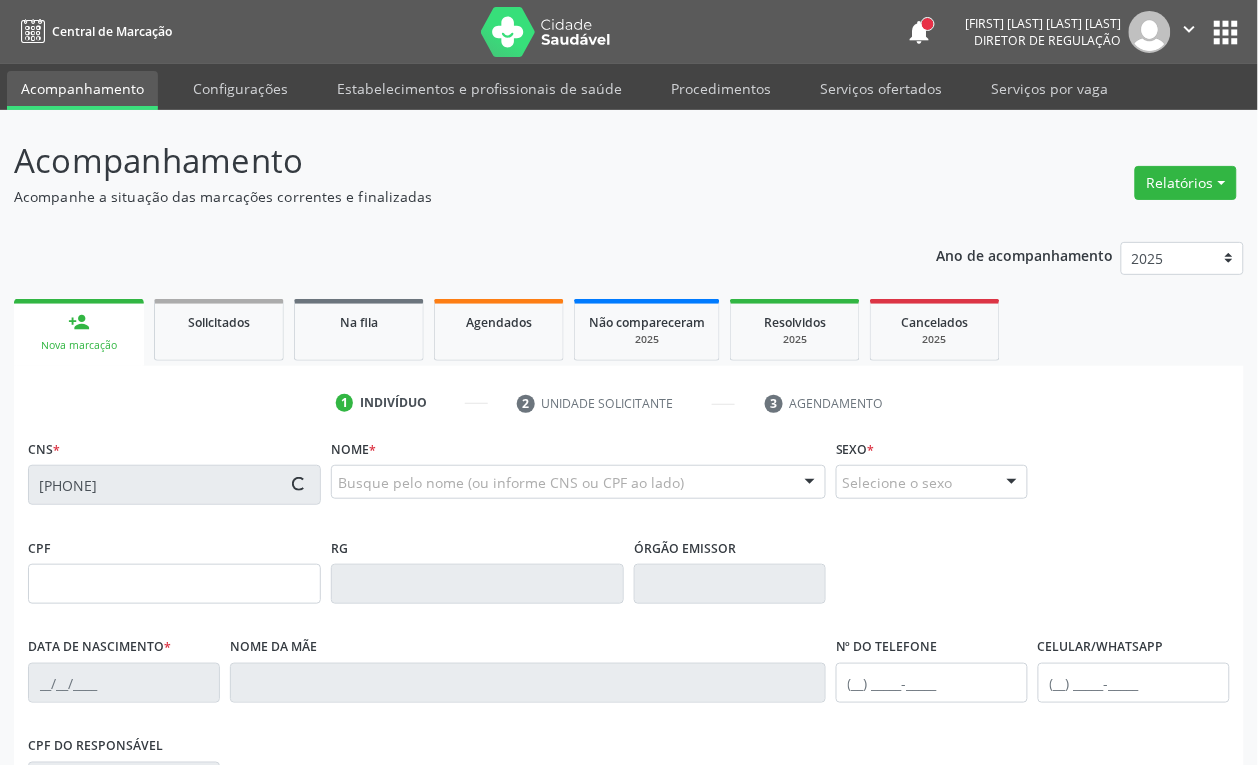 type on "[CPF]" 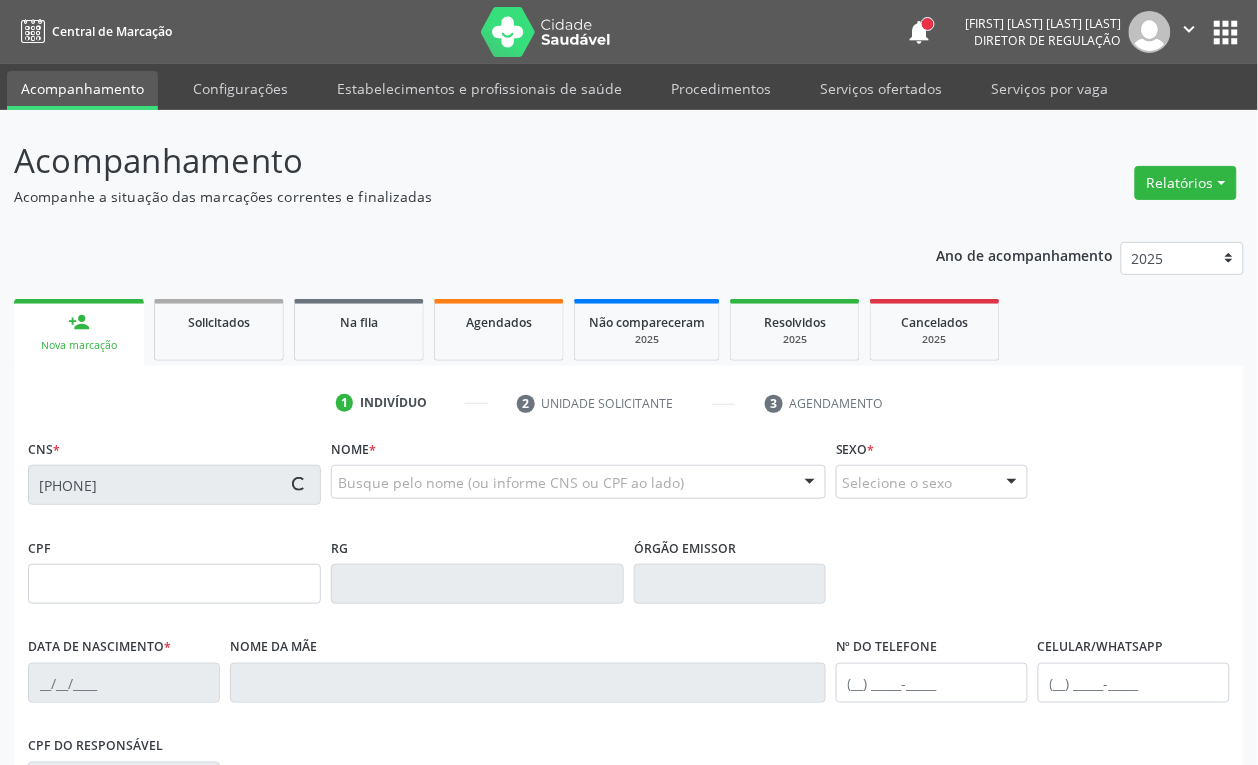 type on "[DATE]" 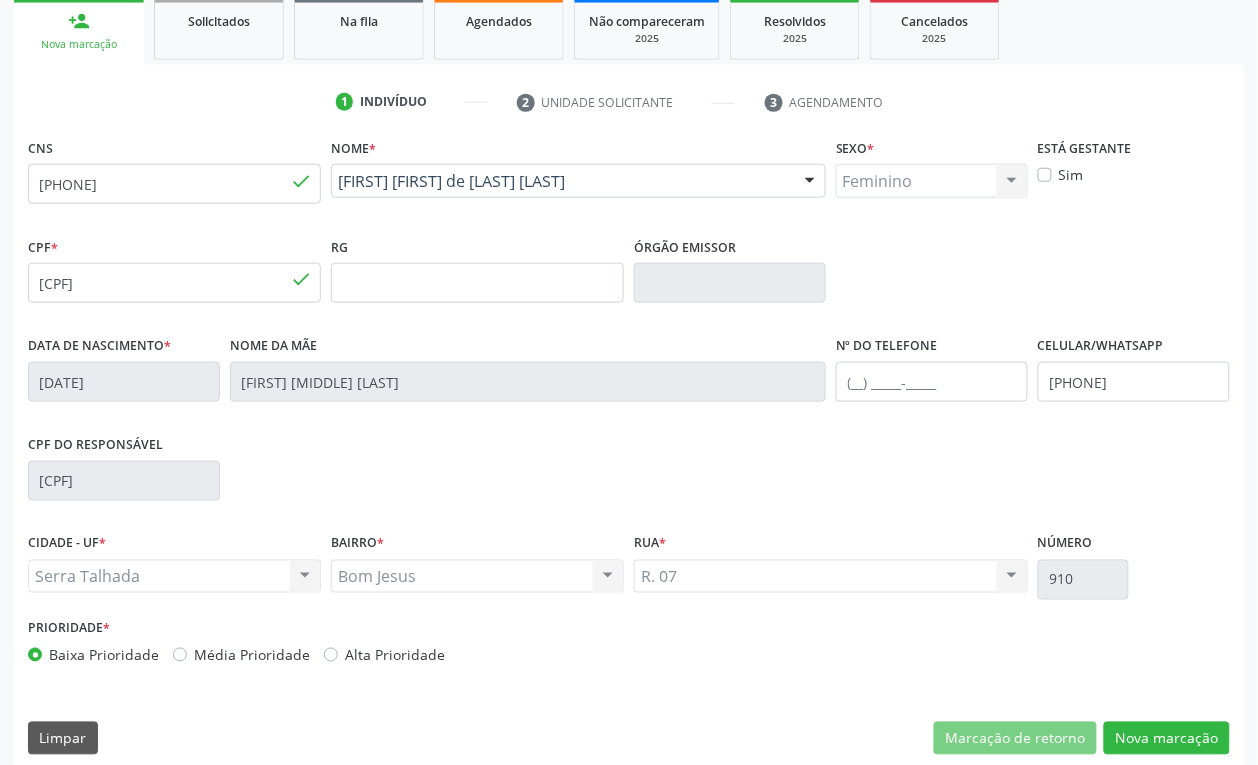 scroll, scrollTop: 320, scrollLeft: 0, axis: vertical 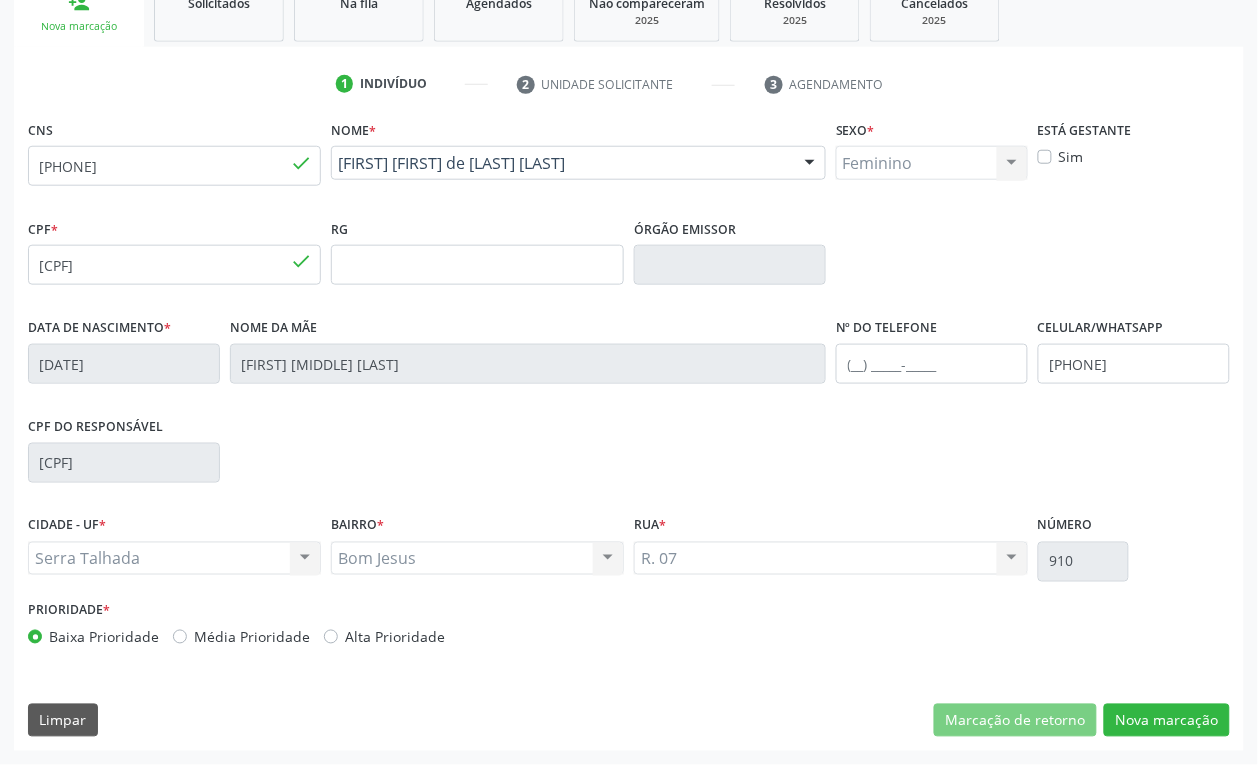 drag, startPoint x: 1046, startPoint y: 561, endPoint x: 1086, endPoint y: 561, distance: 40 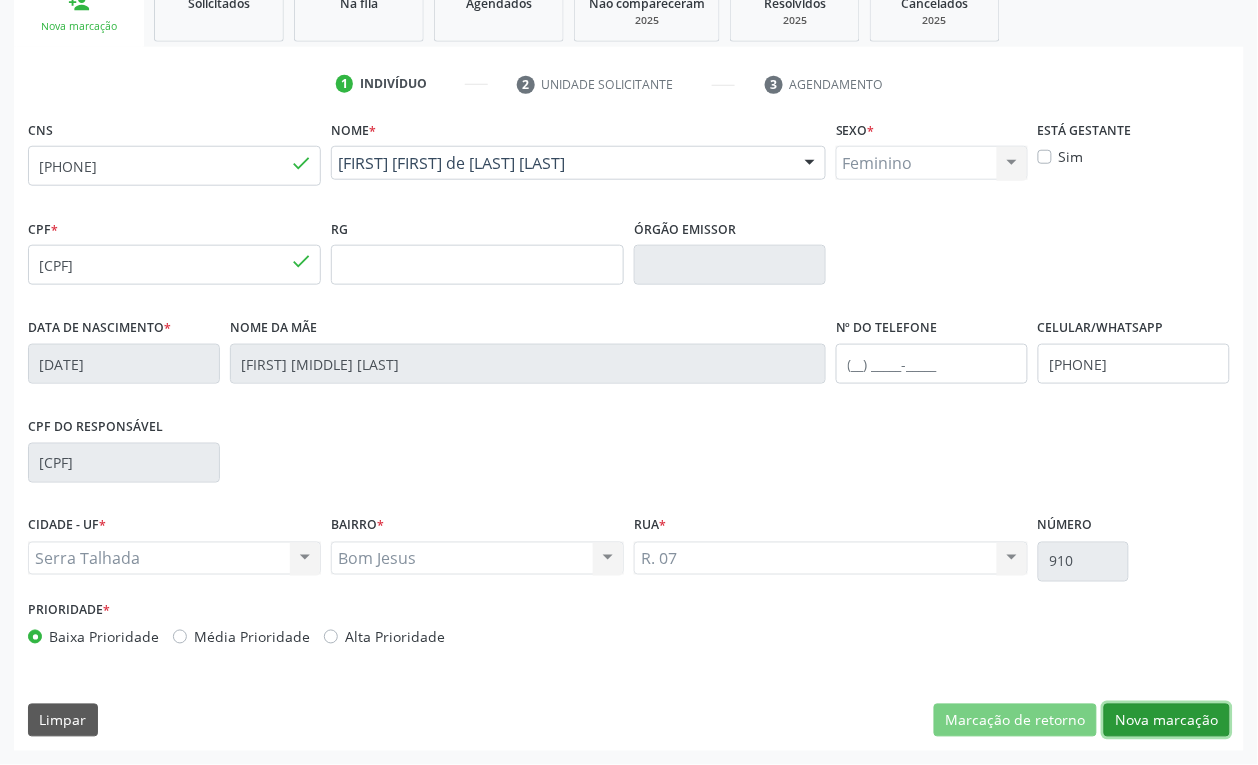 click on "Nova marcação" at bounding box center (1167, 721) 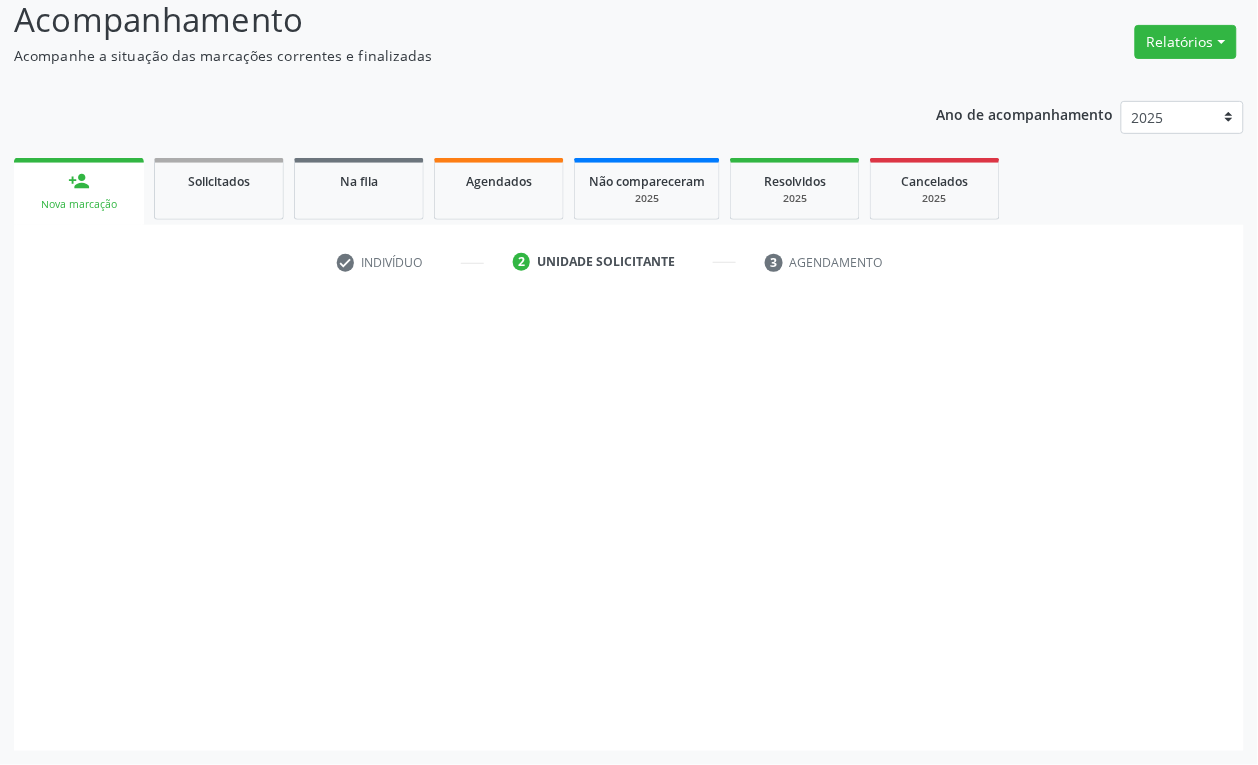 scroll, scrollTop: 141, scrollLeft: 0, axis: vertical 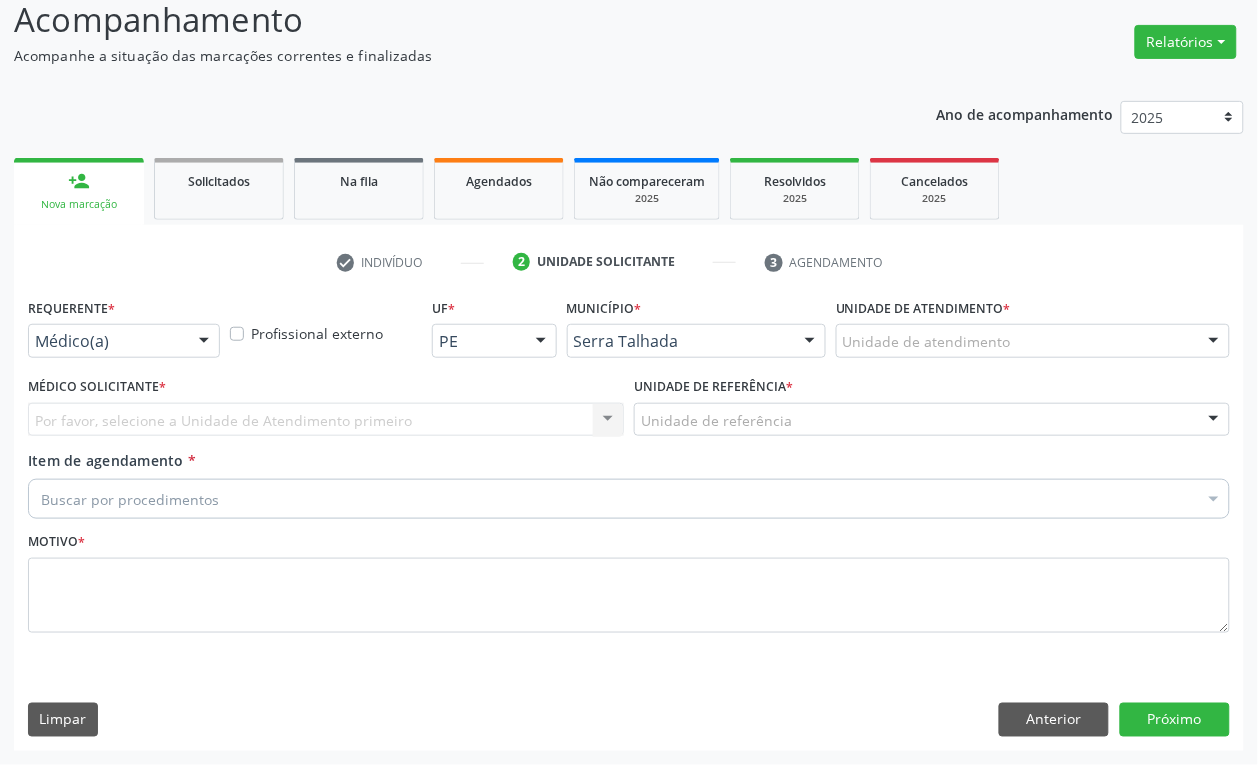 drag, startPoint x: 190, startPoint y: 337, endPoint x: 168, endPoint y: 351, distance: 26.076809 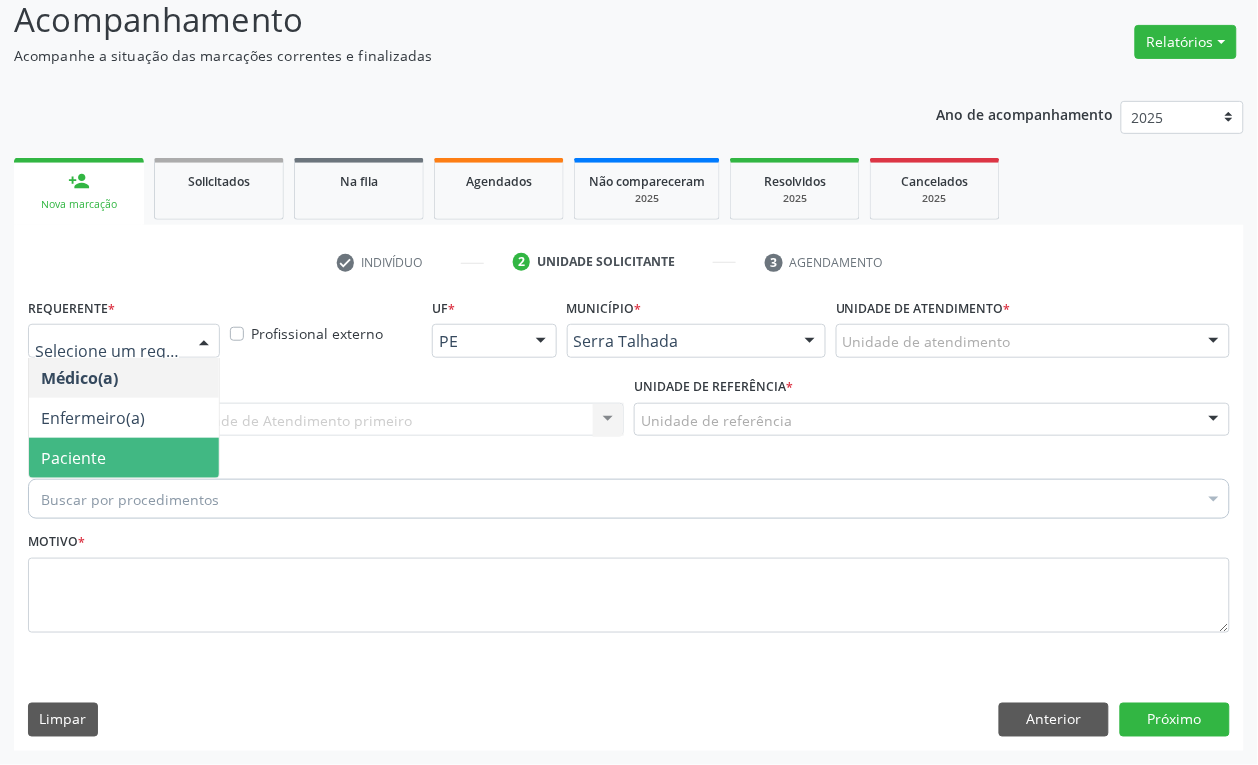 click on "Paciente" at bounding box center (73, 458) 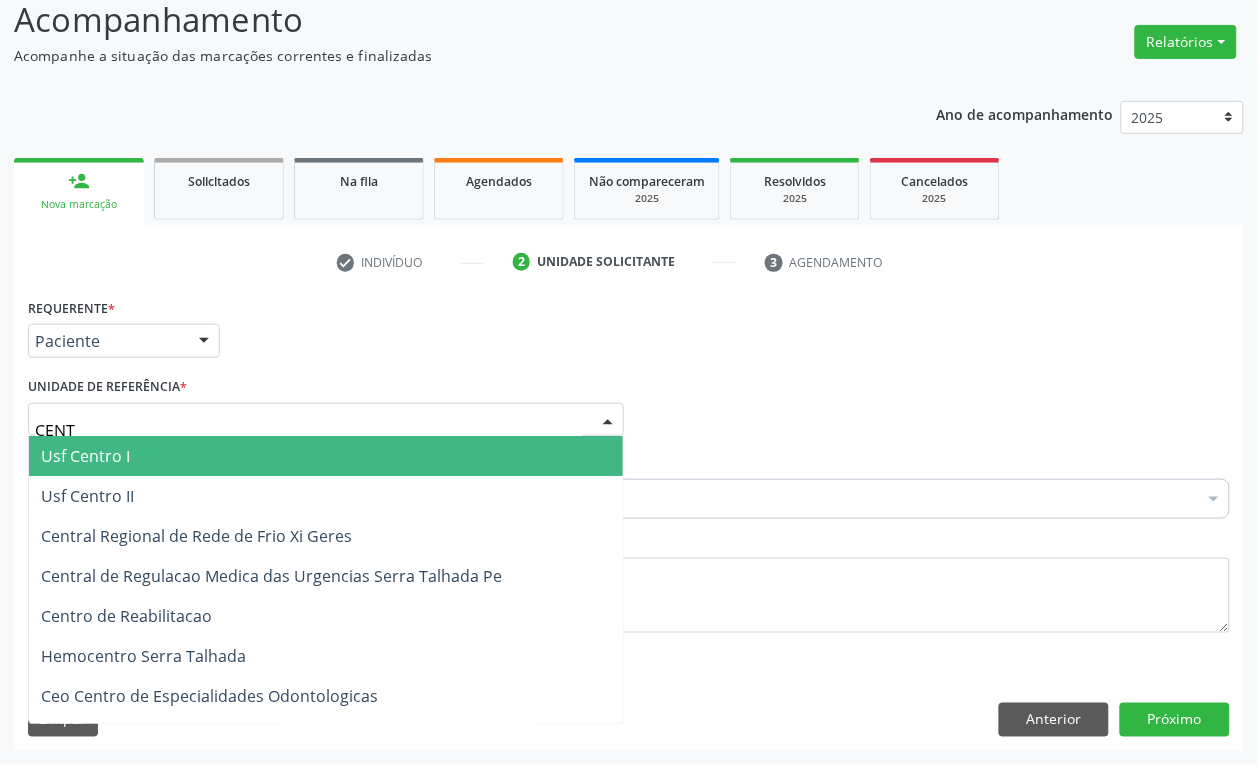 type on "CENTR" 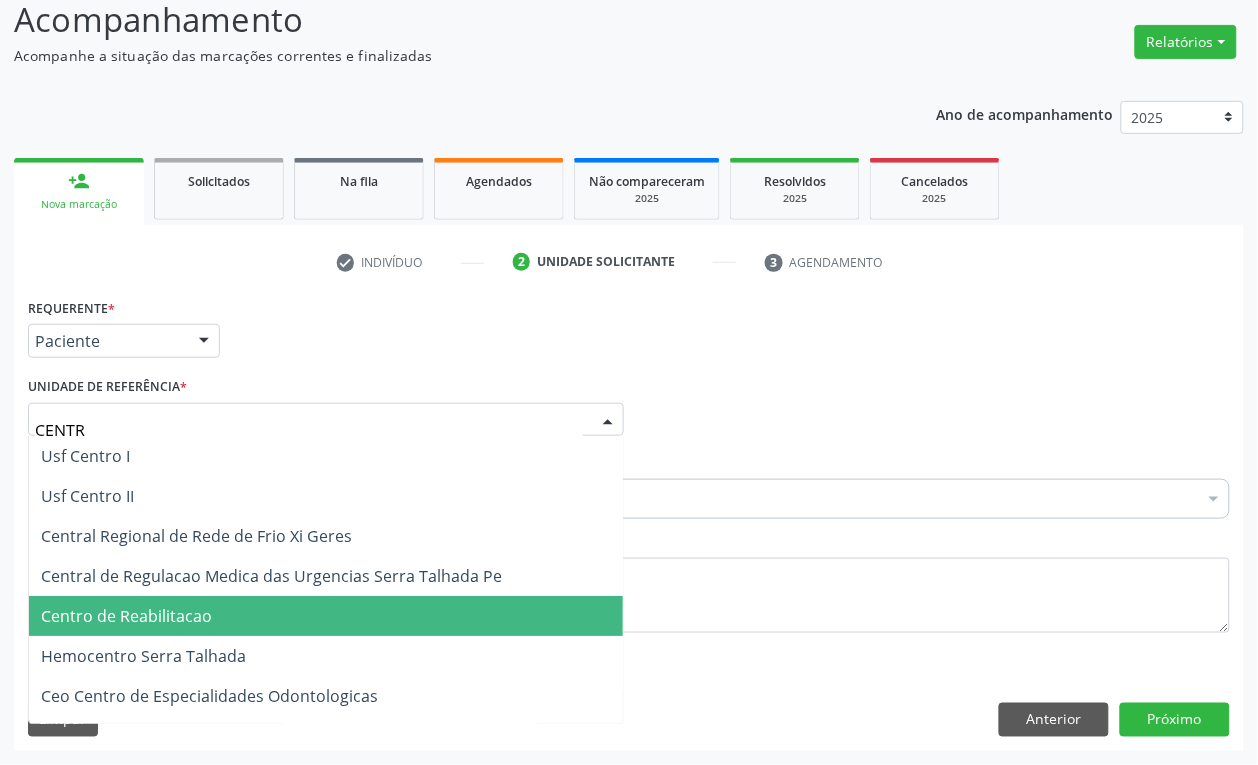 click on "Centro de Reabilitacao" at bounding box center [326, 616] 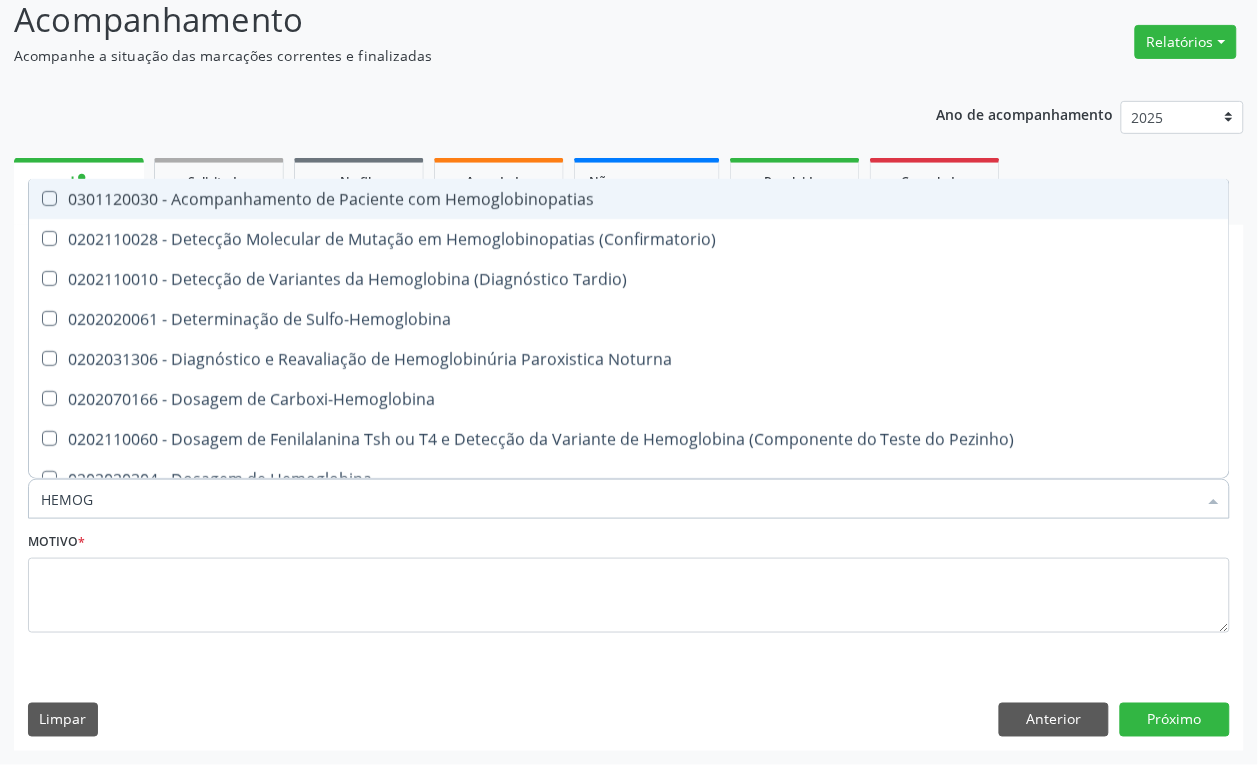 type on "HEMOGR" 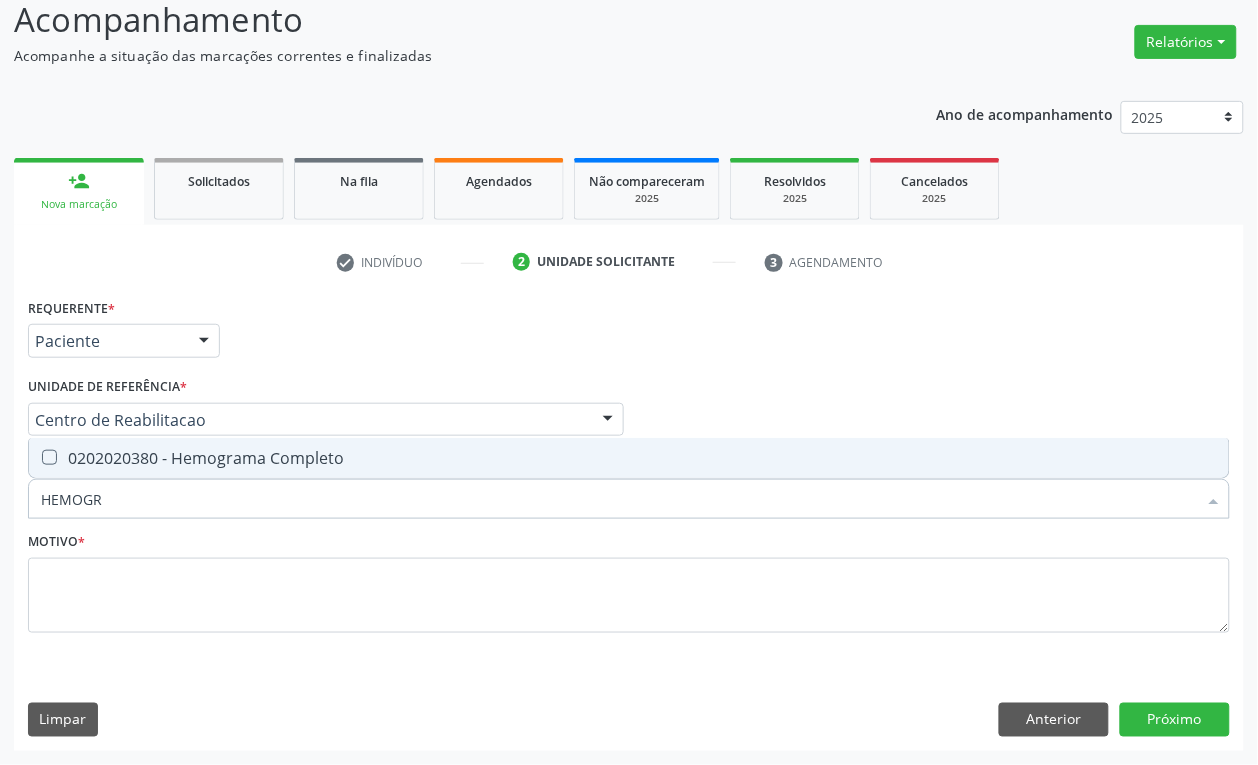 click on "0202020380 - Hemograma Completo" at bounding box center [629, 458] 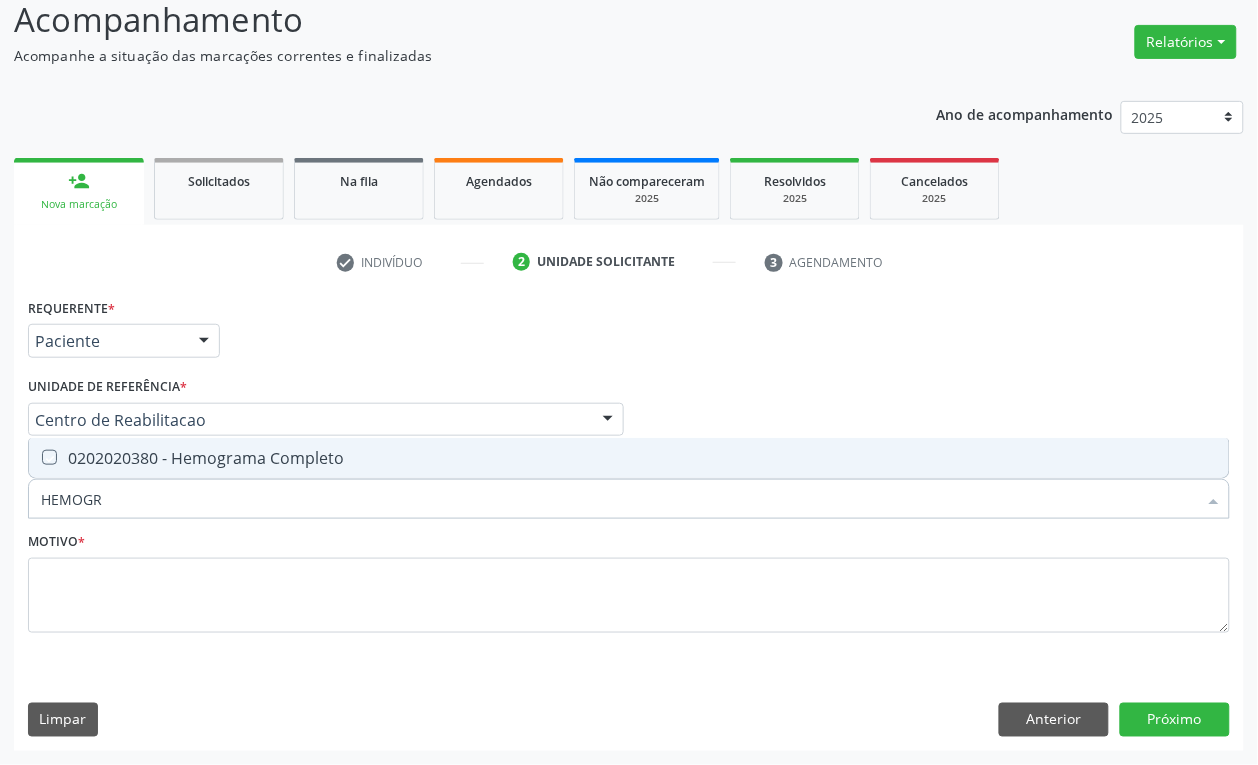 checkbox on "true" 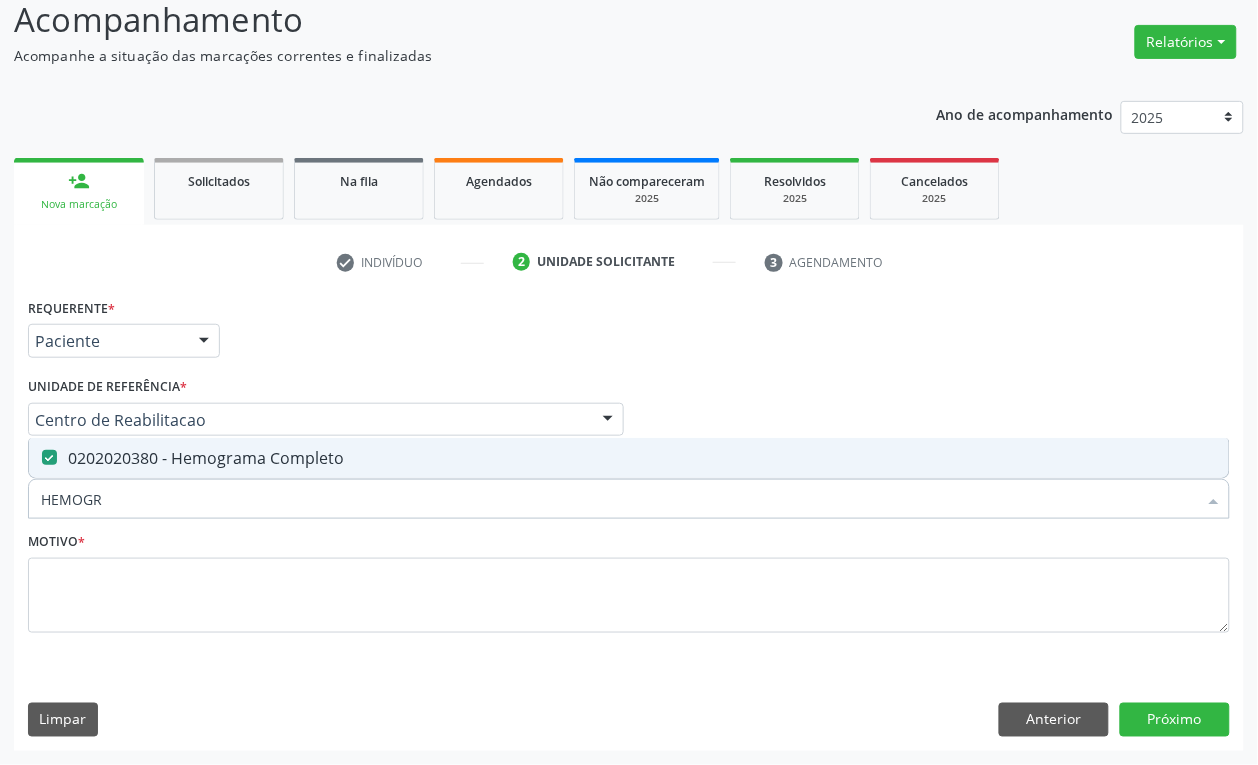 drag, startPoint x: 100, startPoint y: 507, endPoint x: 22, endPoint y: 510, distance: 78.05767 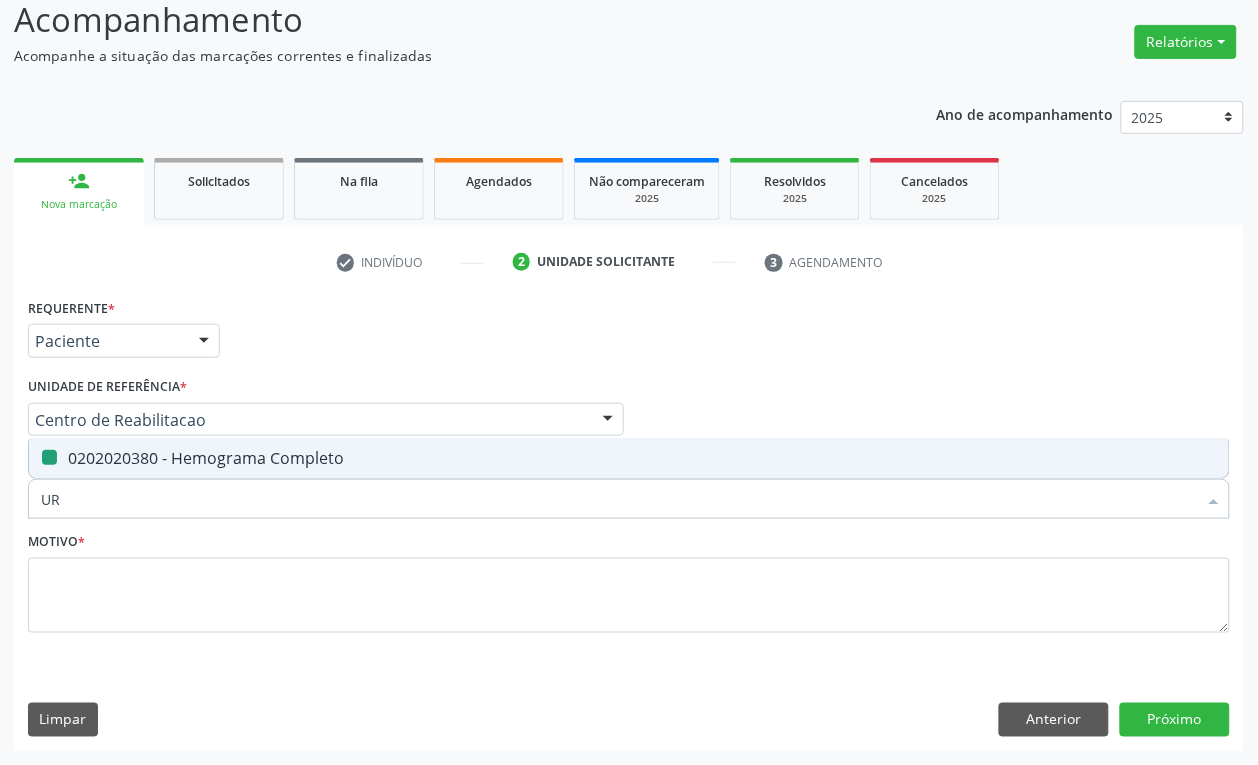 type on "URI" 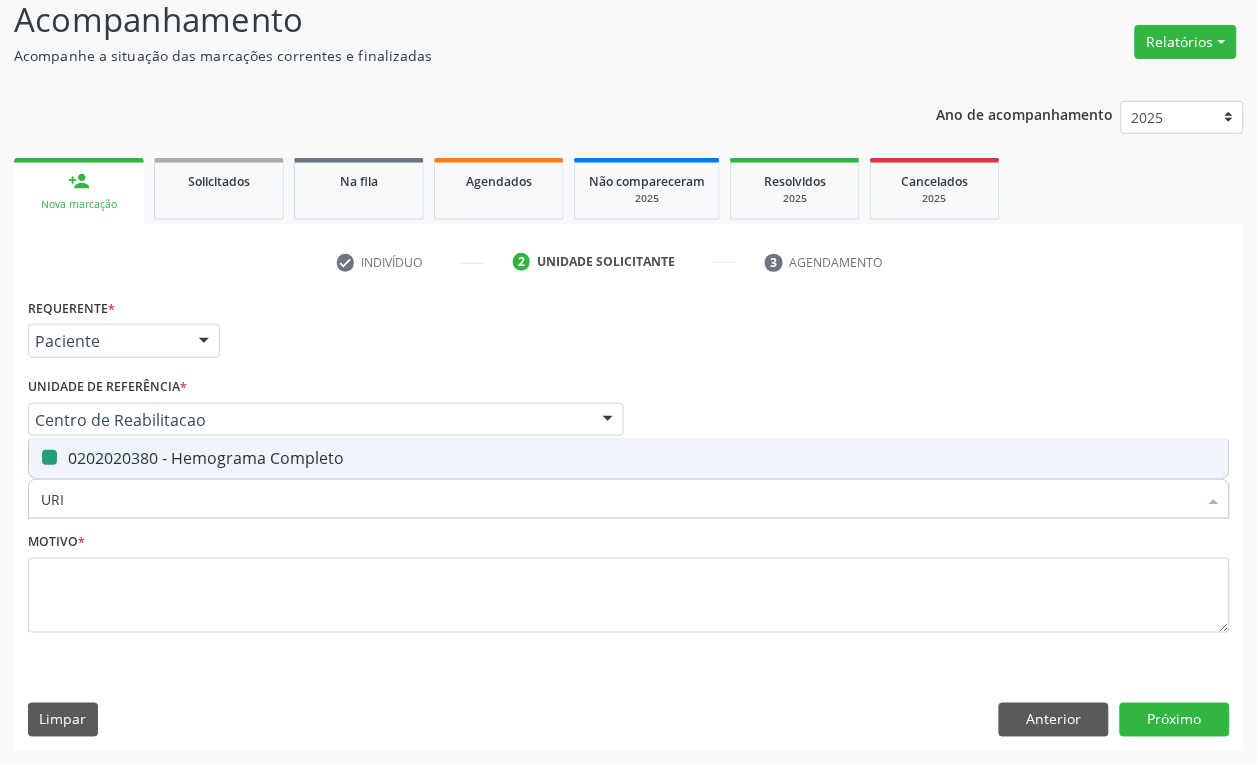checkbox on "false" 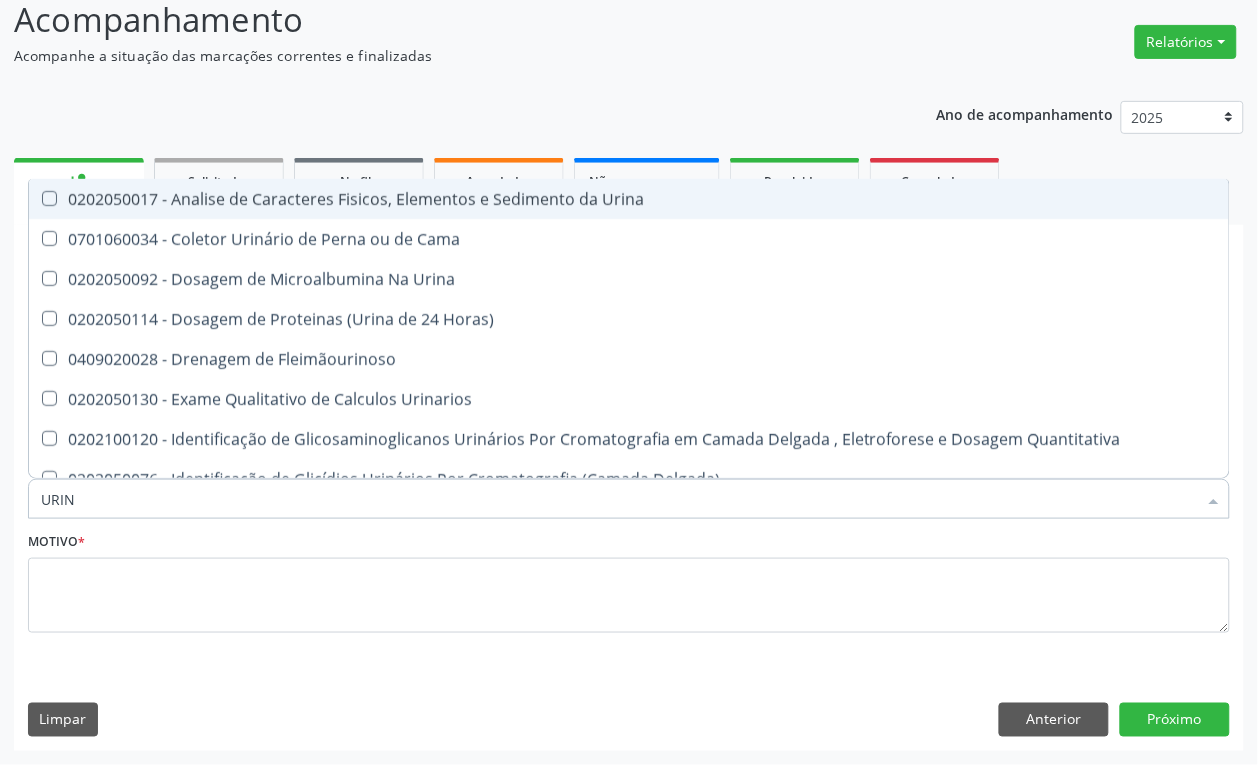 type on "URINA" 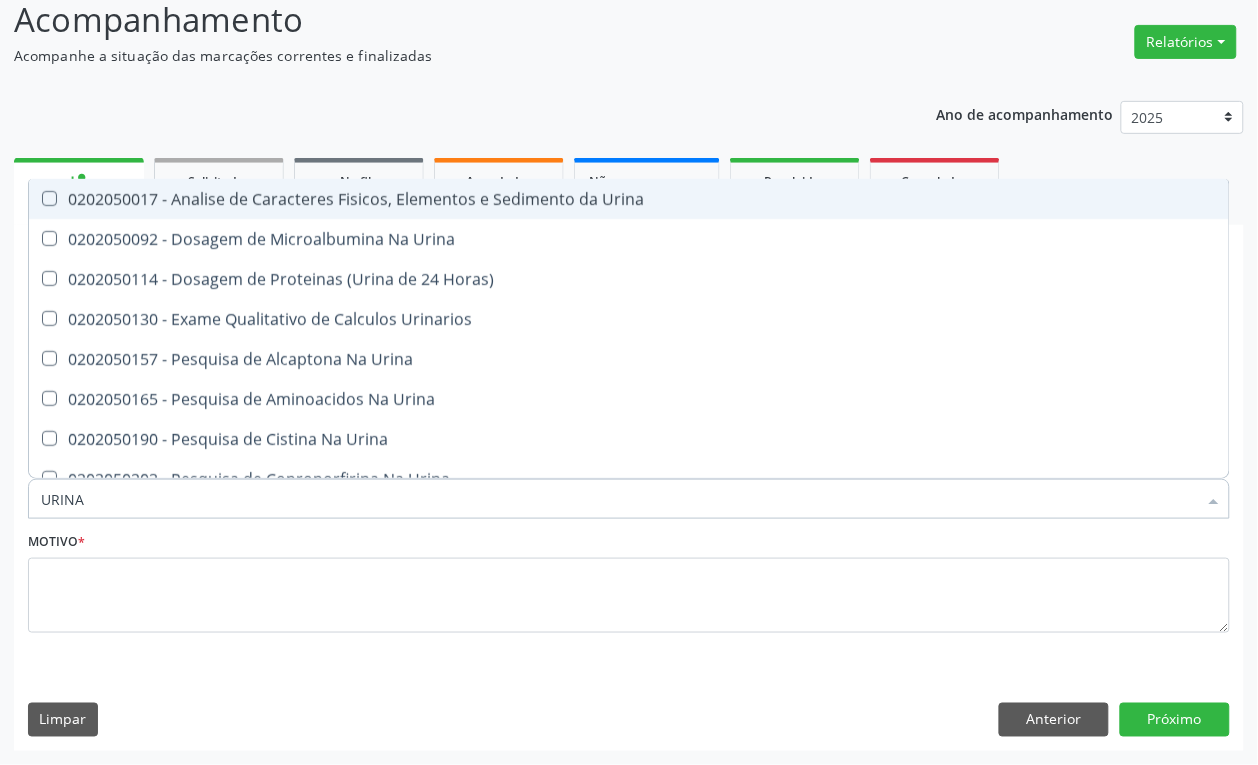 click on "0202050017 - Analise de Caracteres Fisicos, Elementos e Sedimento da Urina" at bounding box center [629, 199] 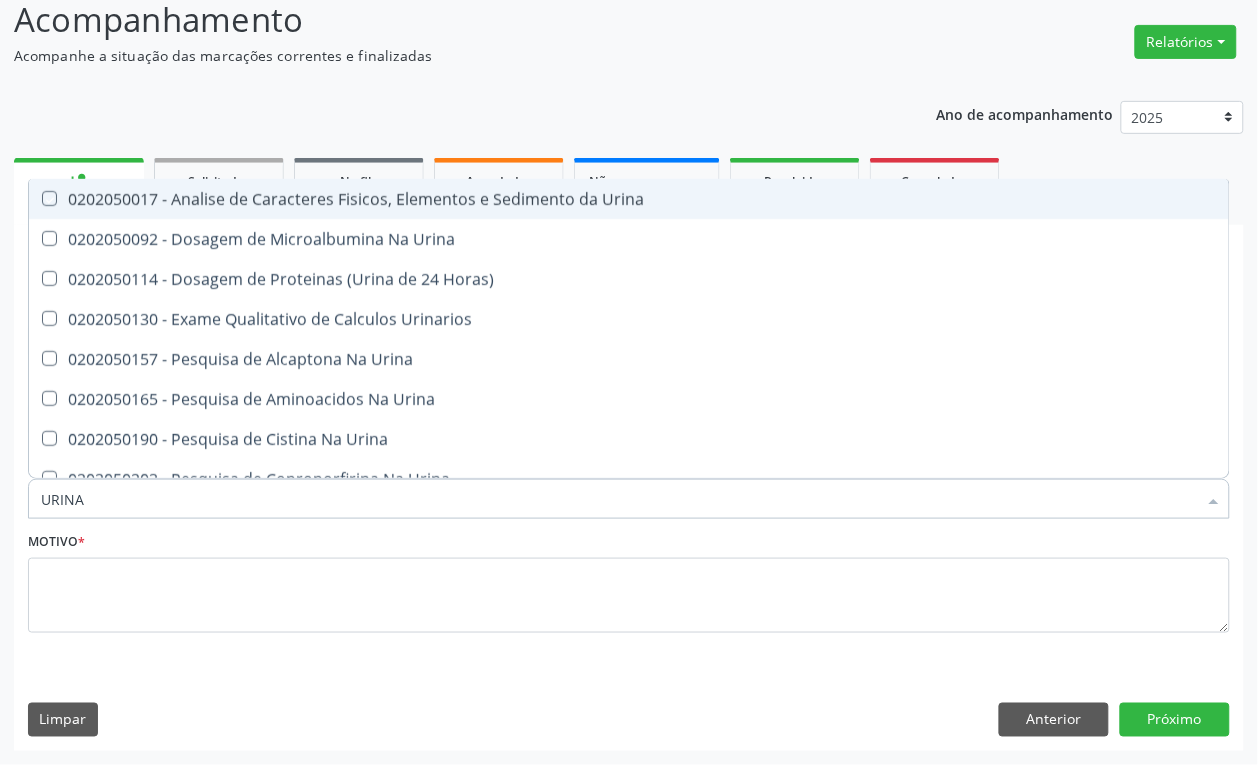 checkbox on "true" 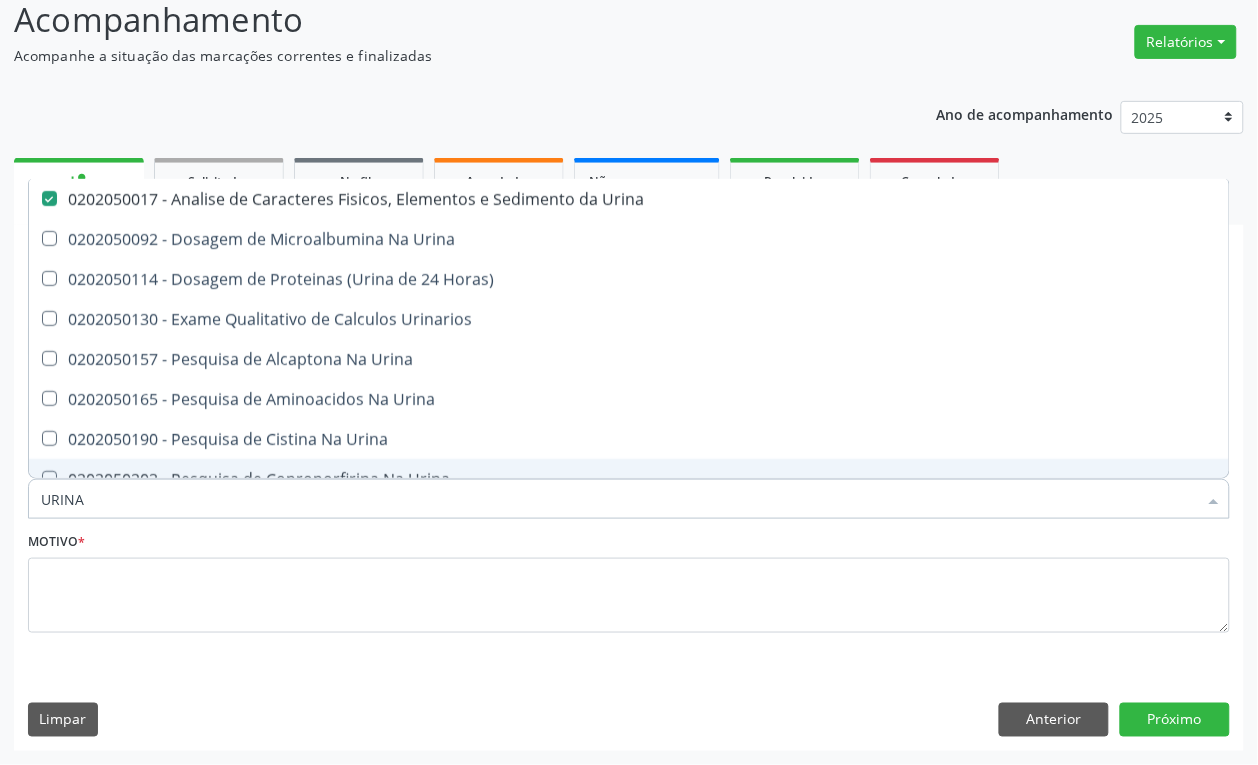 drag, startPoint x: 100, startPoint y: 507, endPoint x: 0, endPoint y: 533, distance: 103.32473 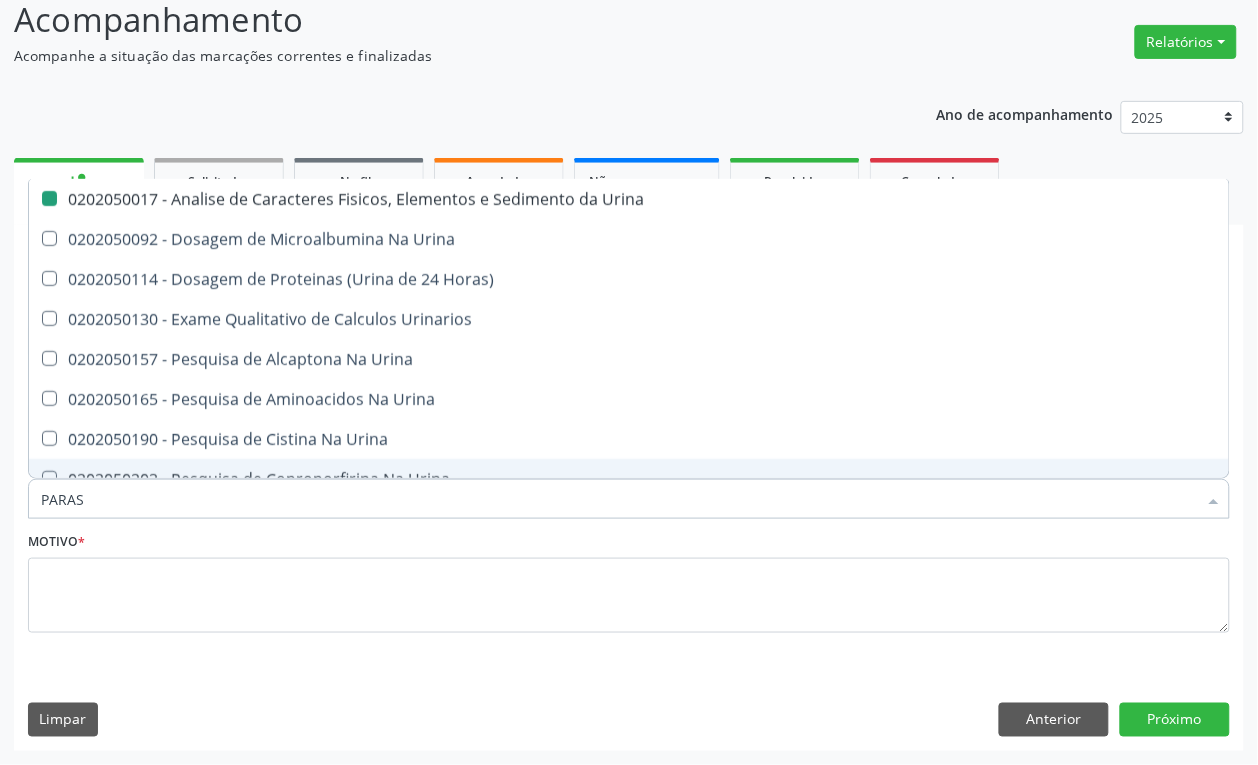 type on "PARASI" 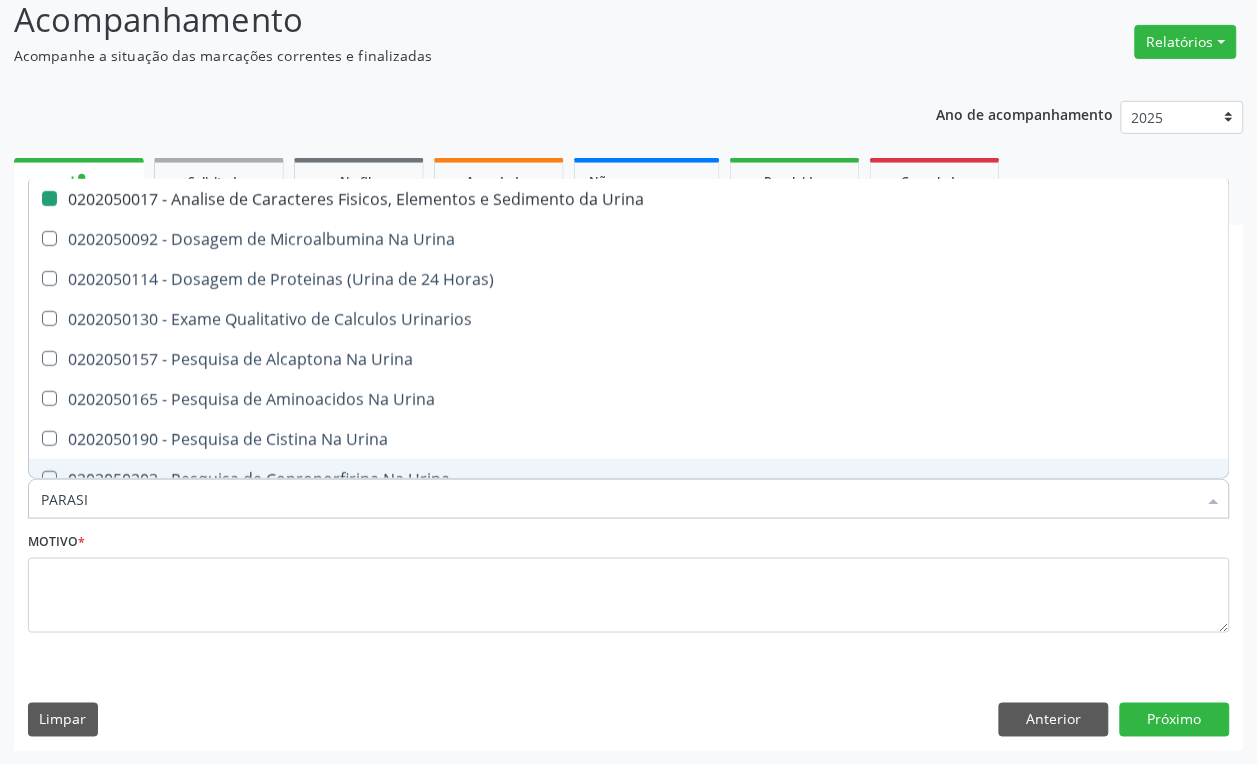 checkbox on "false" 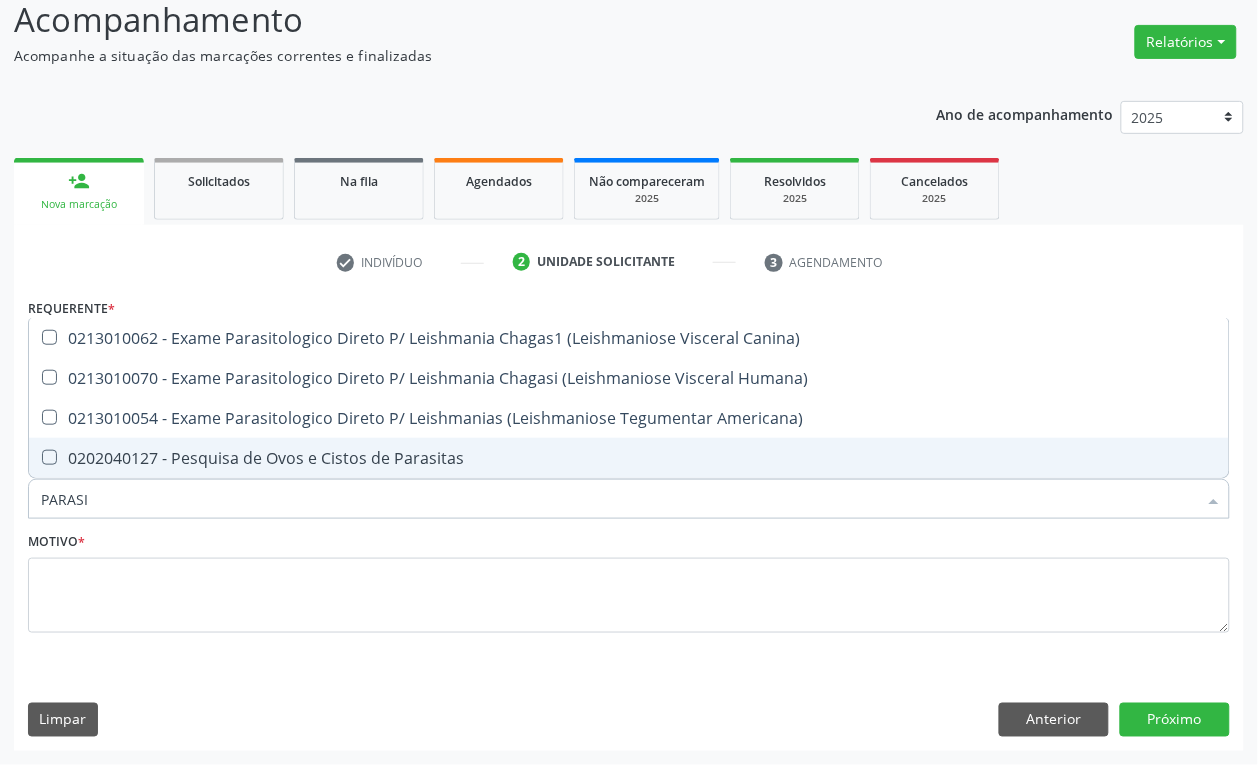 click on "0202040127 - Pesquisa de Ovos e Cistos de Parasitas" at bounding box center (629, 458) 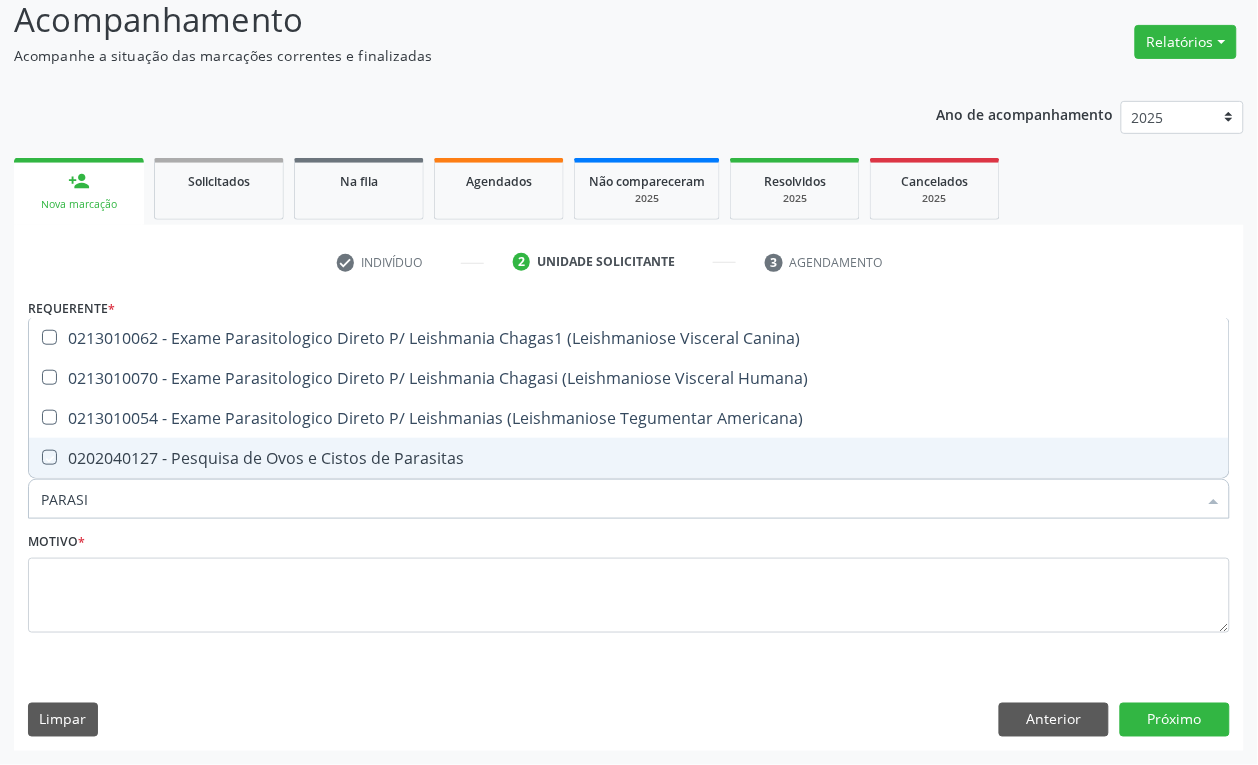 checkbox on "true" 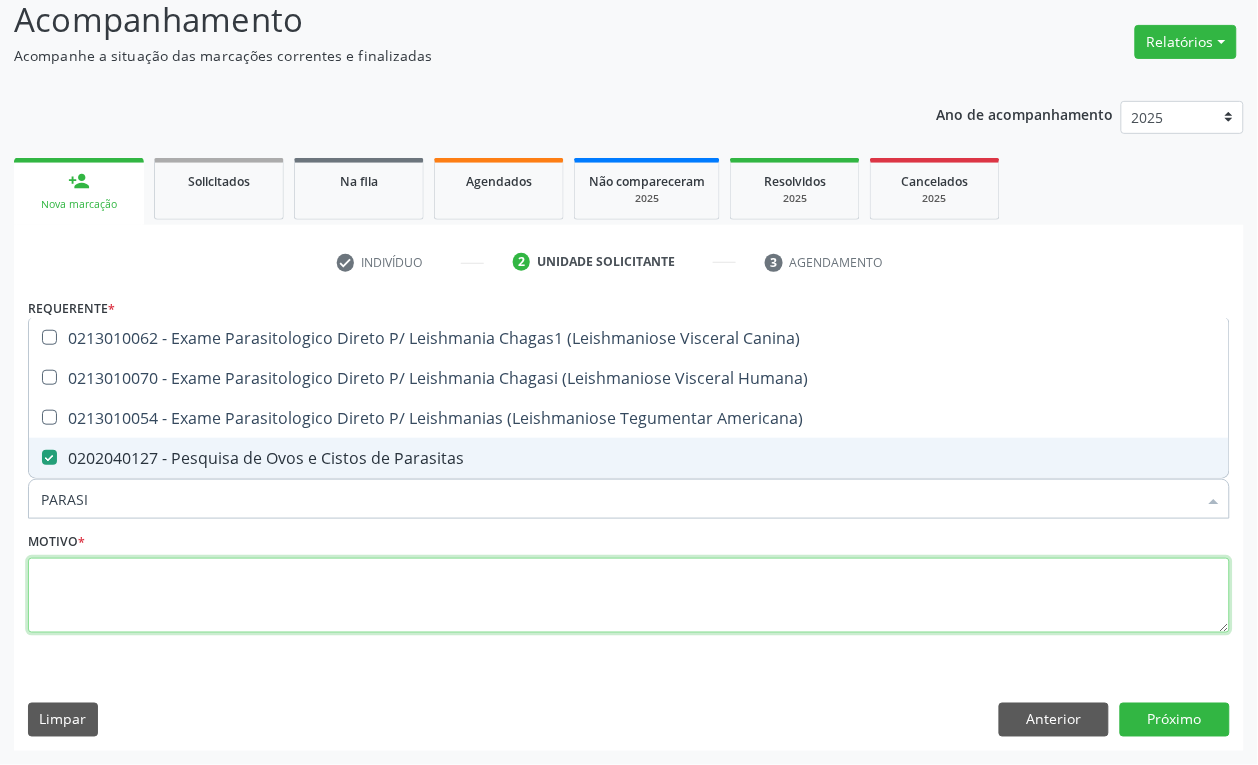 click at bounding box center [629, 596] 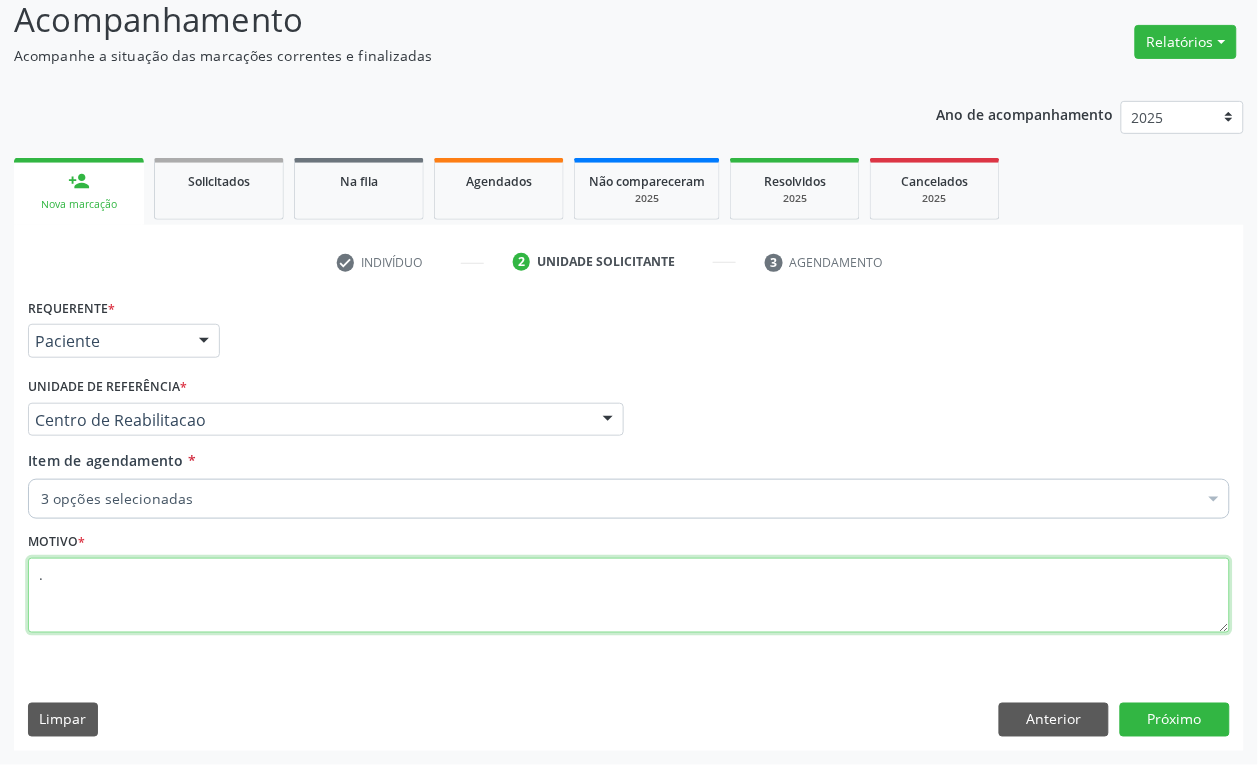 type on "." 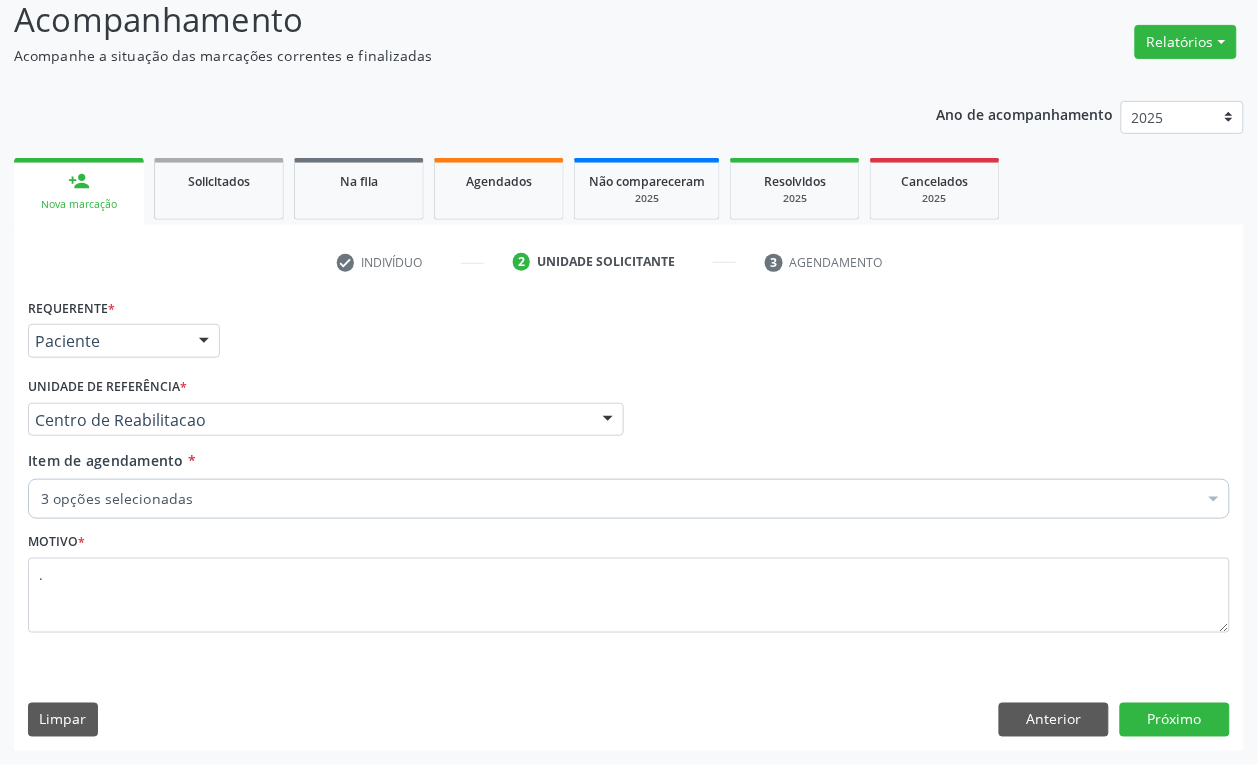 click on "Requerente
*
Paciente         Médico(a)   Enfermeiro(a)   Paciente
Nenhum resultado encontrado para: "   "
Não há nenhuma opção para ser exibida.
UF
PE         PE
Nenhum resultado encontrado para: "   "
Não há nenhuma opção para ser exibida.
Município
Serra Talhada         Serra Talhada
Nenhum resultado encontrado para: "   "
Não há nenhuma opção para ser exibida.
Médico Solicitante
Por favor, selecione a Unidade de Atendimento primeiro
Nenhum resultado encontrado para: "   "
Não há nenhuma opção para ser exibida.
Unidade de referência
*
Centro de Reabilitacao         Usf do Mutirao   Usf Cohab   Usf Caicarinha da Penha Tauapiranga   Posto de Saude Bernardo Vieira   Usf Borborema   Usf Bom Jesus I   Usf Ipsep   Usf Sao Cristovao" at bounding box center [629, 521] 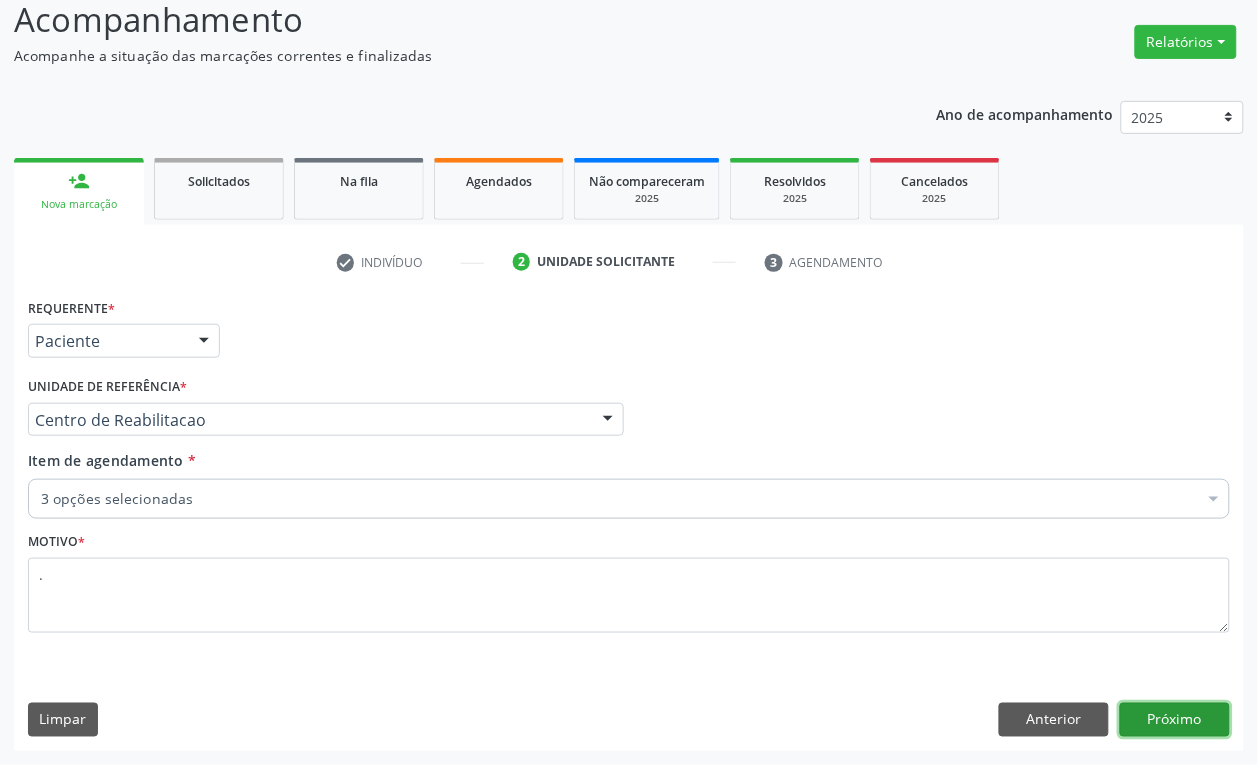click on "Próximo" at bounding box center (1175, 720) 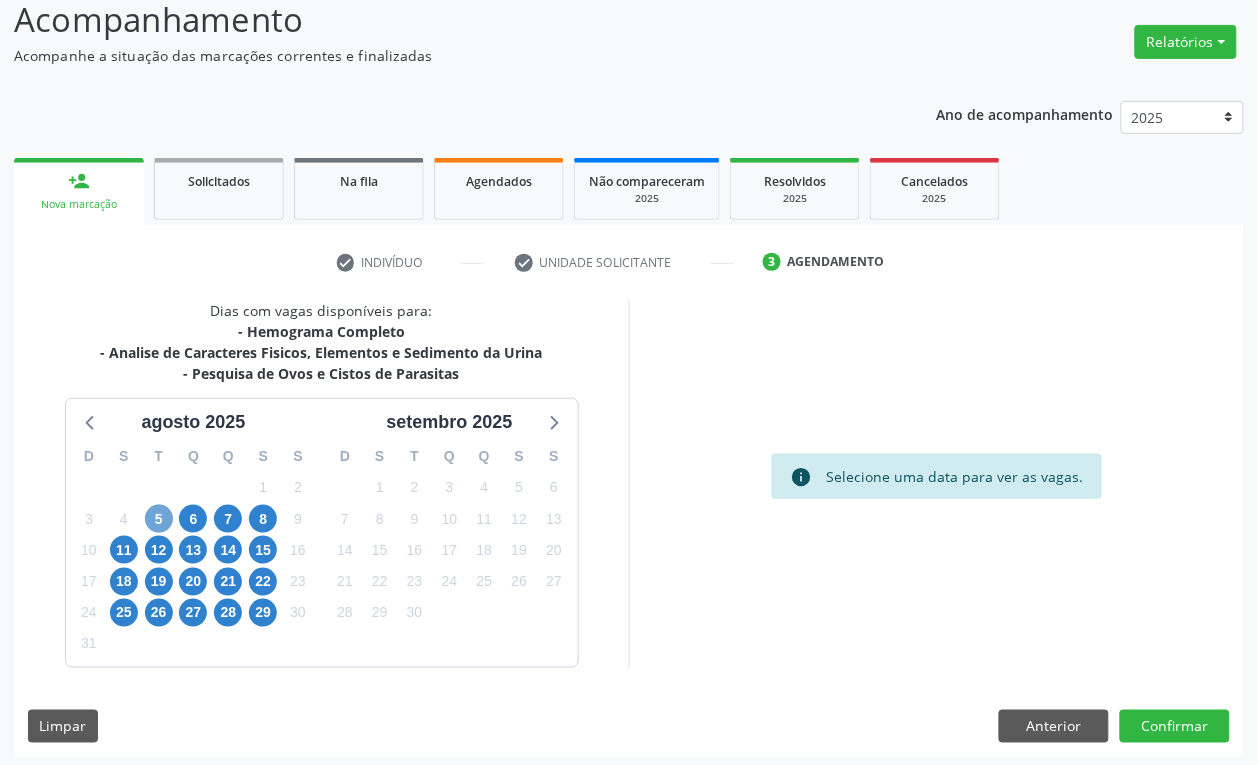 click on "5" at bounding box center [159, 519] 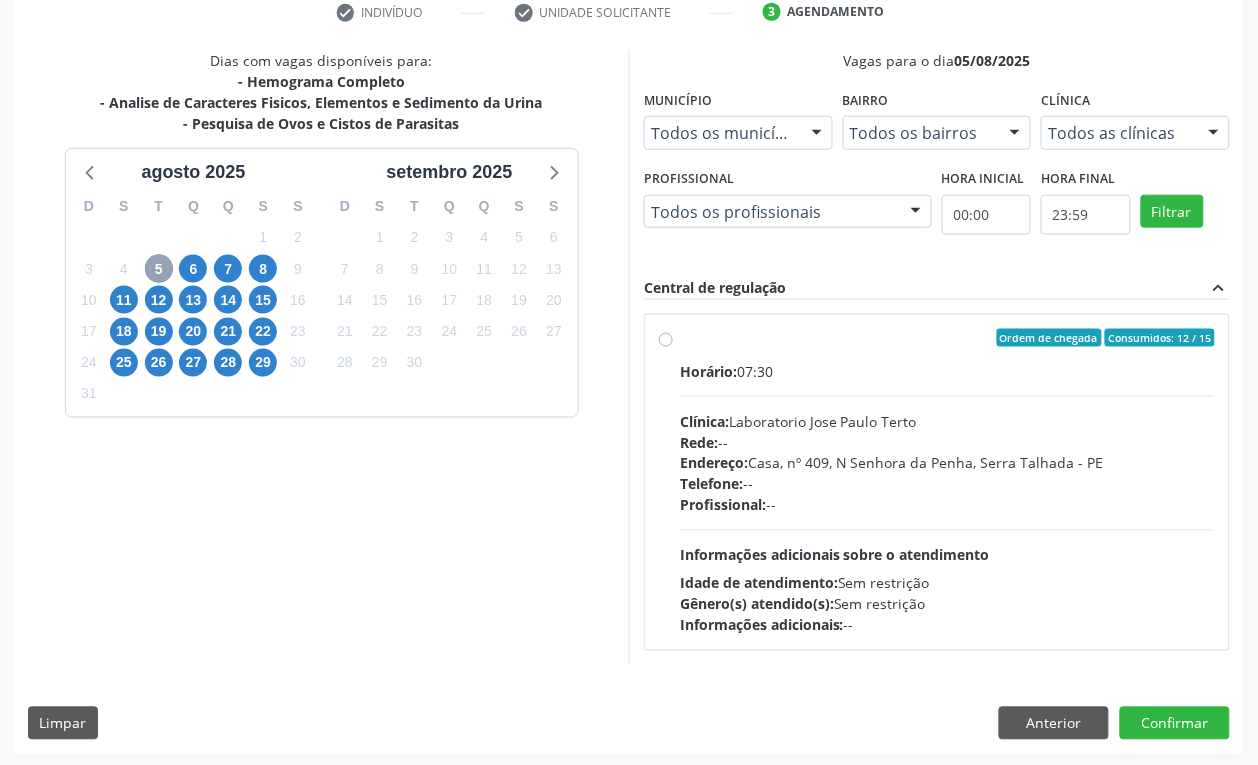 scroll, scrollTop: 395, scrollLeft: 0, axis: vertical 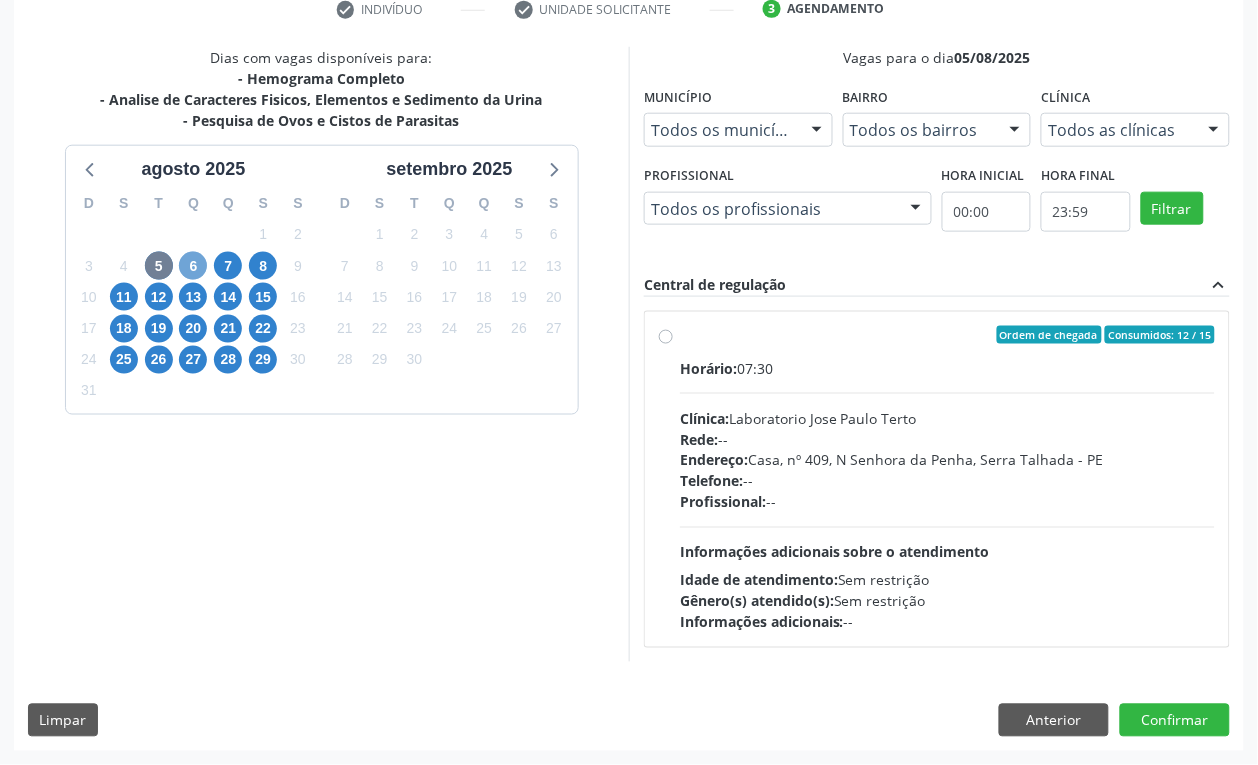 click on "6" at bounding box center (193, 266) 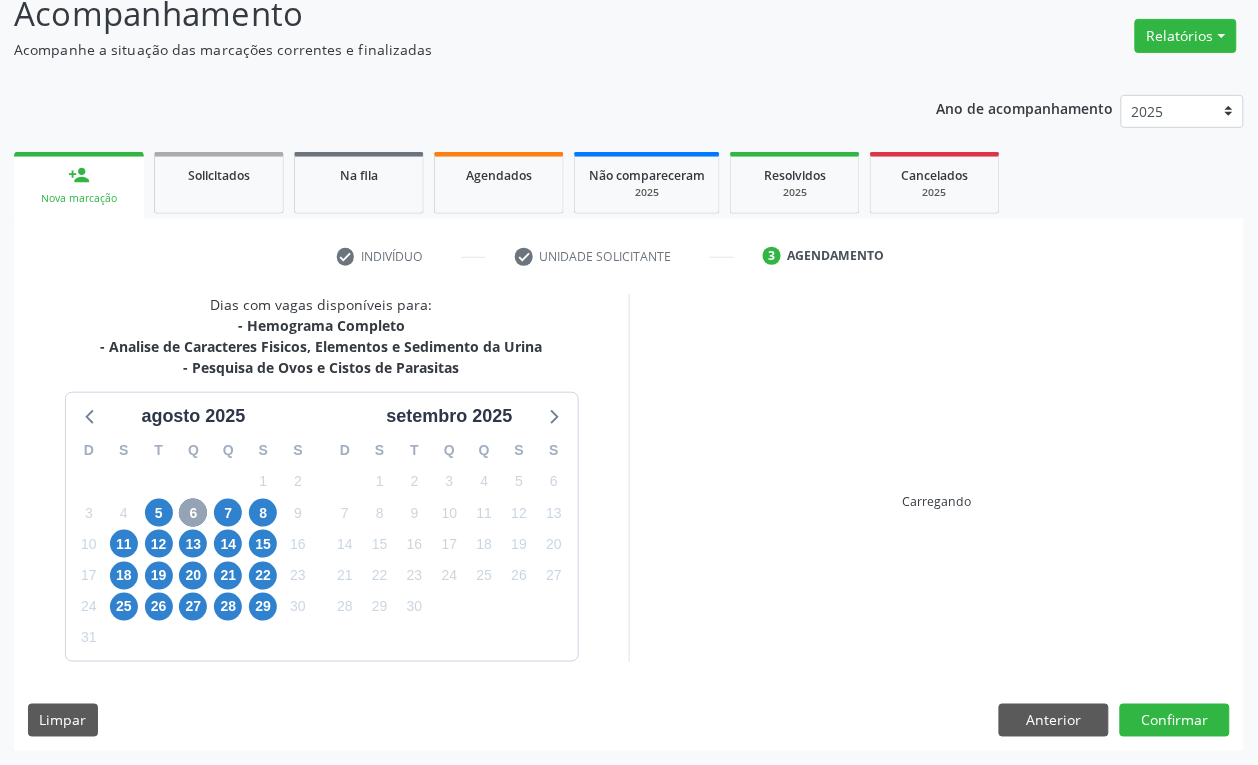 scroll, scrollTop: 395, scrollLeft: 0, axis: vertical 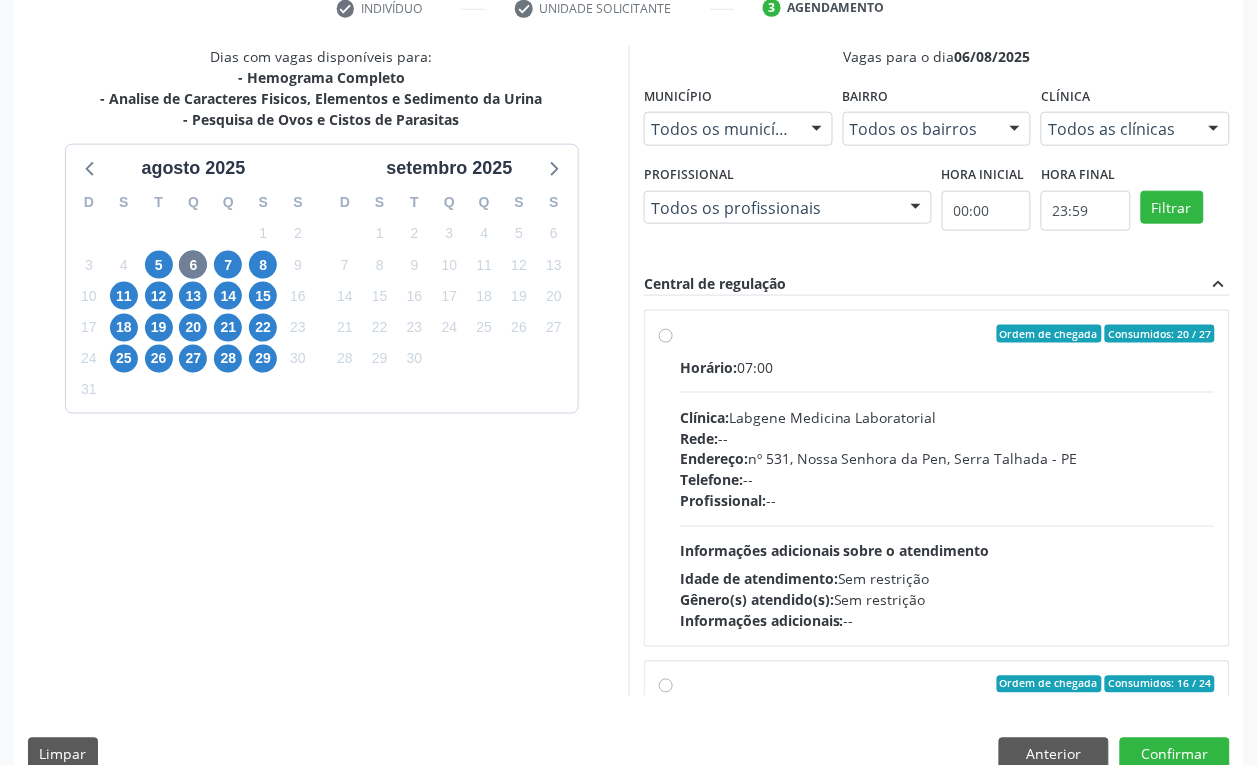 click on "Endereço:   nº [NUMBER], [NEIGHBORHOOD], [CITY] - [STATE]" at bounding box center (947, 459) 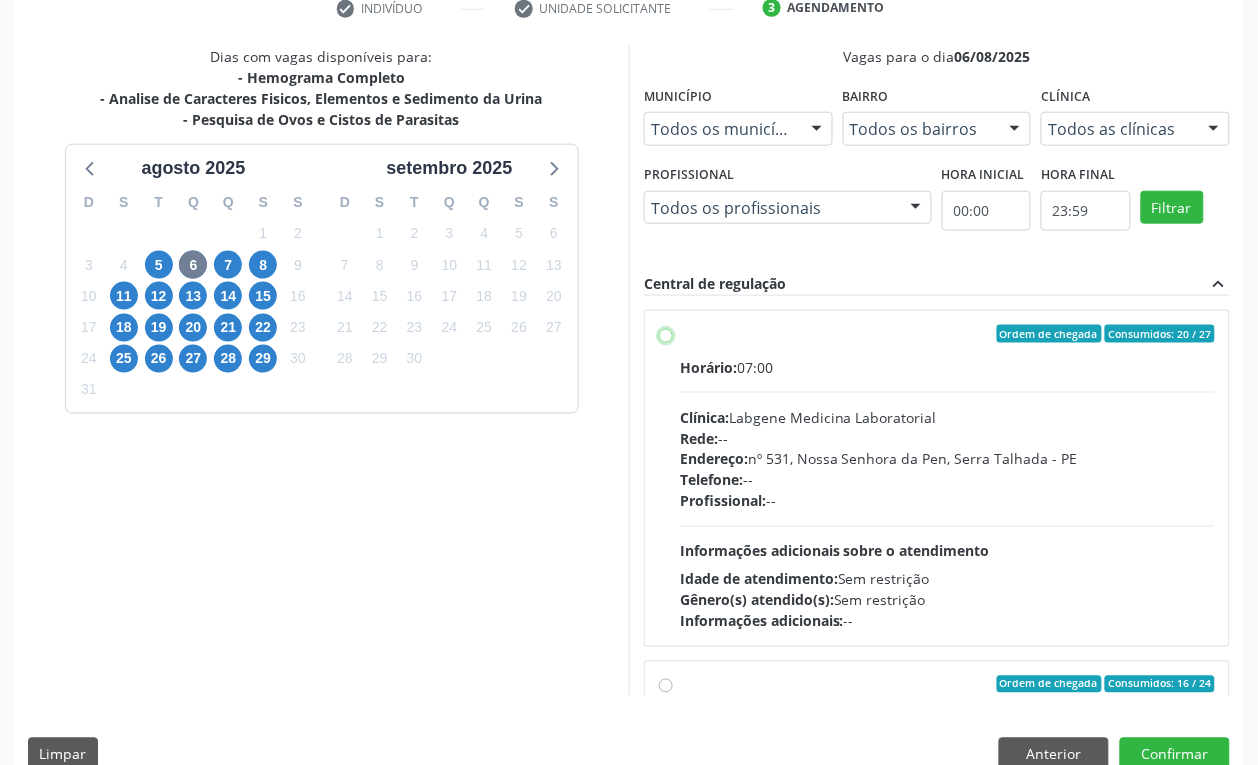 radio on "true" 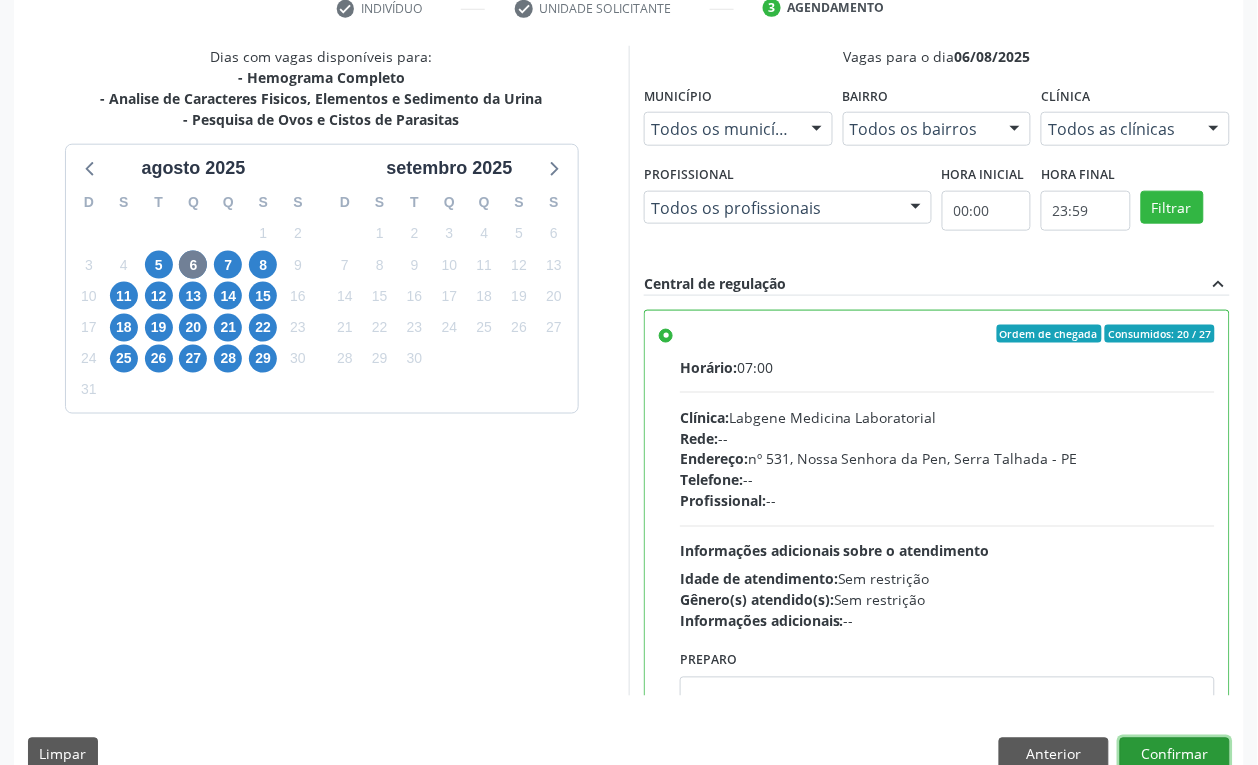 click on "Confirmar" at bounding box center (1175, 755) 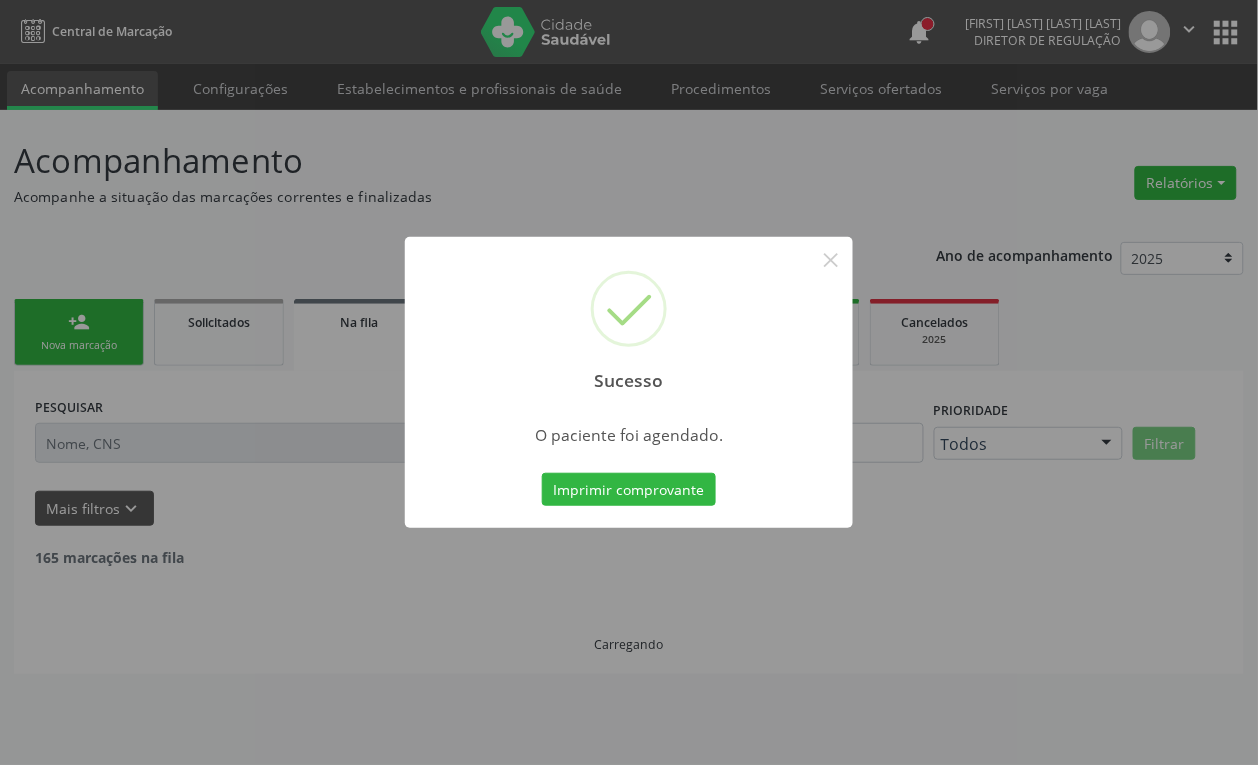 scroll, scrollTop: 0, scrollLeft: 0, axis: both 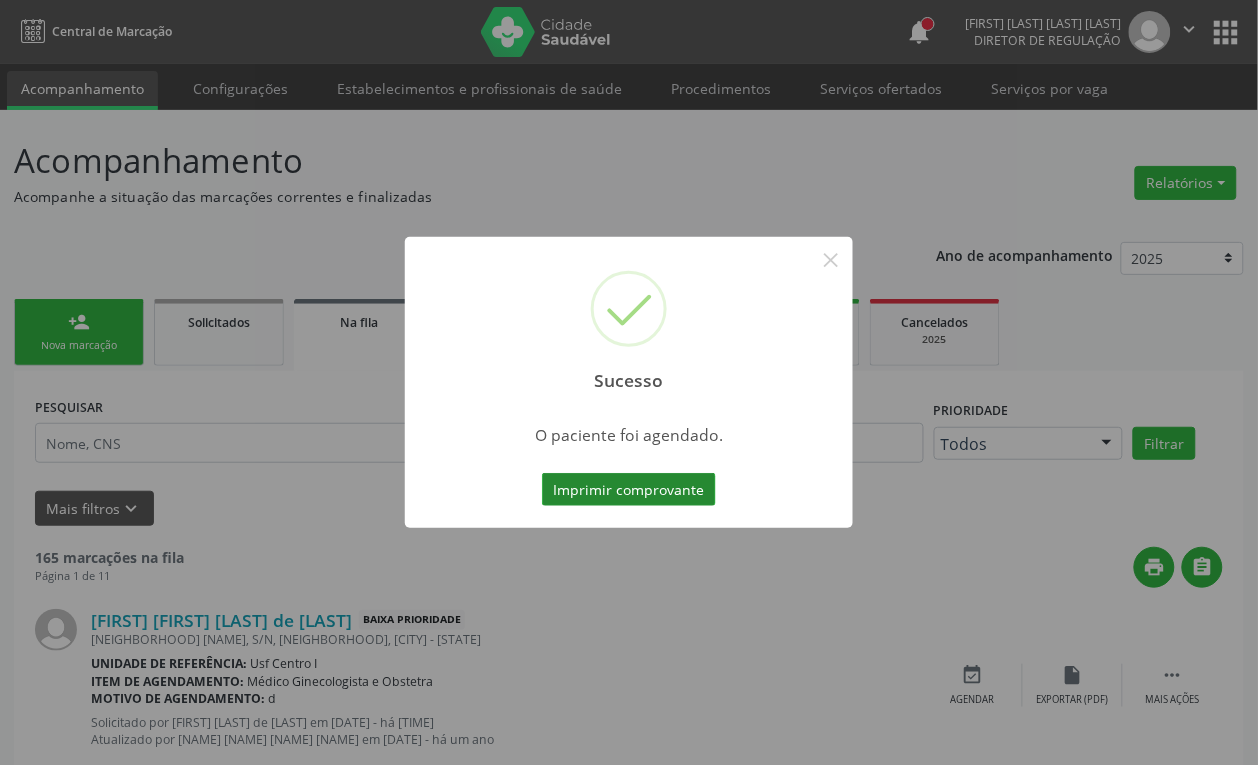 click on "Imprimir comprovante" at bounding box center [629, 490] 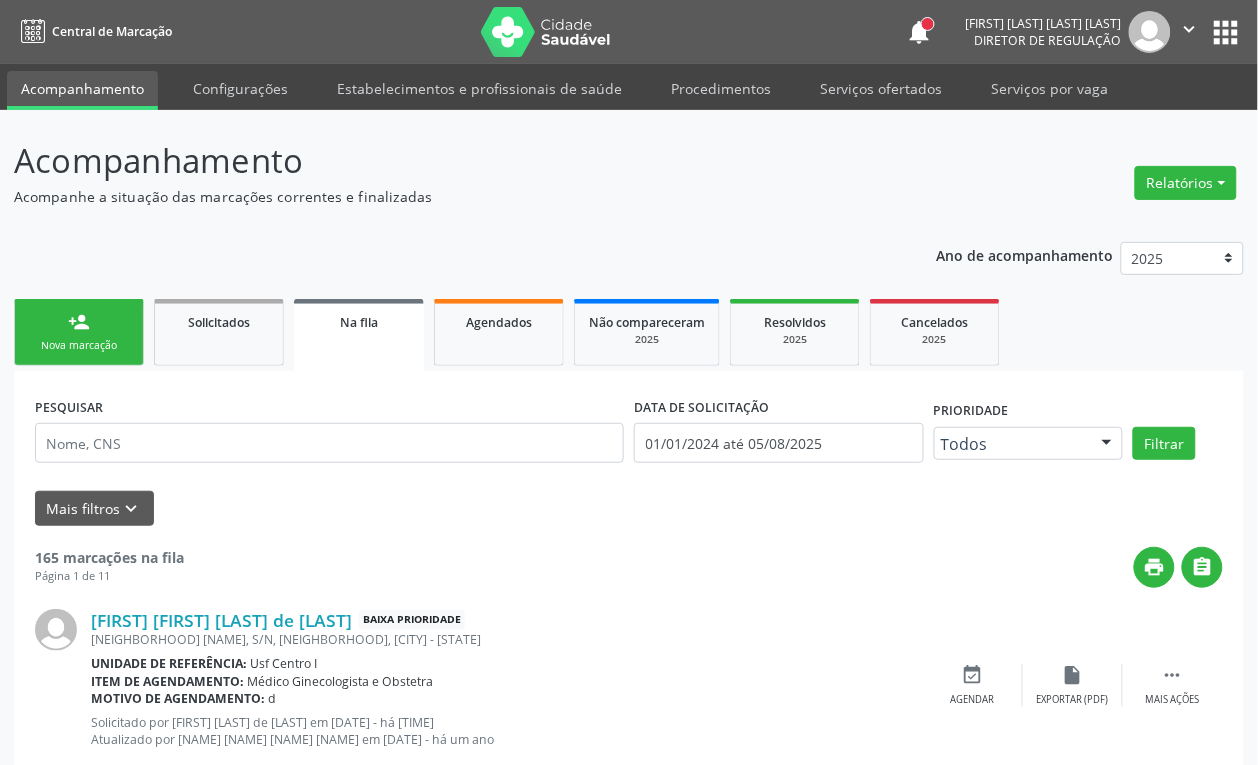 click on "person_add
Nova marcação" at bounding box center [79, 332] 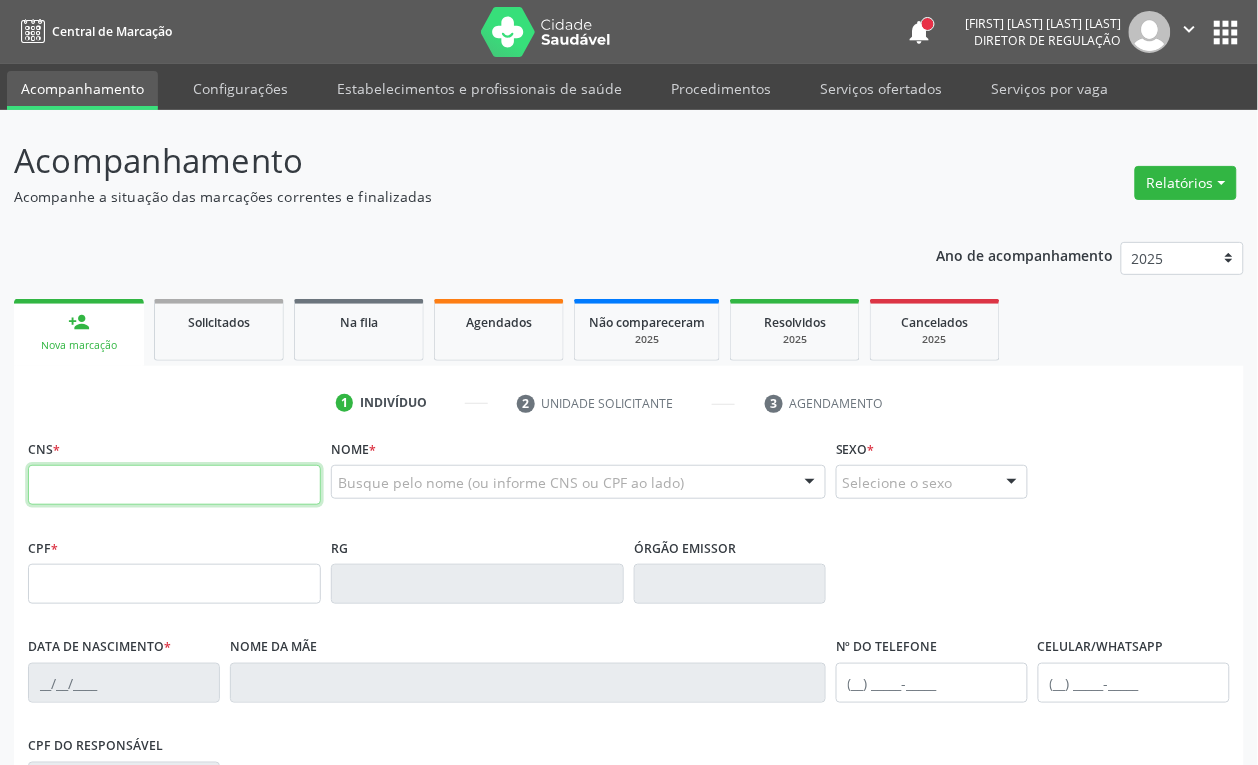 click at bounding box center [174, 485] 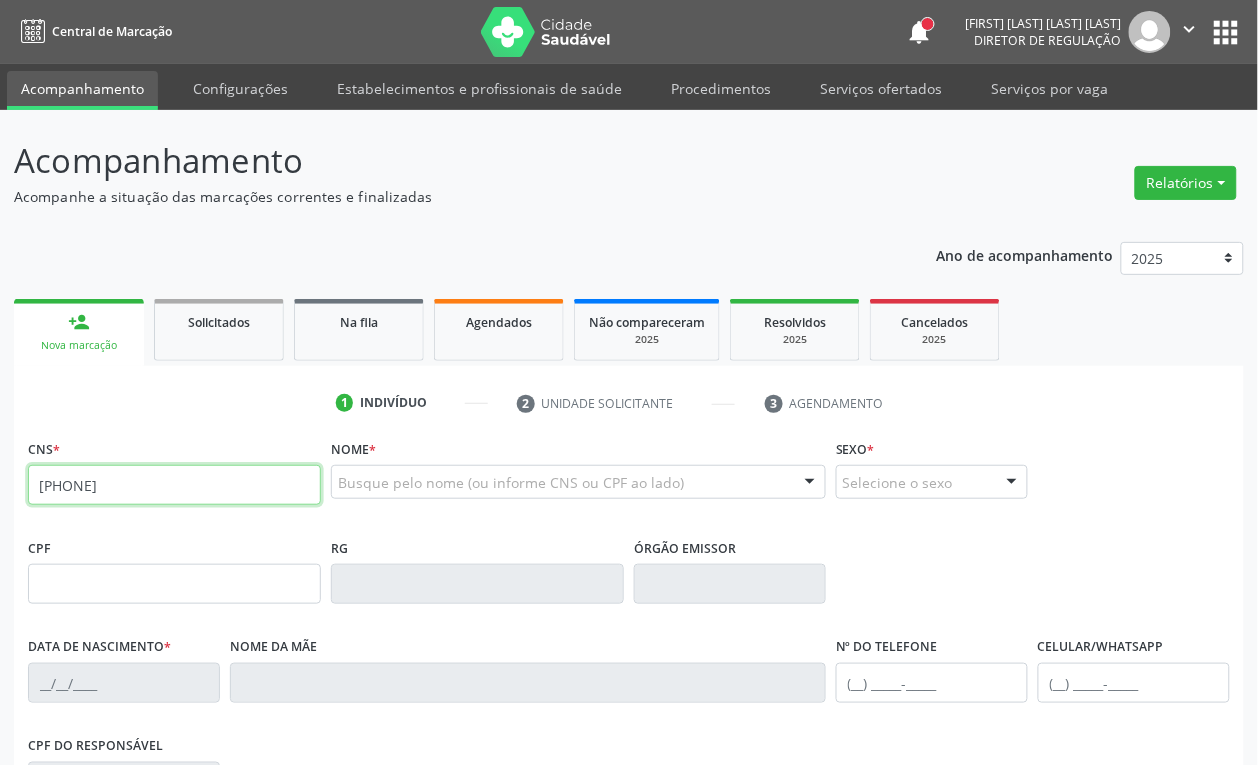 type on "[PHONE]" 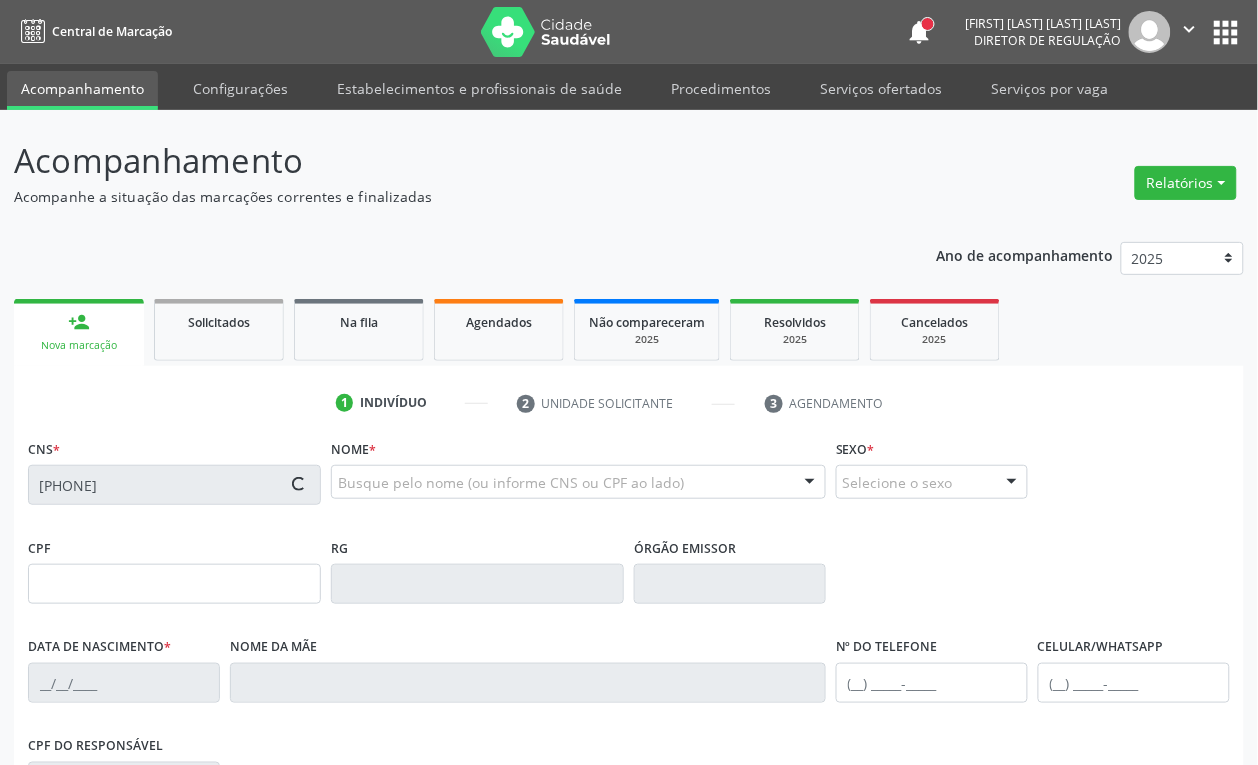type on "[CPF]" 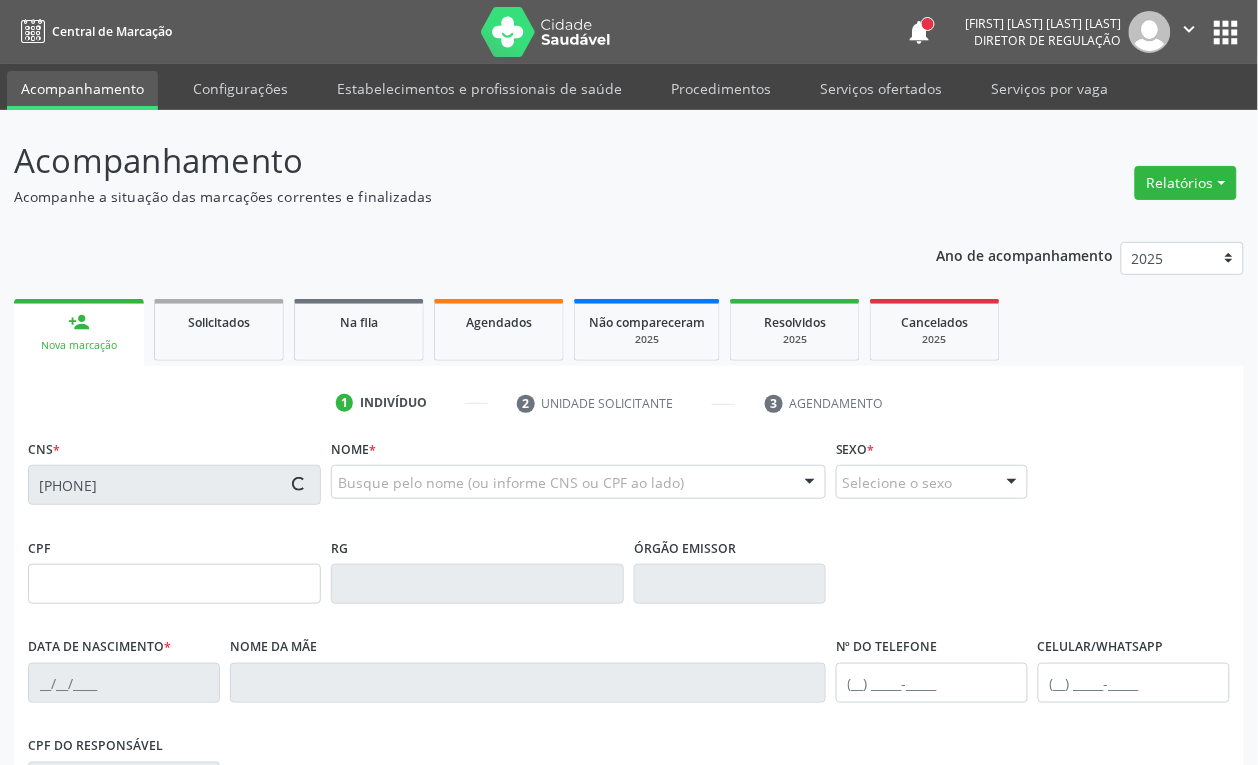 type on "[DATE]" 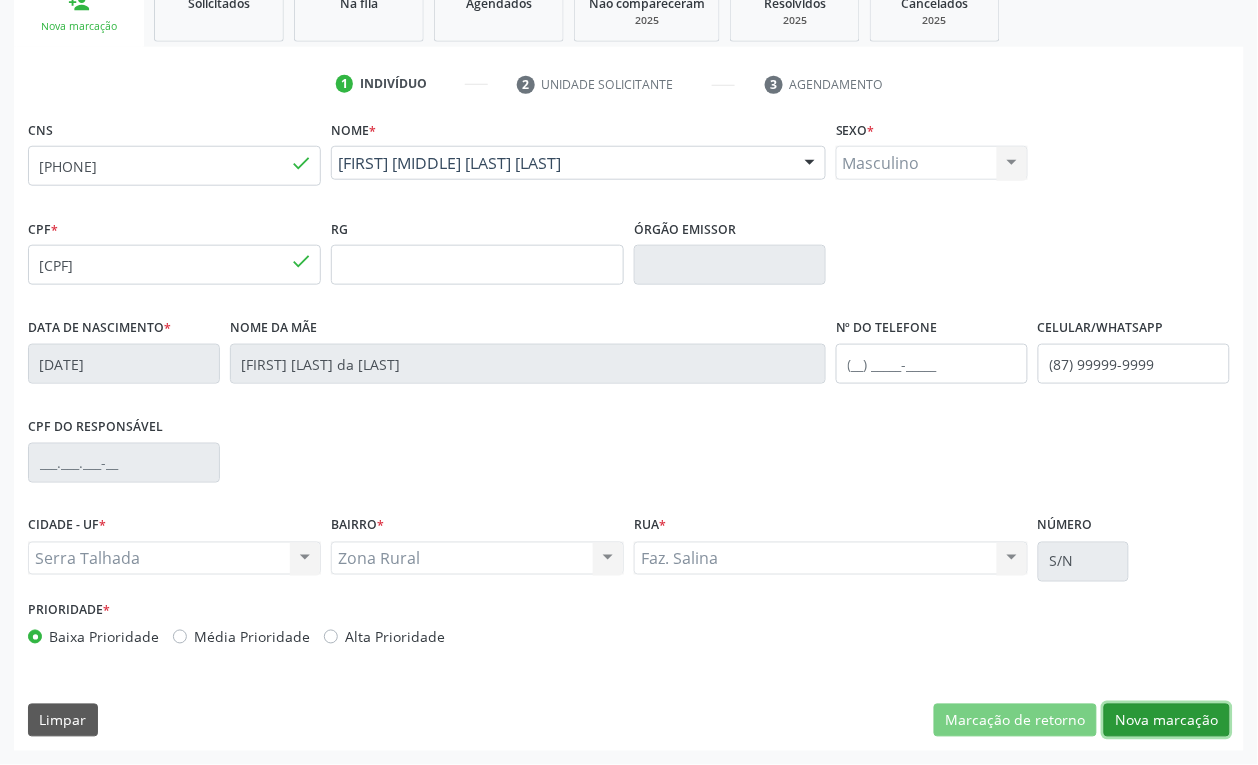 click on "Nova marcação" at bounding box center (1167, 721) 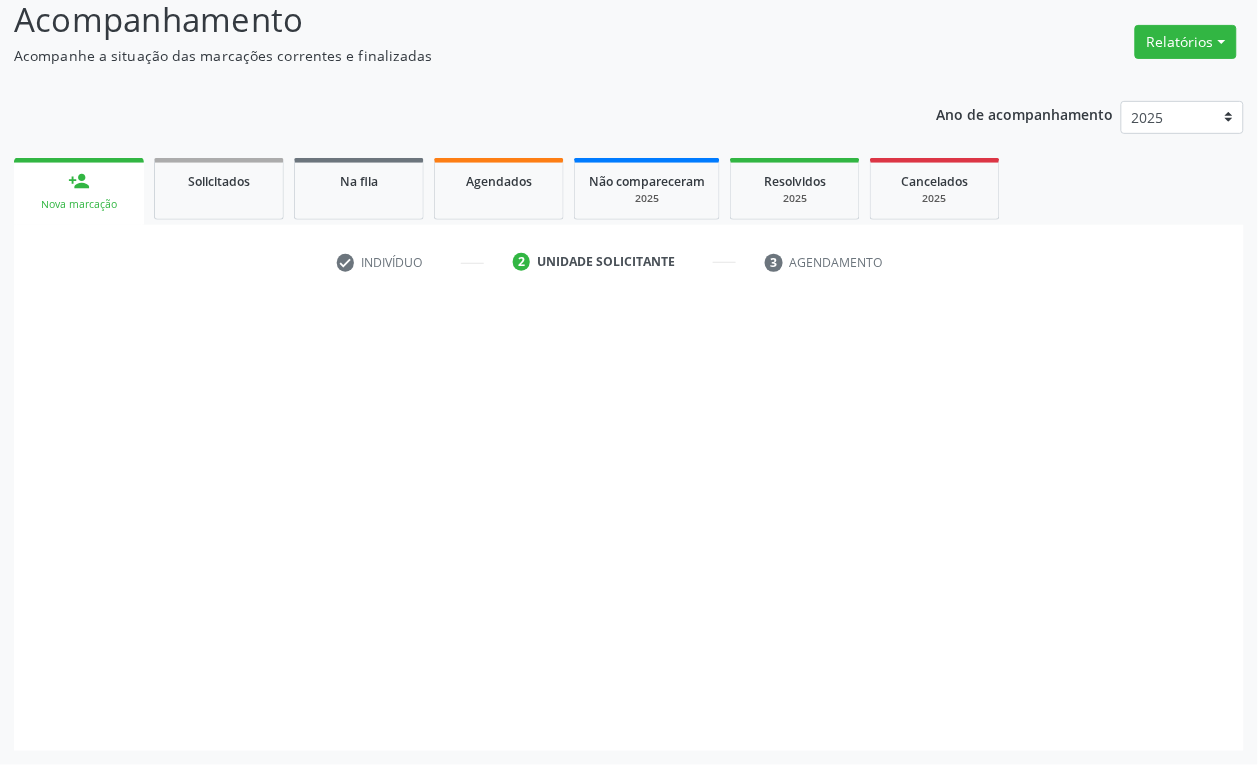 scroll, scrollTop: 141, scrollLeft: 0, axis: vertical 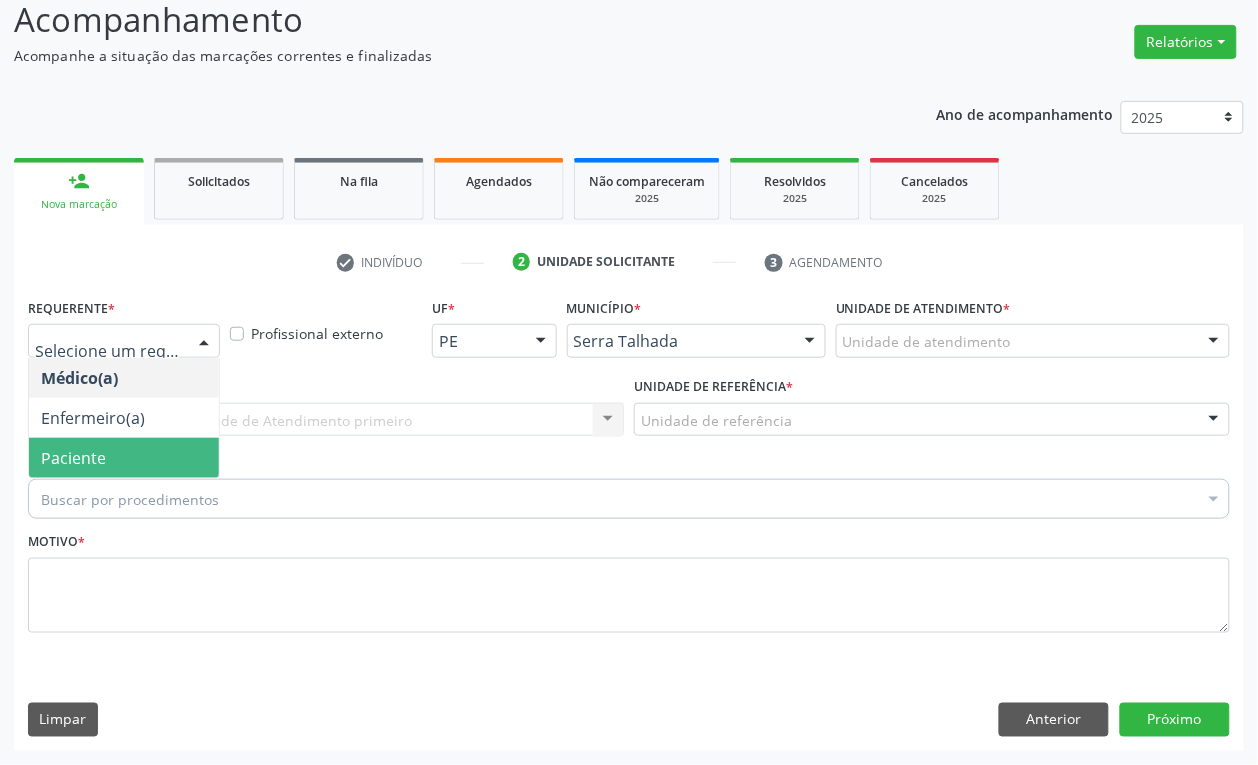 click on "Paciente" at bounding box center (73, 458) 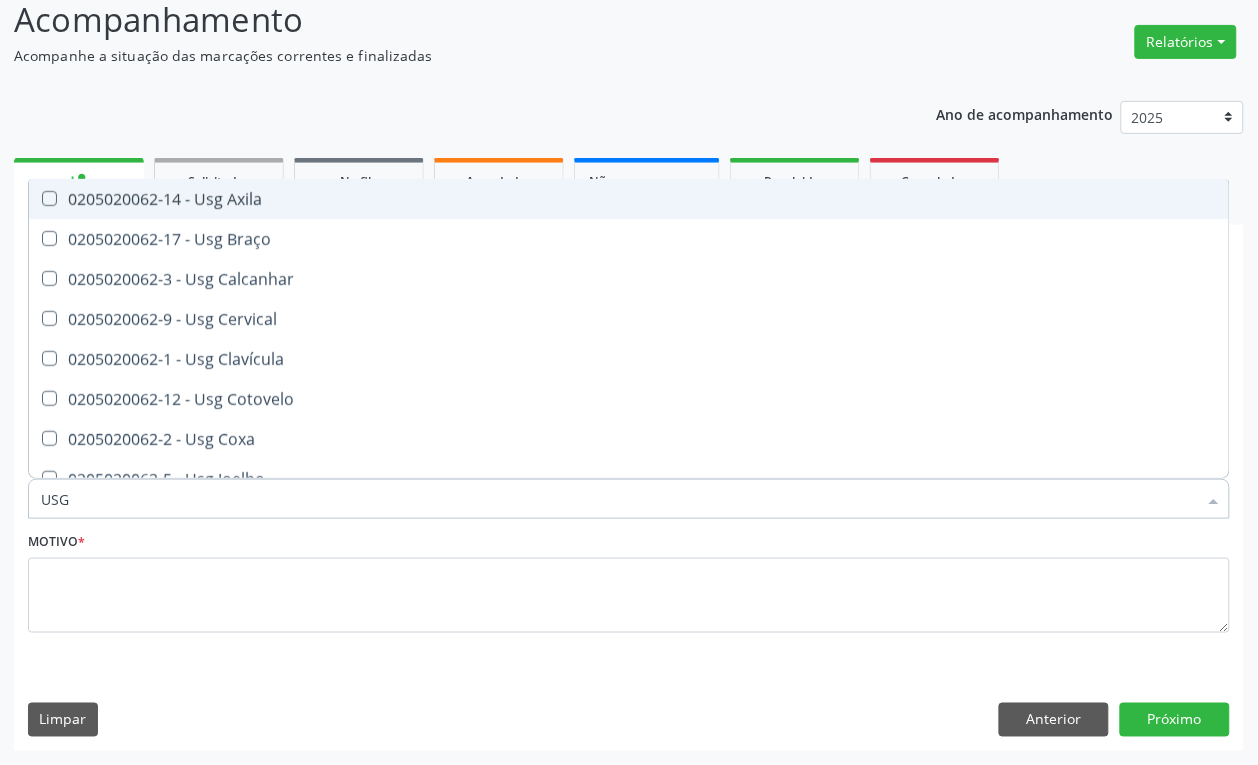 type on "USG J" 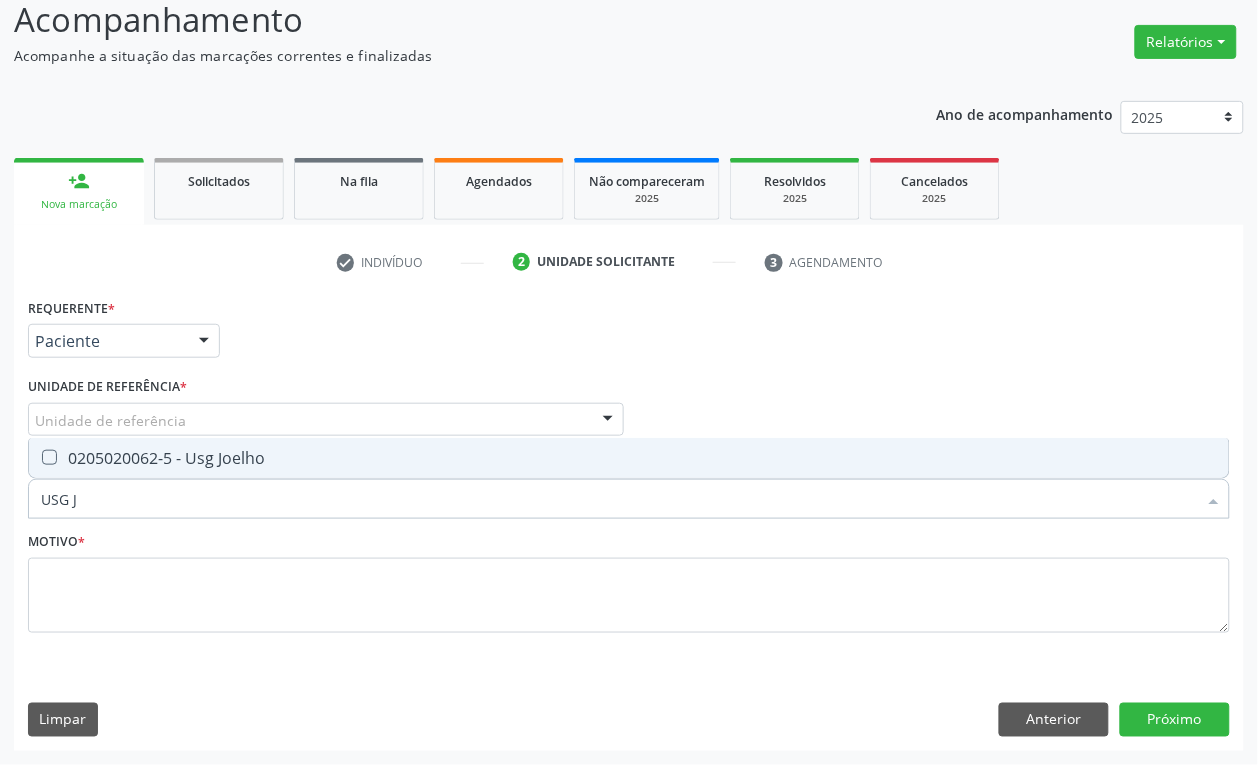 click on "0205020062-5 - Usg Joelho" at bounding box center [629, 458] 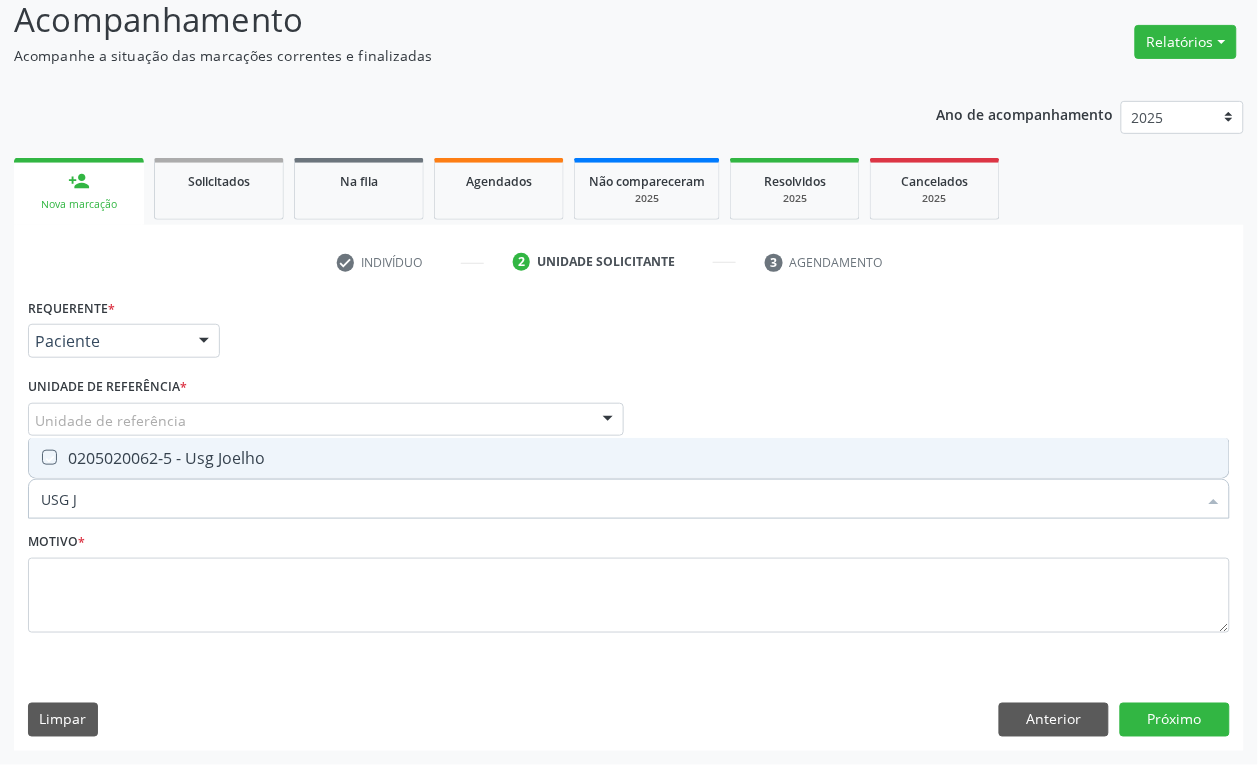 checkbox on "true" 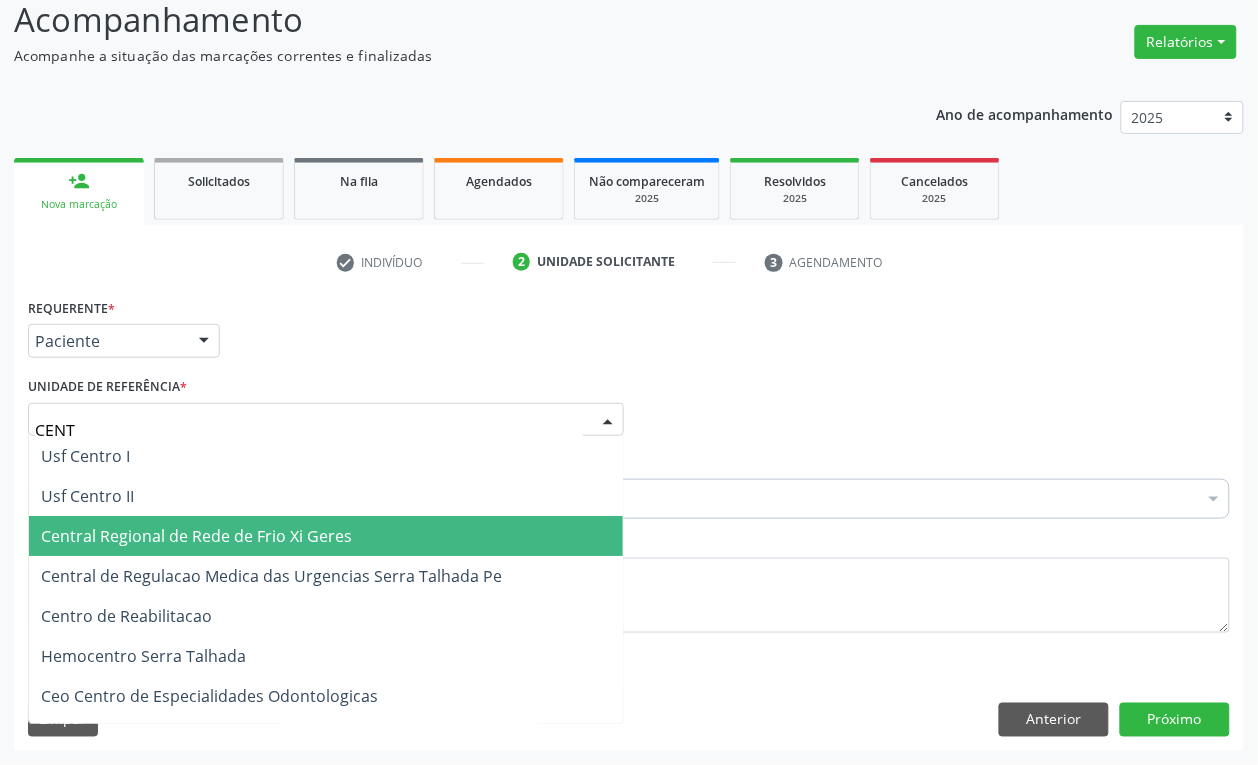 type on "CENTR" 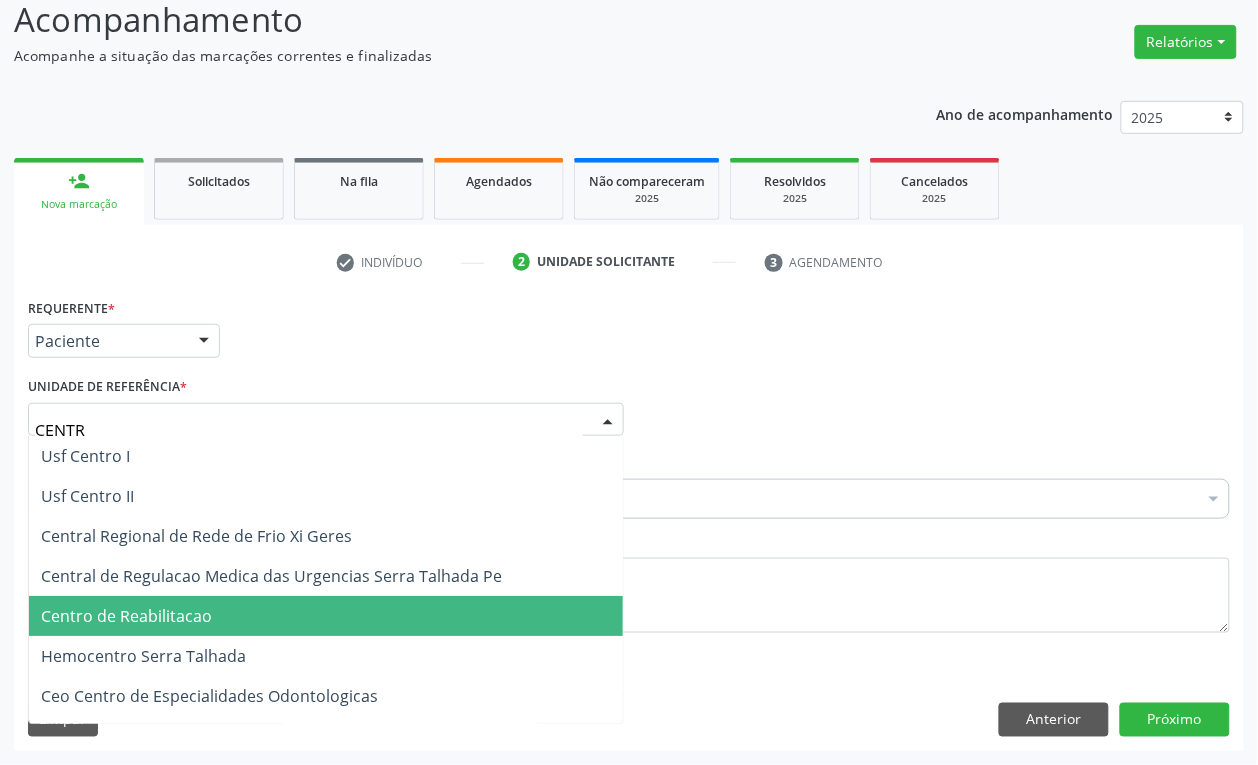 click on "Centro de Reabilitacao" at bounding box center [126, 616] 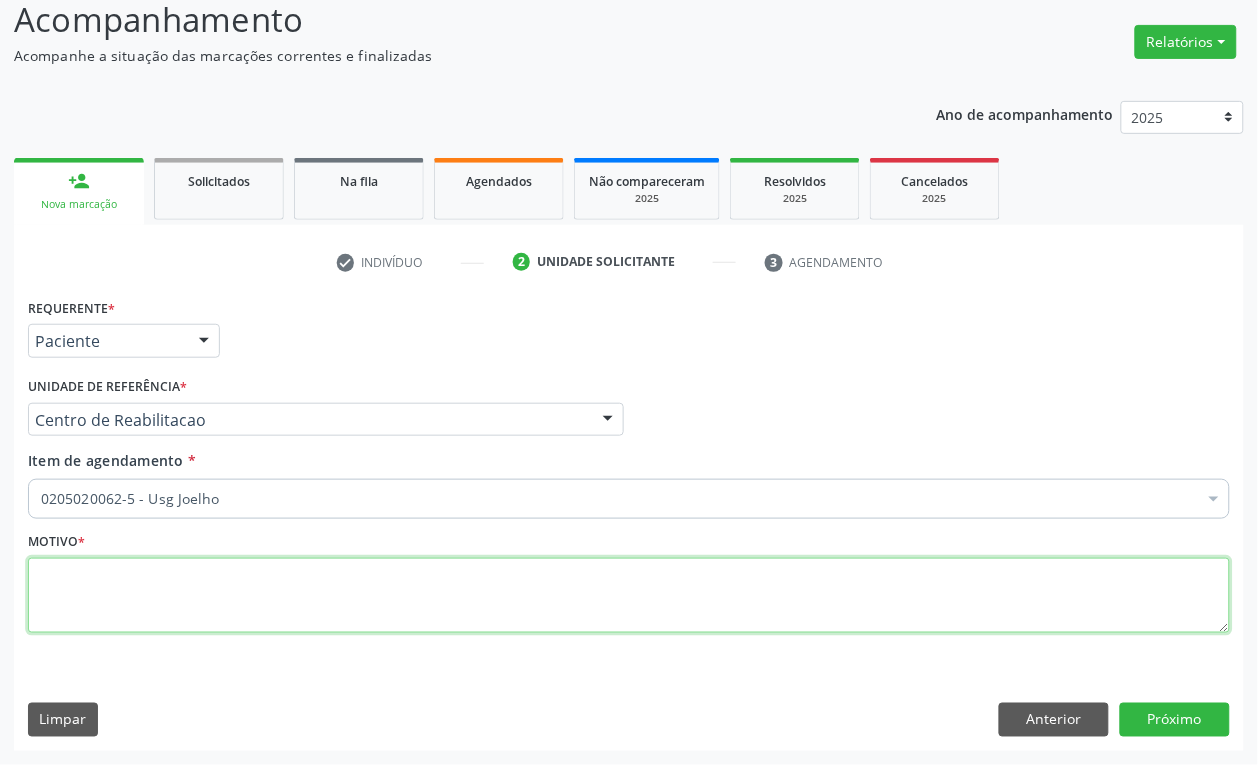 click at bounding box center (629, 596) 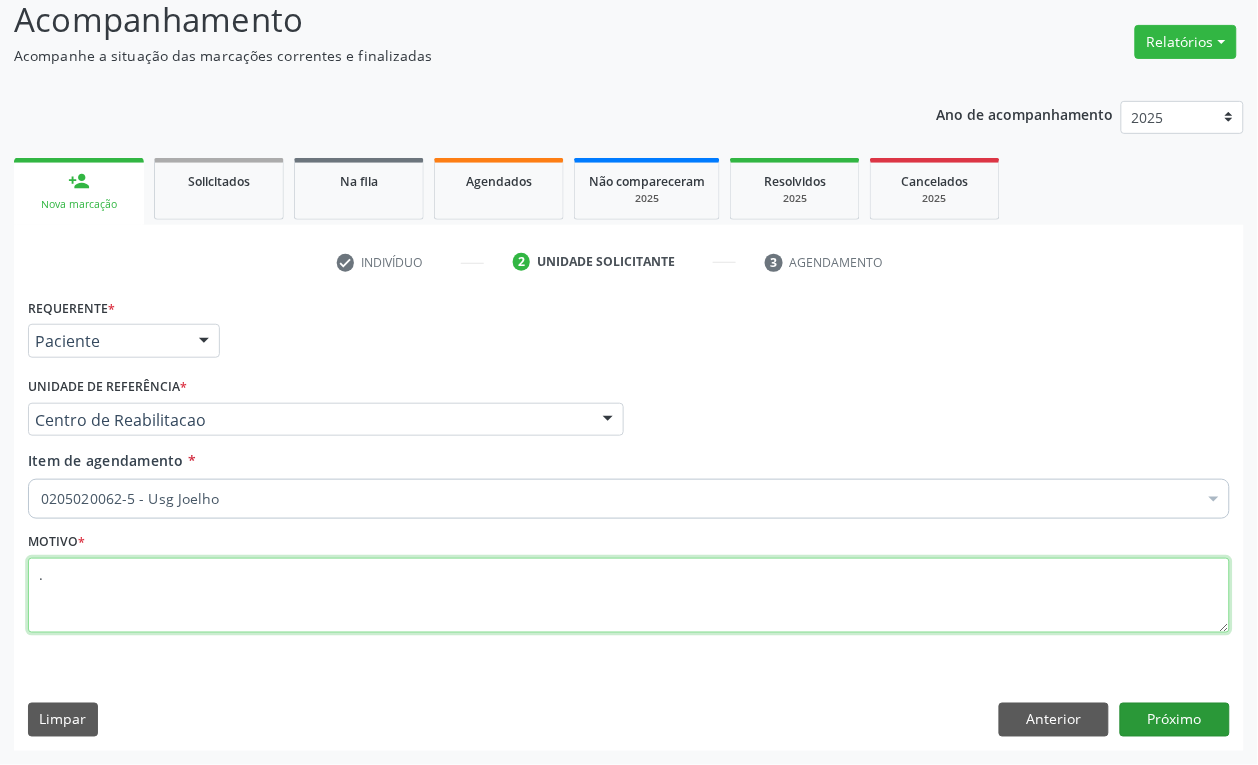 type on "." 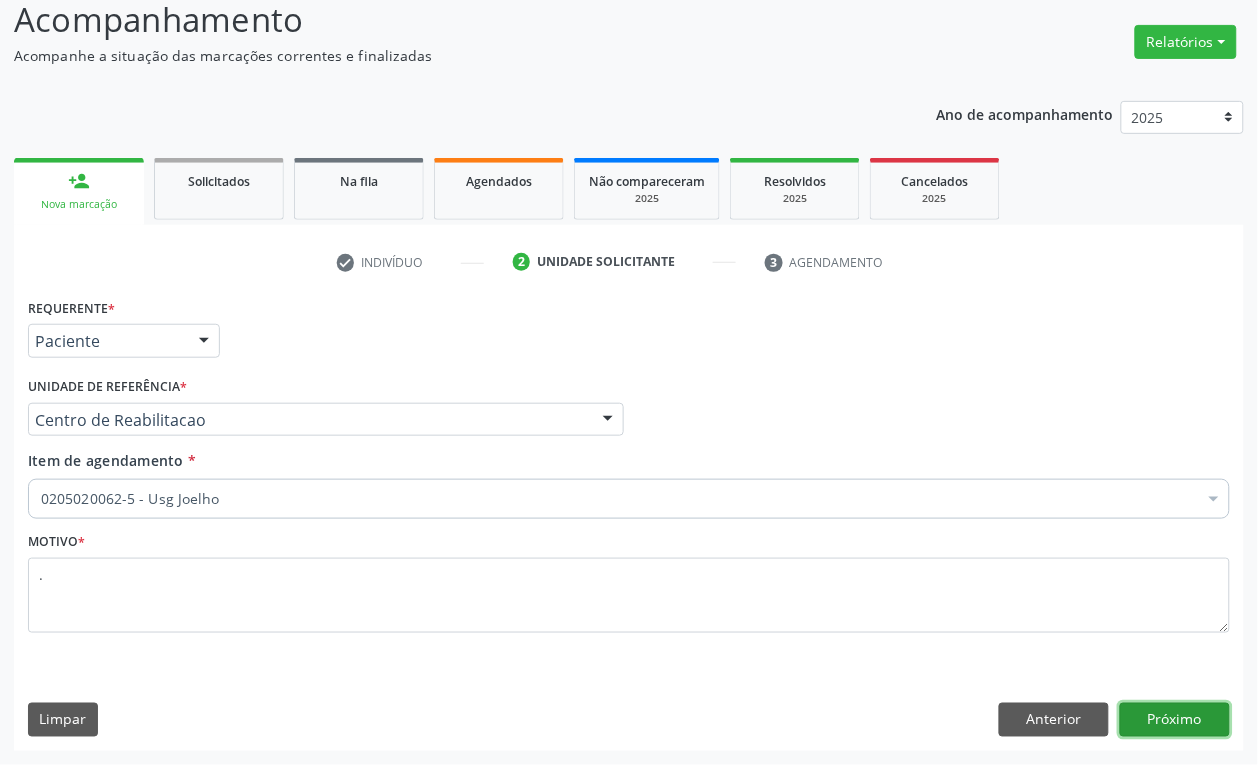 click on "Próximo" at bounding box center [1175, 720] 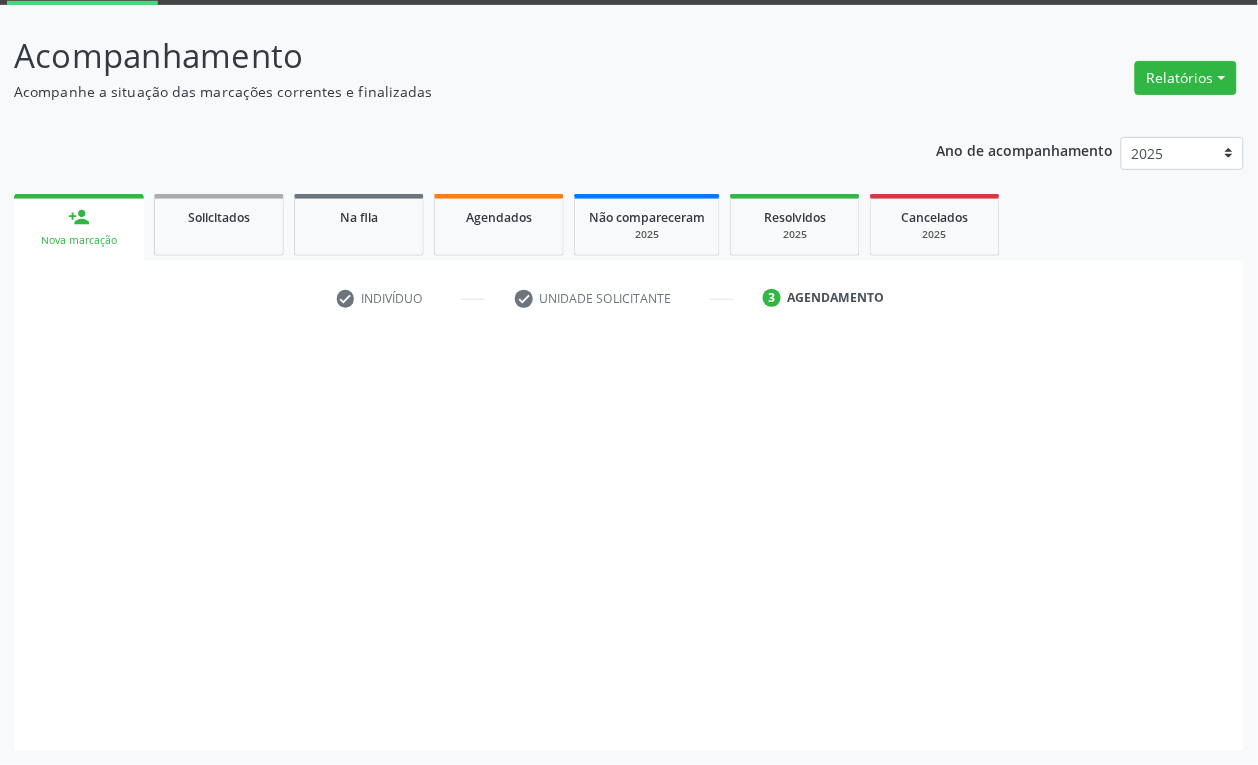 scroll, scrollTop: 106, scrollLeft: 0, axis: vertical 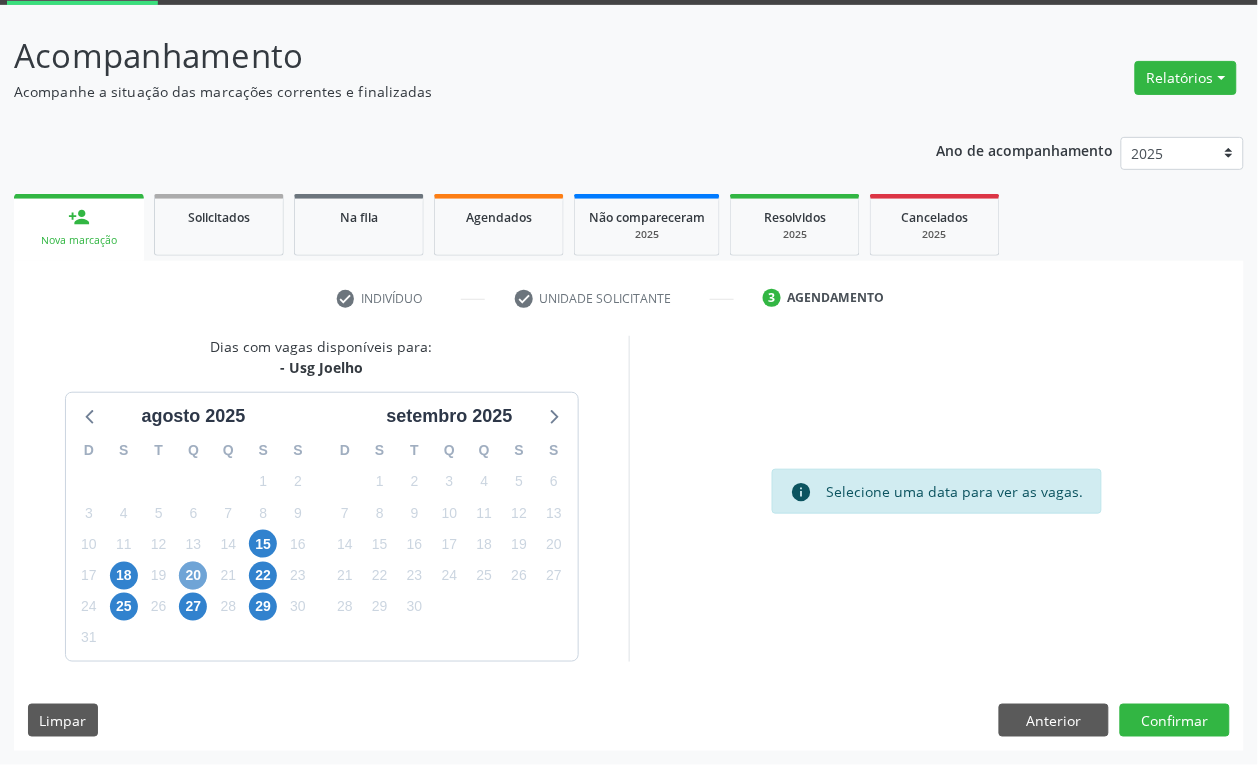 click on "20" at bounding box center (193, 576) 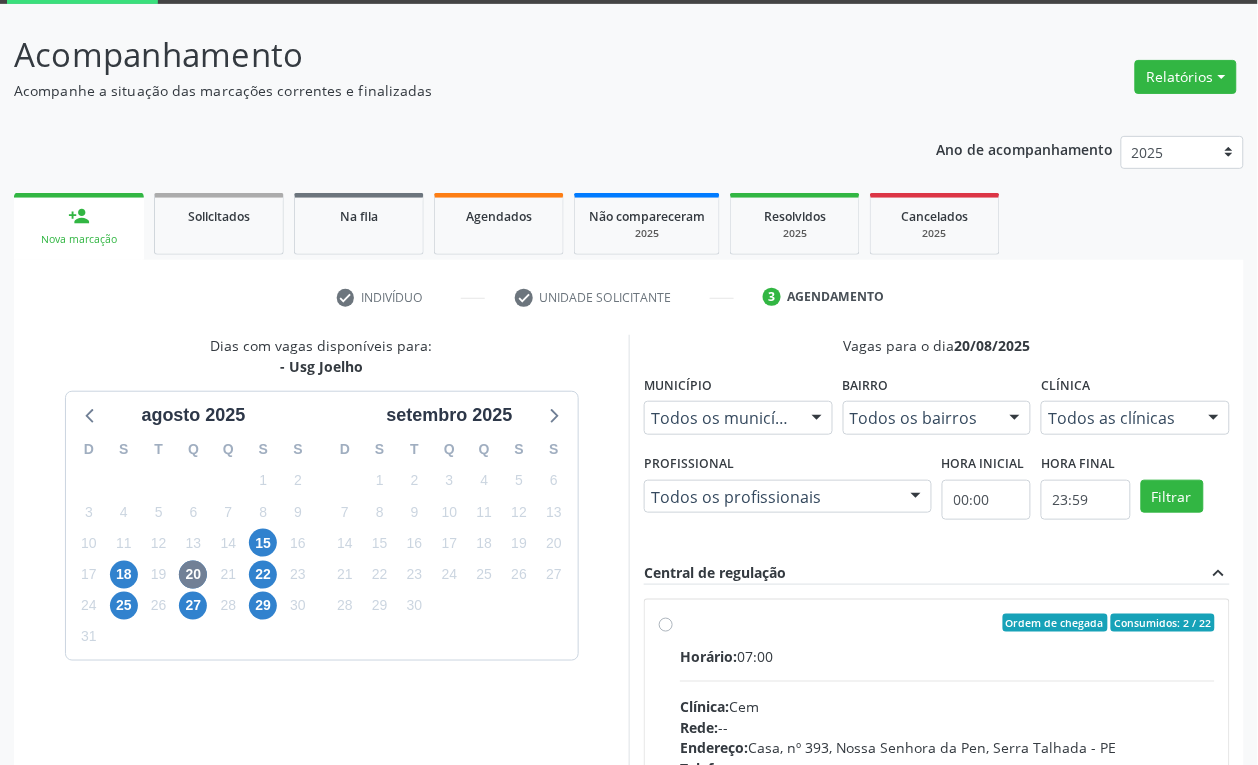 click on "Horário:   07:00" at bounding box center (947, 656) 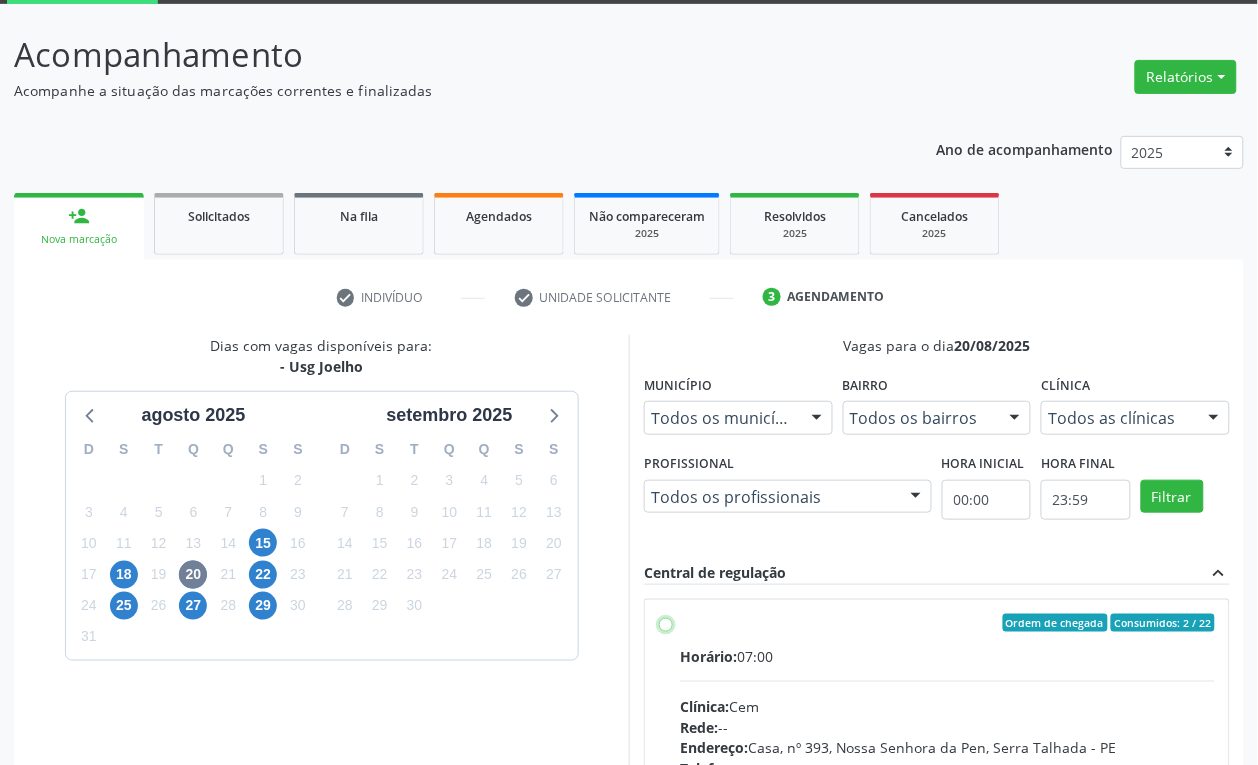 radio on "true" 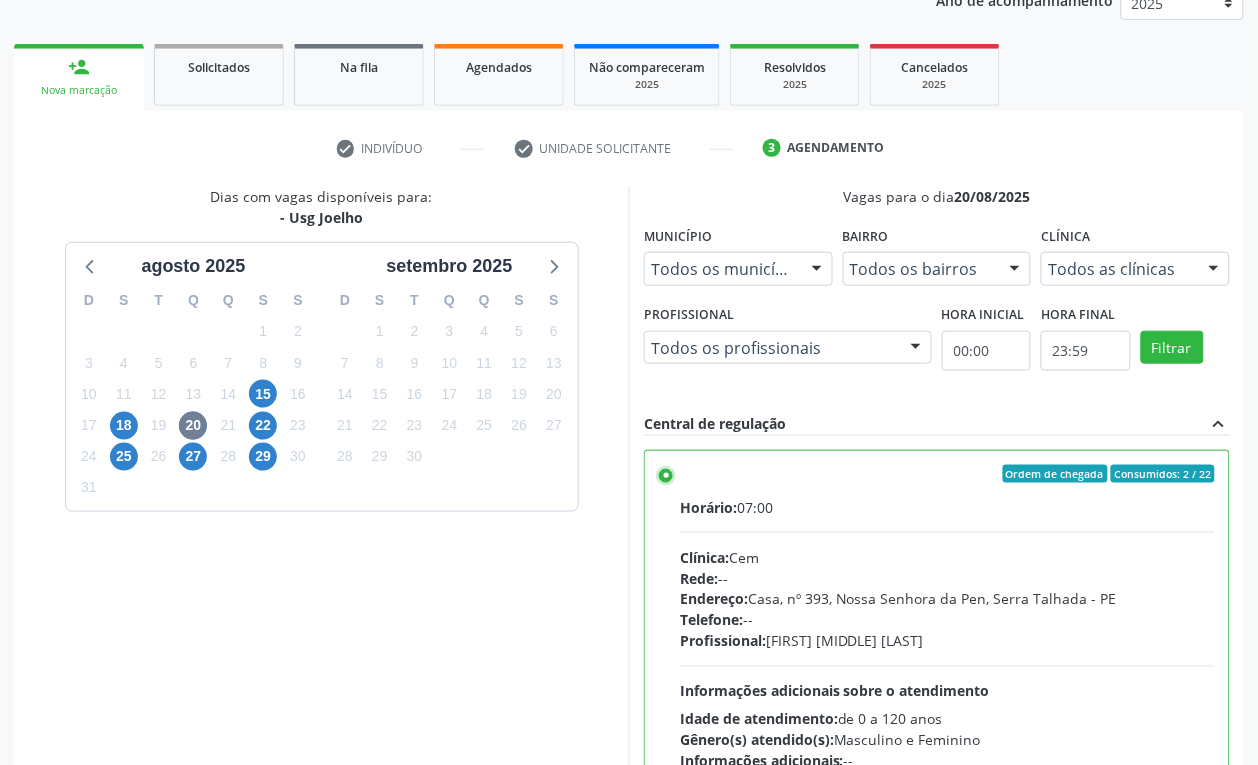 scroll, scrollTop: 430, scrollLeft: 0, axis: vertical 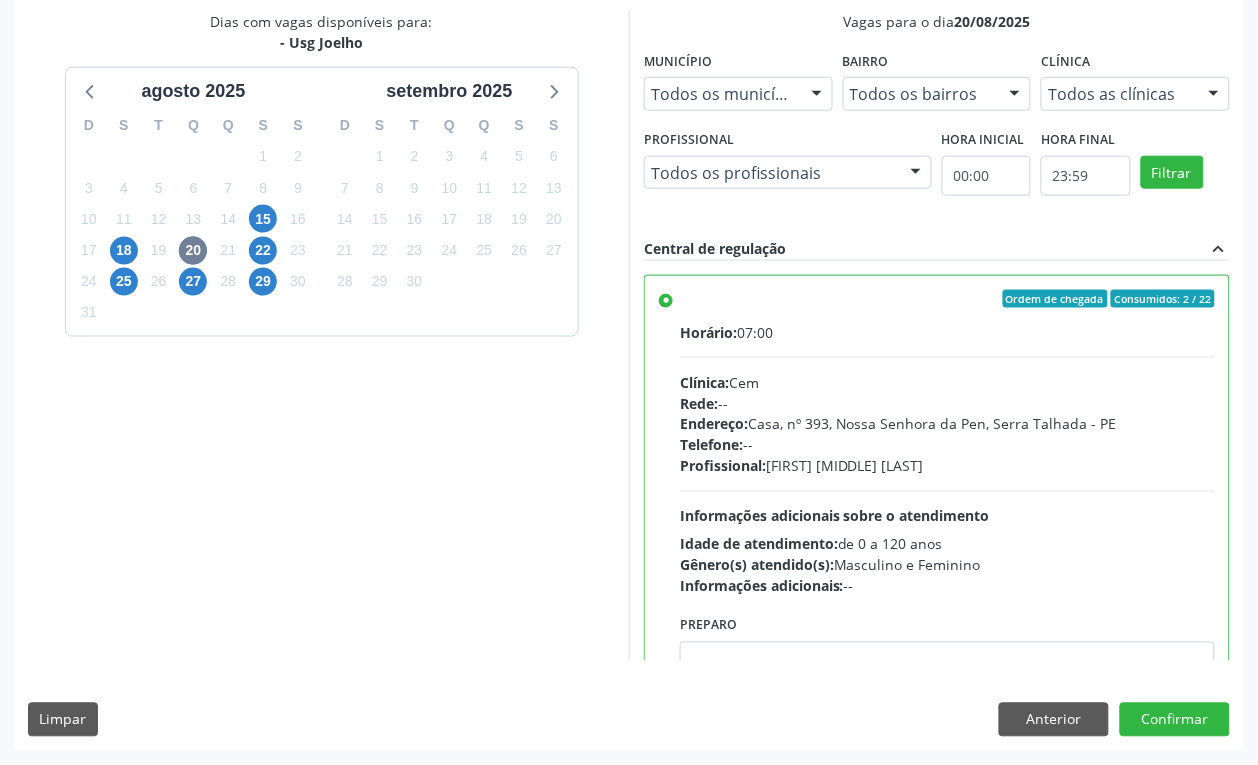 click on "Dias com vagas disponíveis para:
- Usg Joelho
agosto 2025 D S T Q Q S S 27 28 29 30 31 1 2 3 4 5 6 7 8 9 10 11 12 13 14 15 16 17 18 19 20 21 22 23 24 25 26 27 28 29 30 31 1 2 3 4 5 6 setembro 2025 D S T Q Q S S 31 1 2 3 4 5 6 7 8 9 10 11 12 13 14 15 16 17 18 19 20 21 22 23 24 25 26 27 28 29 30 1 2 3 4 5 6 7 8 9 10 11
Vagas para o dia
20/08/2025
Município
Todos os municípios         Todos os municípios   [CITY] - [STATE]
Nenhum resultado encontrado para: "   "
Não há nenhuma opção para ser exibida.
Bairro
Todos os bairros         Todos os bairros   Nossa Senhora da Pen
Nenhum resultado encontrado para: "   "
Não há nenhuma opção para ser exibida.
Clínica
Todos as clínicas         Todos as clínicas   Cem
Nenhum resultado encontrado para: "   "
Não há nenhuma opção para ser exibida." at bounding box center [629, 380] 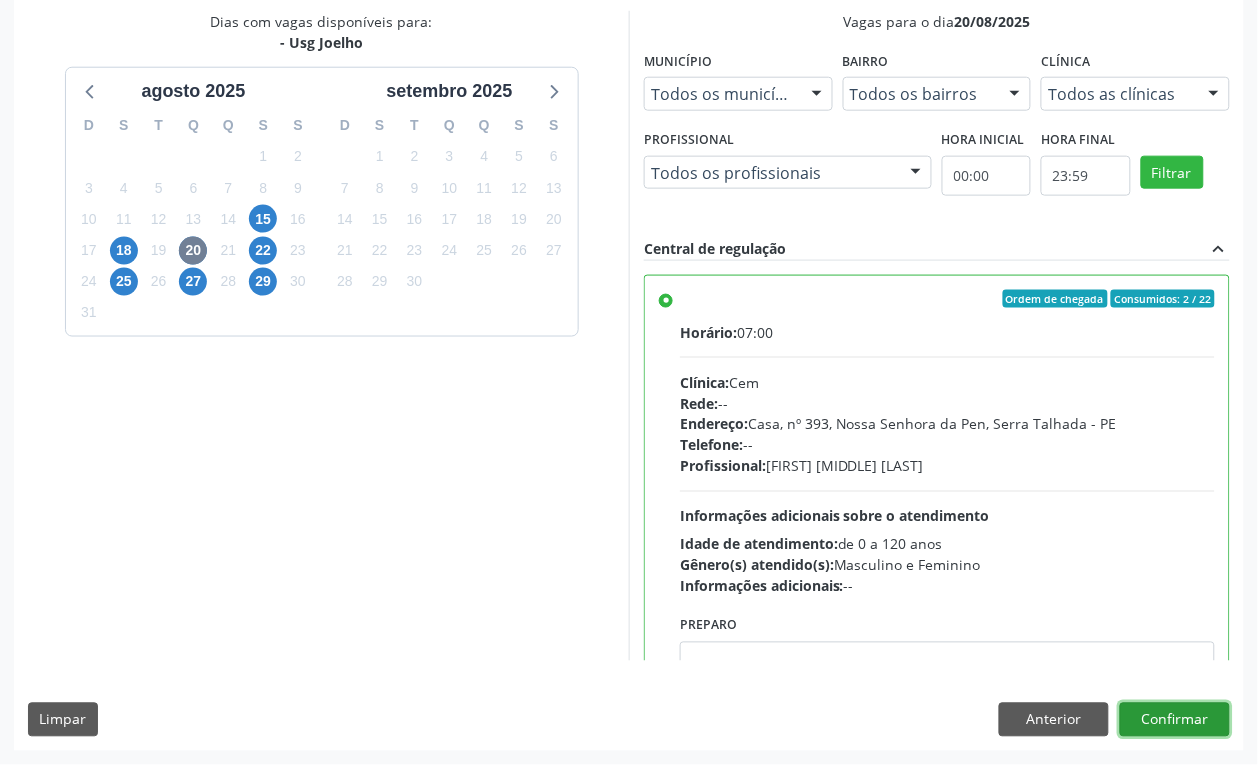 click on "Confirmar" at bounding box center (1175, 720) 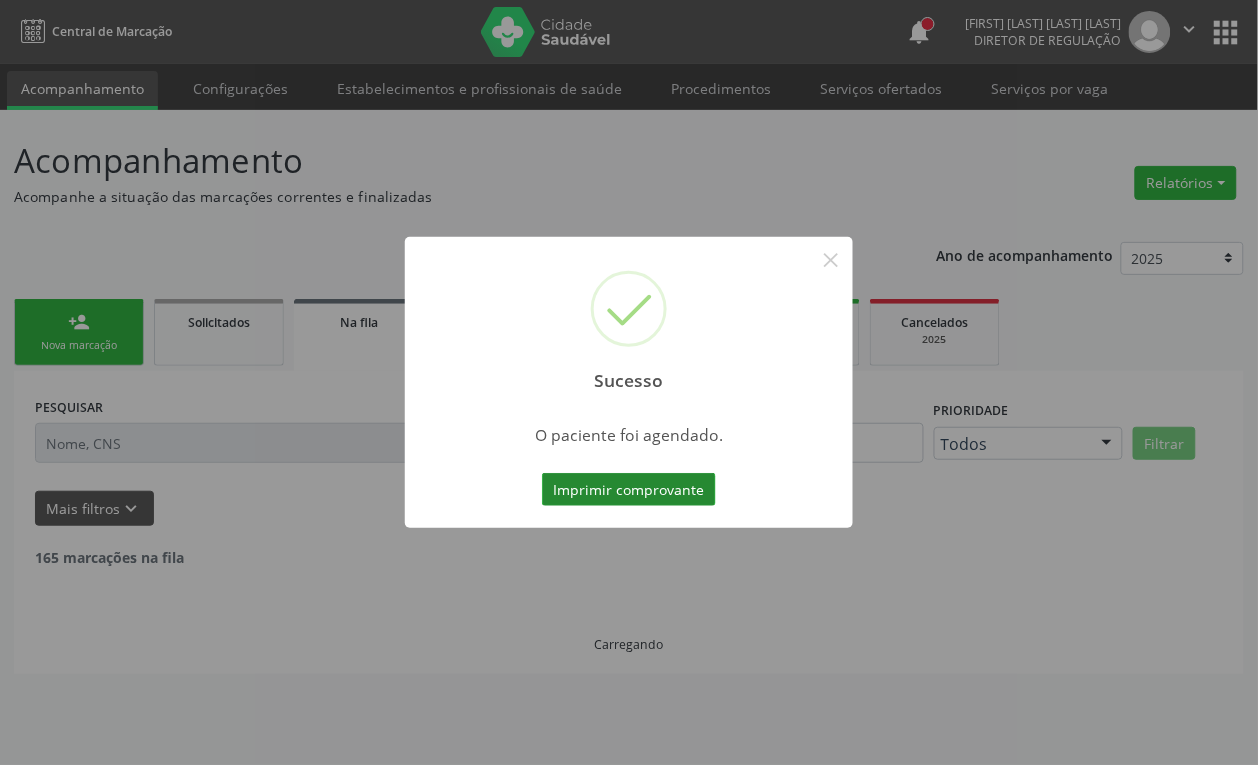 scroll, scrollTop: 0, scrollLeft: 0, axis: both 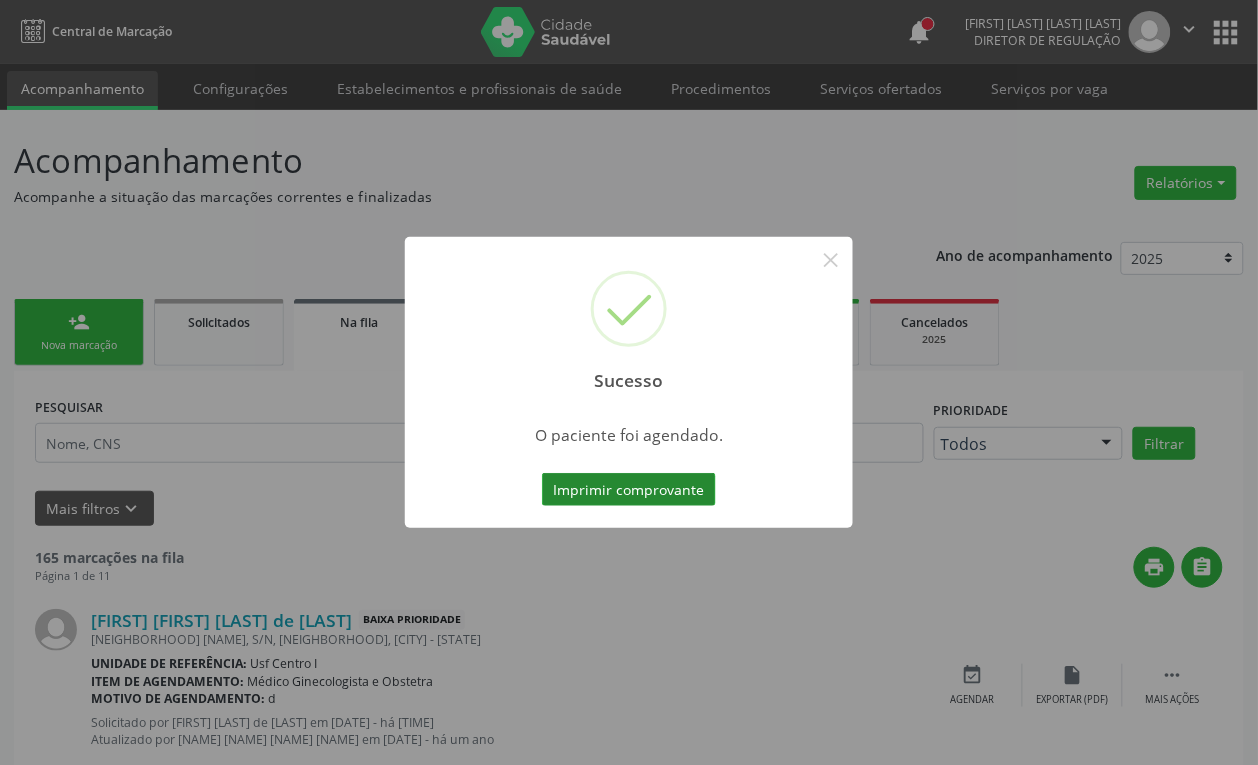 click on "Imprimir comprovante" at bounding box center [629, 490] 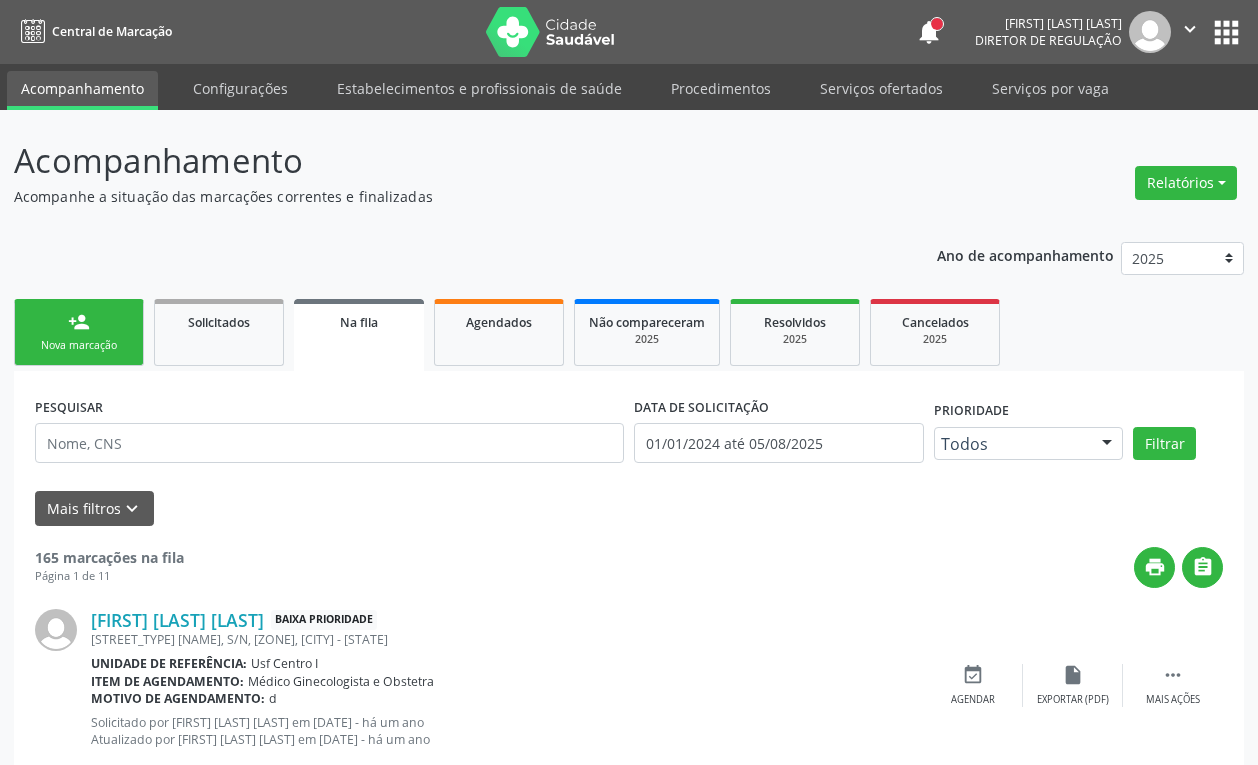 scroll, scrollTop: 0, scrollLeft: 0, axis: both 